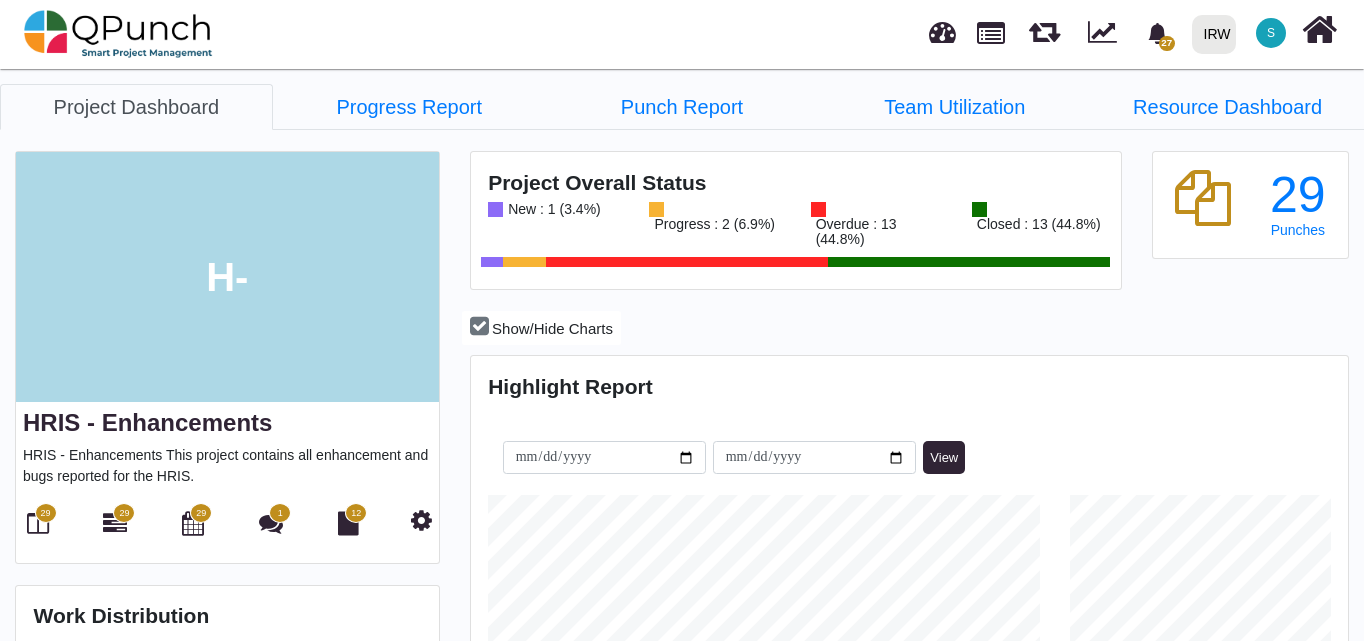 scroll, scrollTop: 585, scrollLeft: 0, axis: vertical 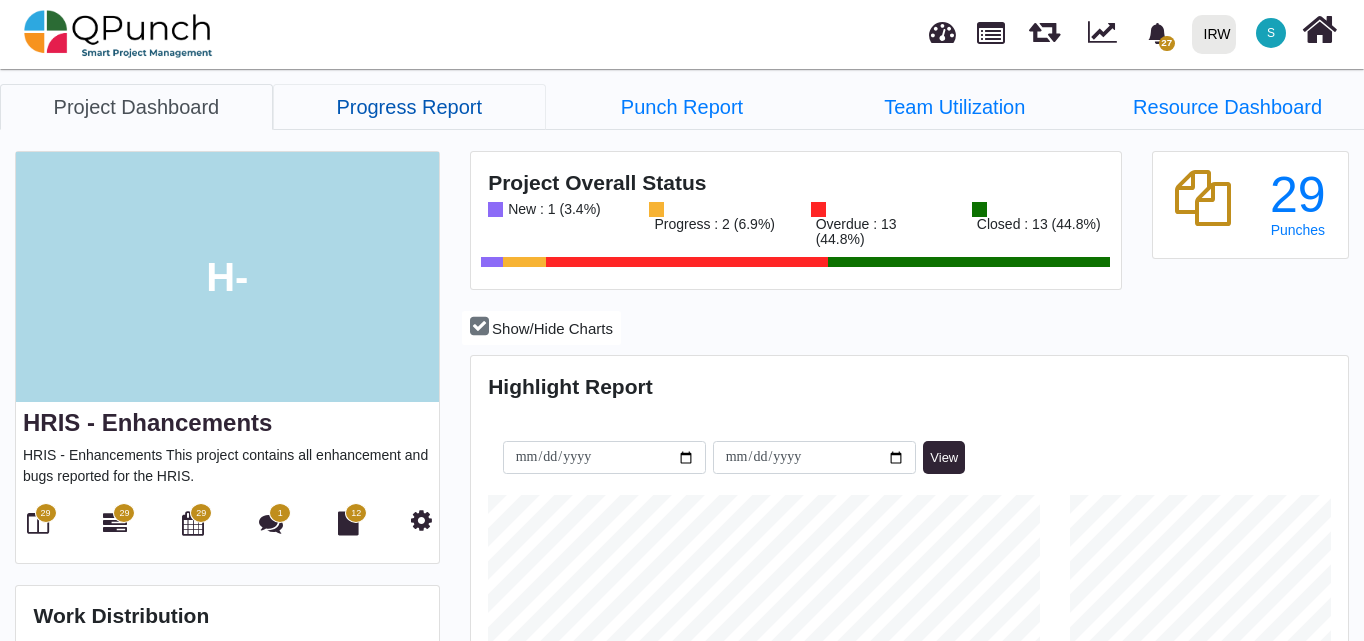 click on "Progress Report" at bounding box center (409, 107) 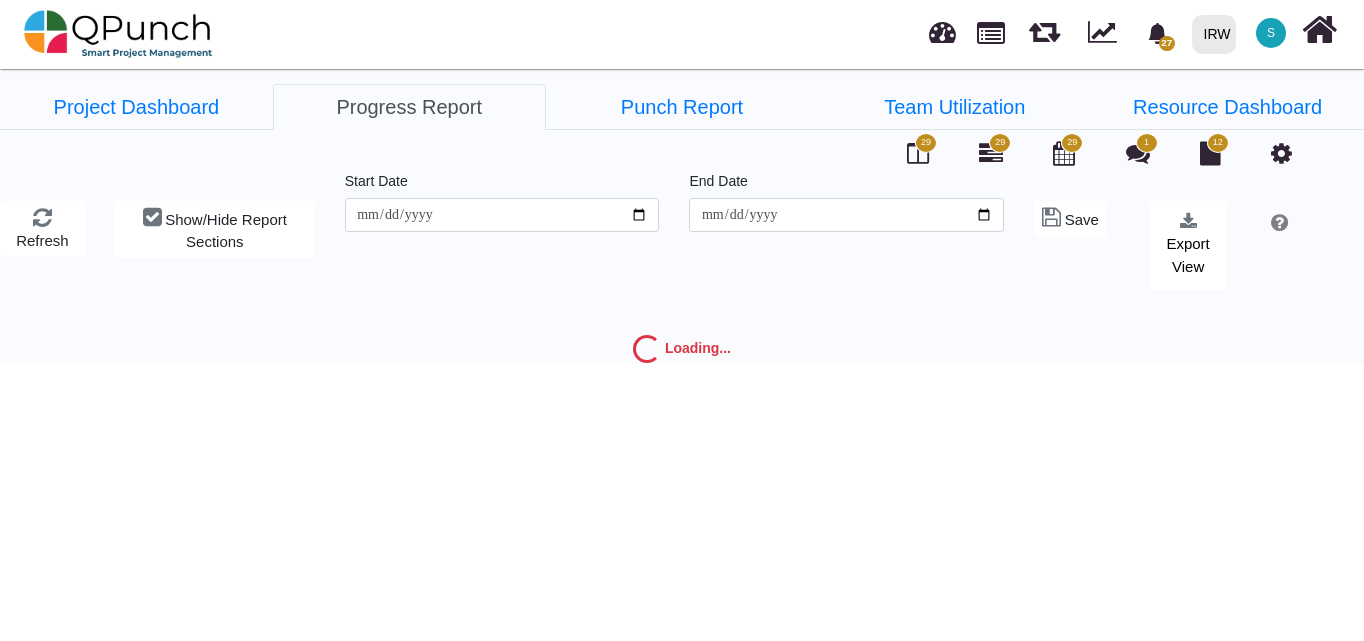type on "**********" 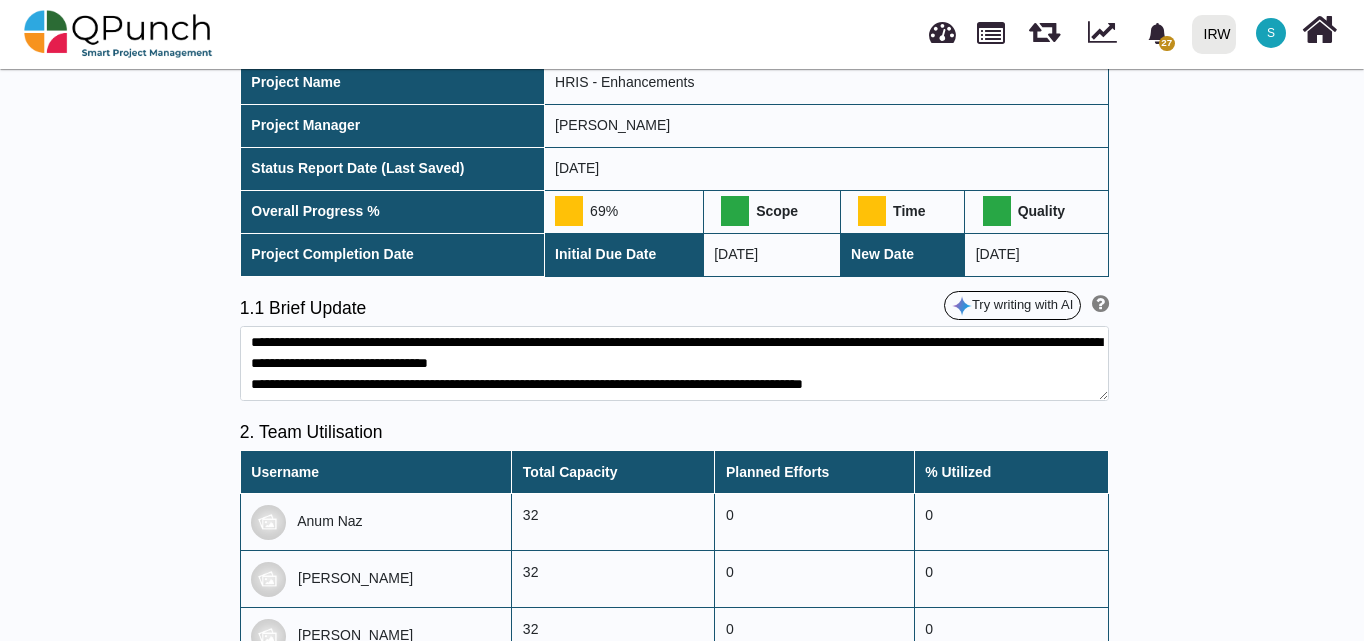scroll, scrollTop: 0, scrollLeft: 0, axis: both 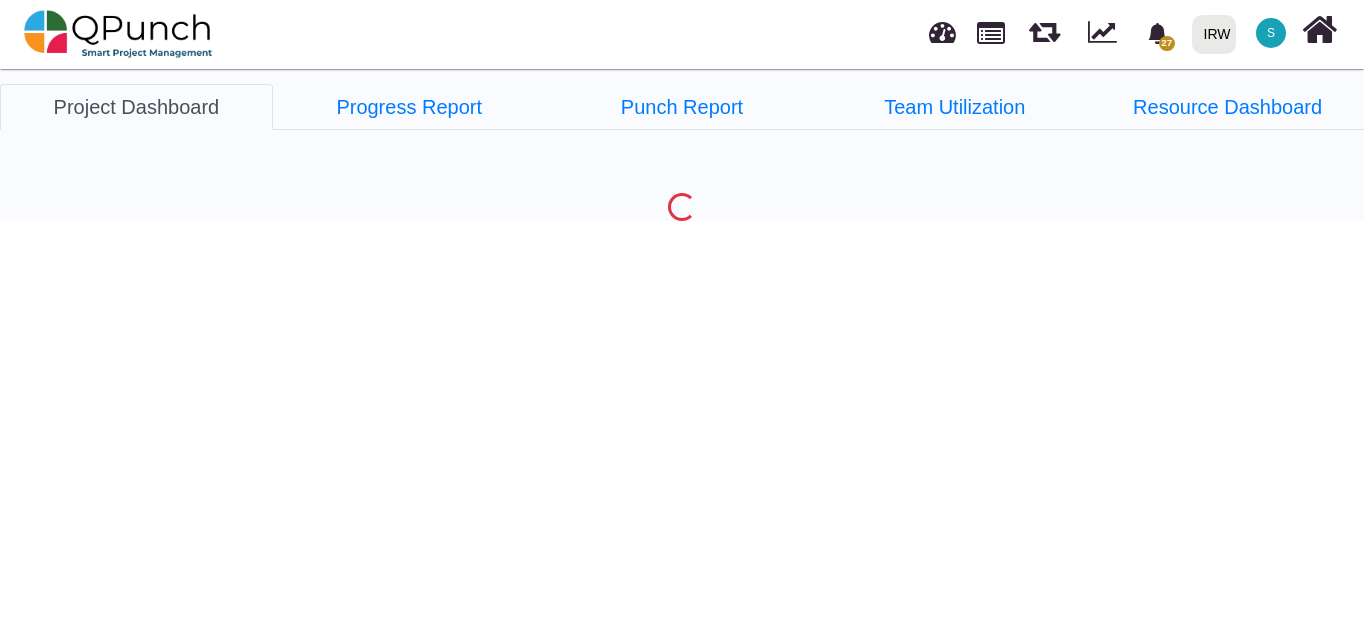 click at bounding box center (118, 34) 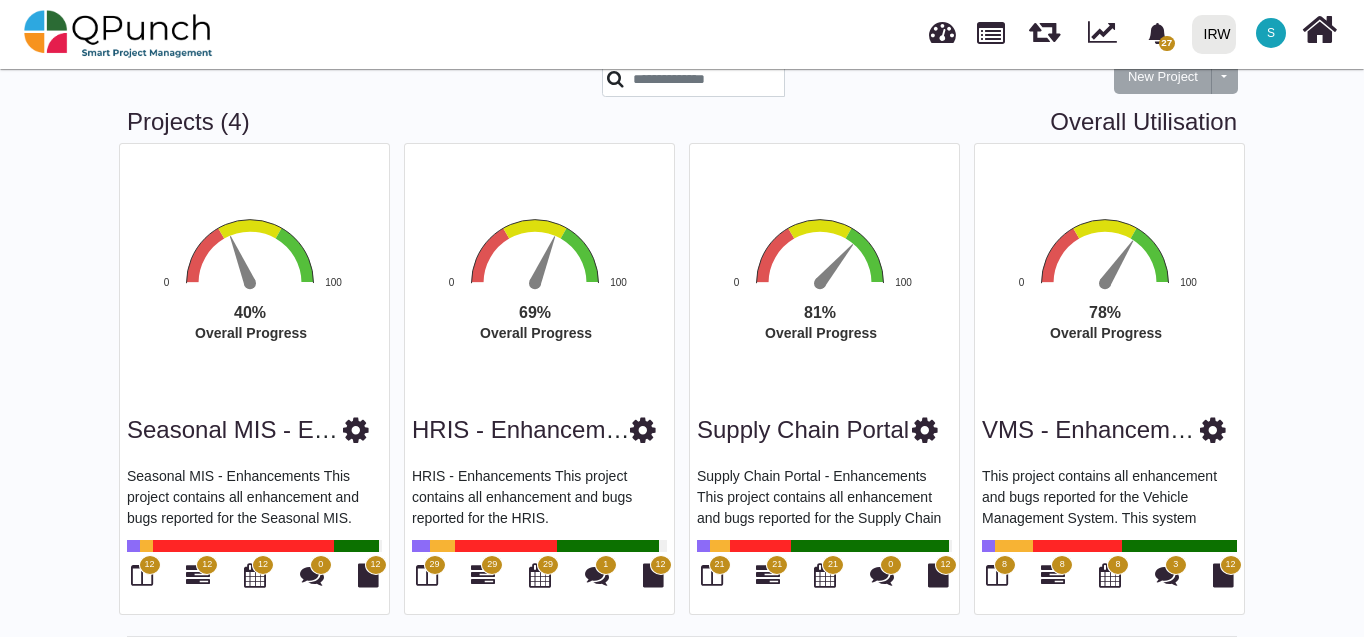 scroll, scrollTop: 64, scrollLeft: 0, axis: vertical 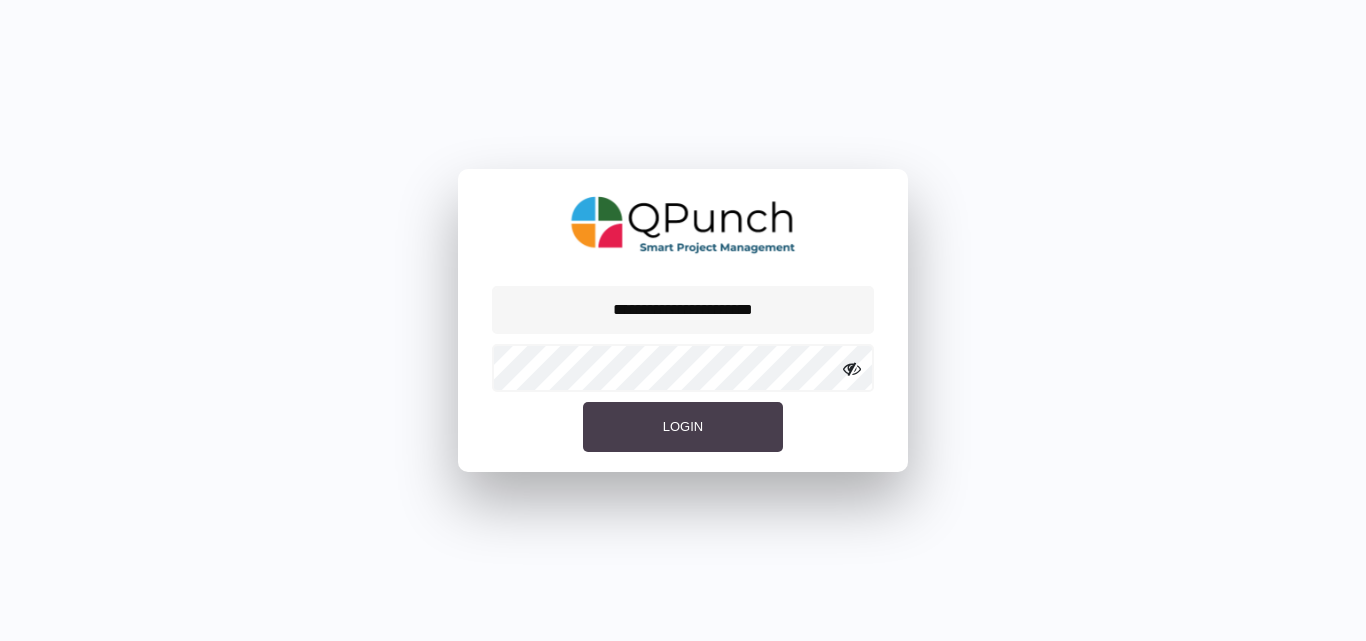 click on "Login" at bounding box center (683, 426) 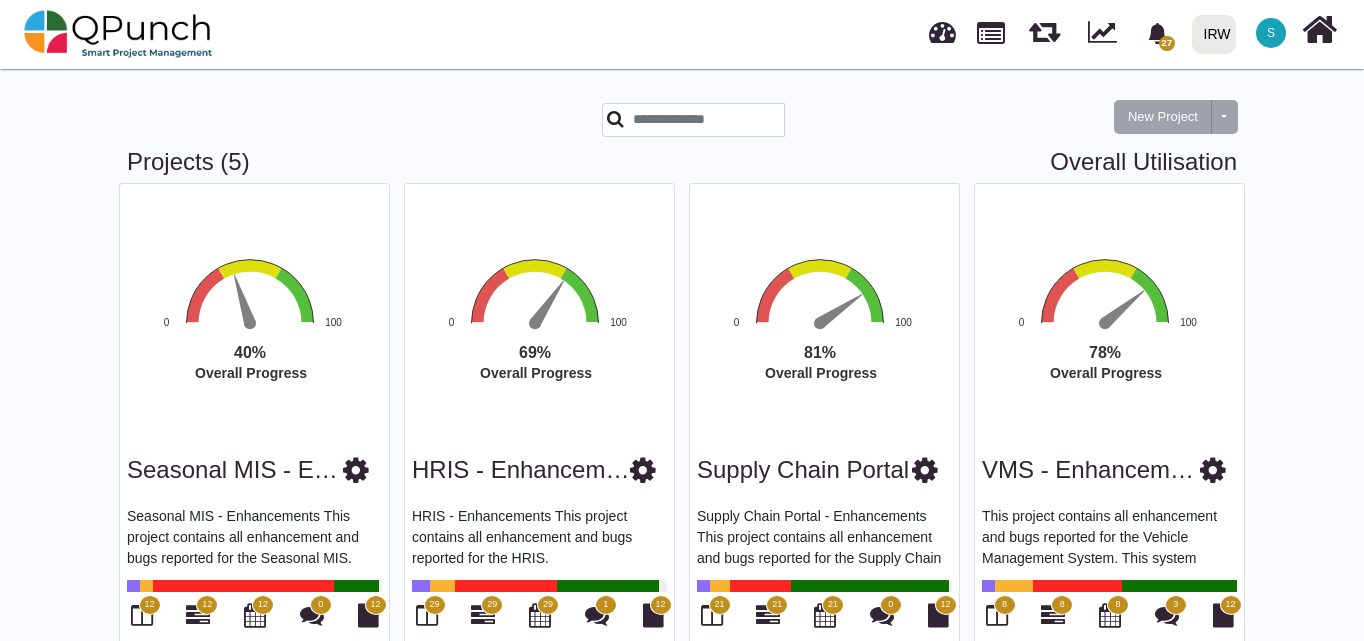 scroll, scrollTop: 0, scrollLeft: 0, axis: both 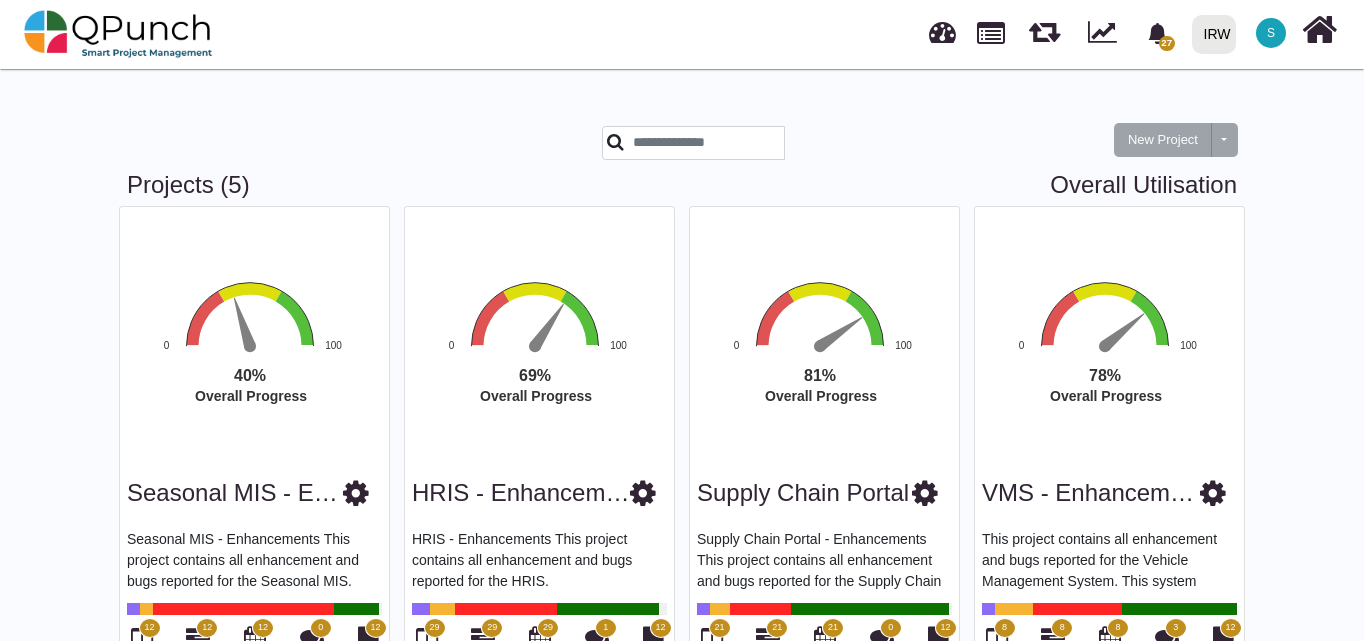 click at bounding box center (349, 148) 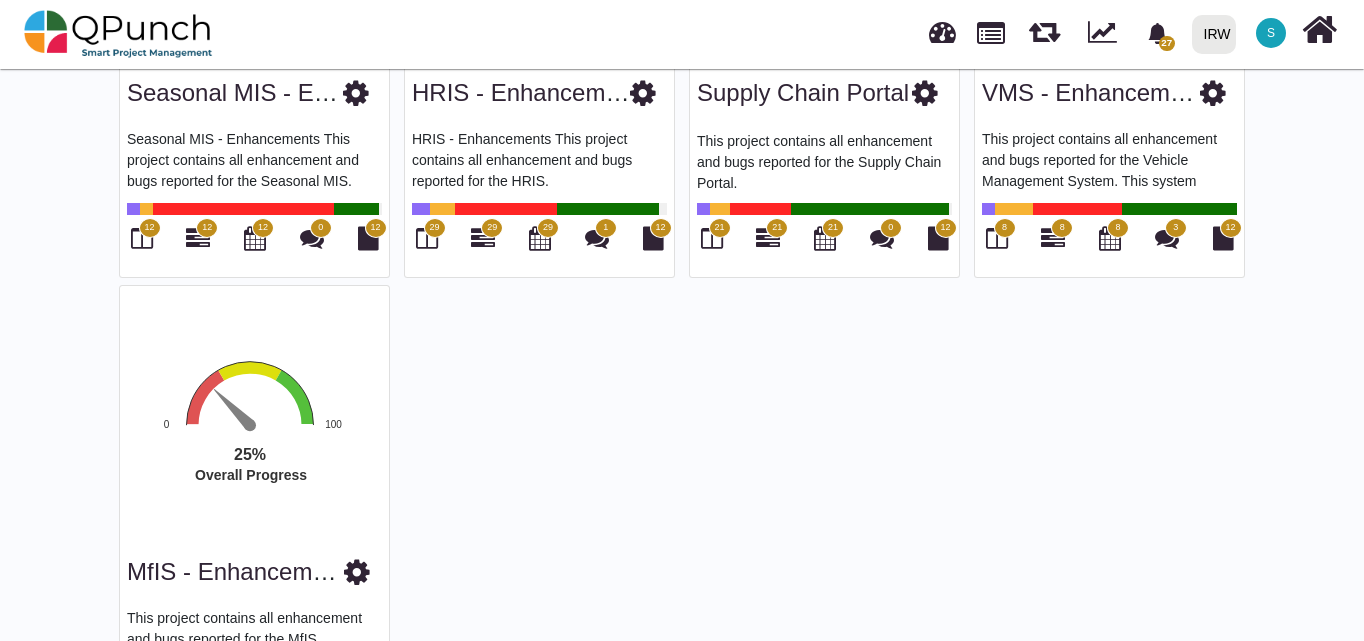 scroll, scrollTop: 24, scrollLeft: 0, axis: vertical 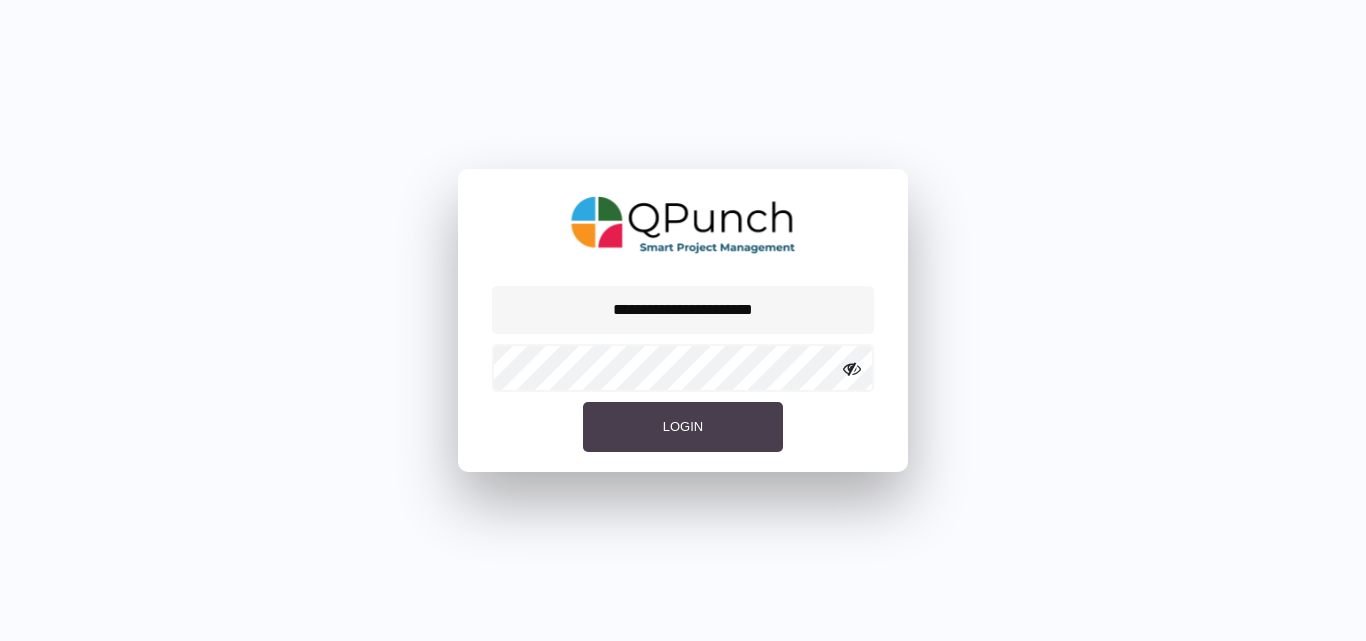 click on "Login" at bounding box center (683, 427) 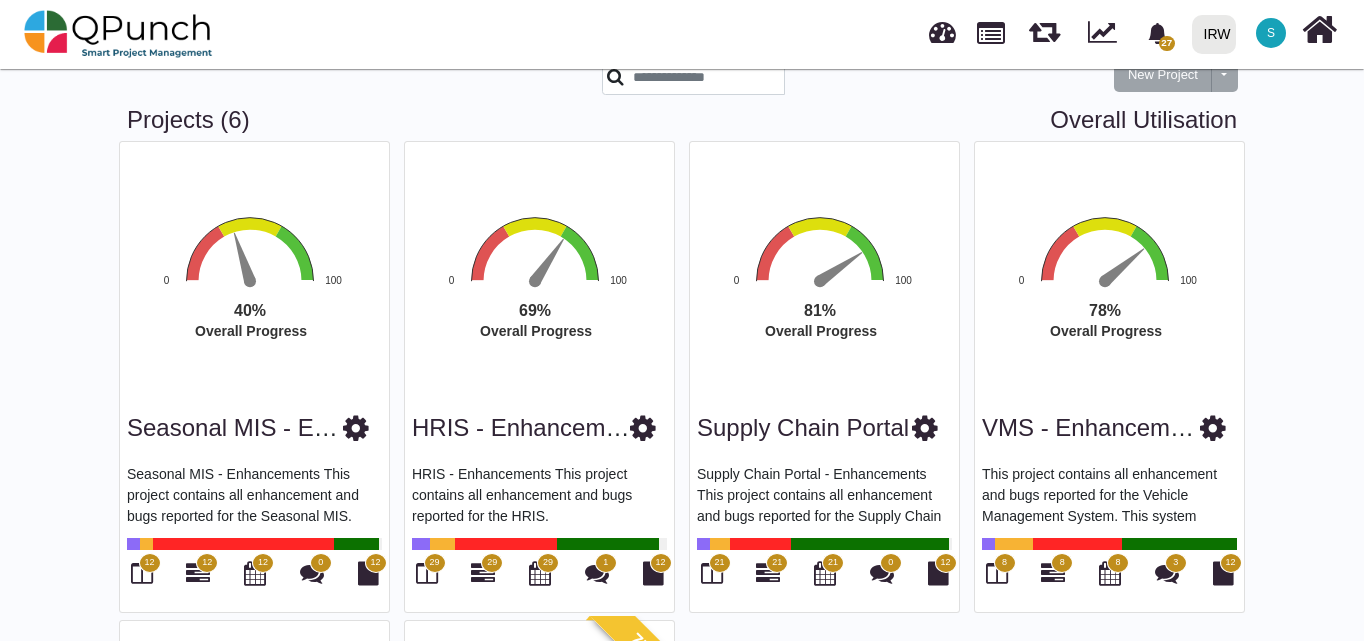 scroll, scrollTop: 100, scrollLeft: 0, axis: vertical 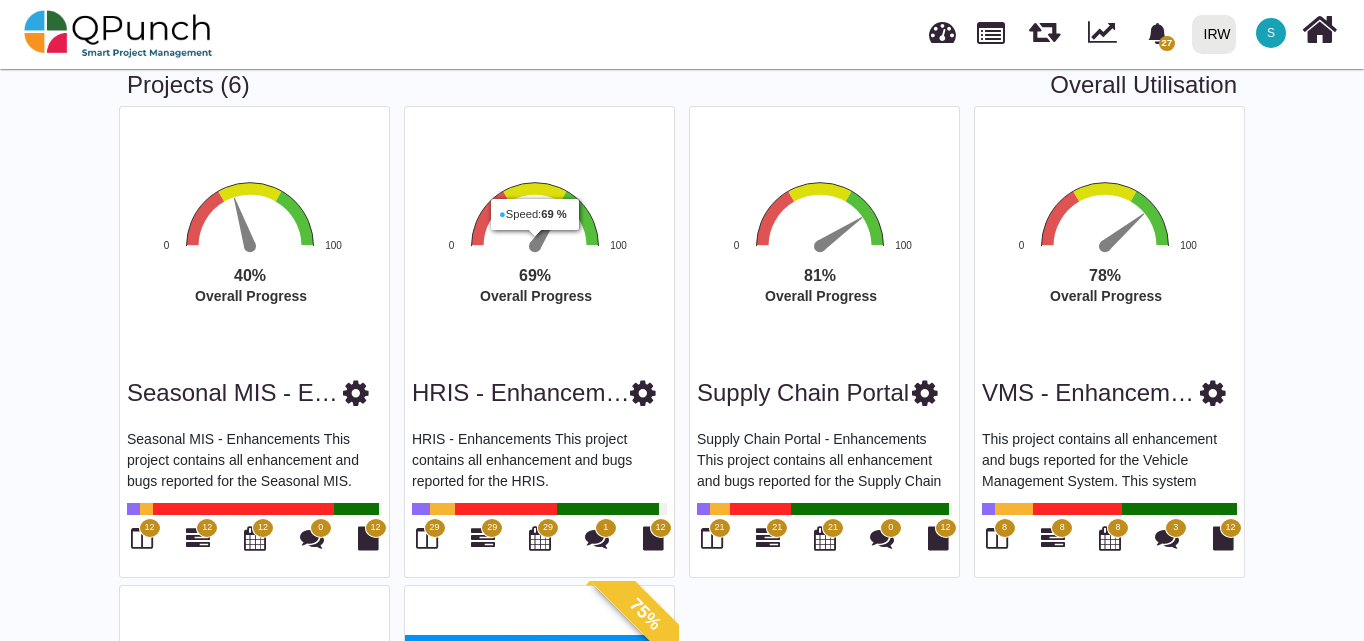 click on "69% ​ 69%" 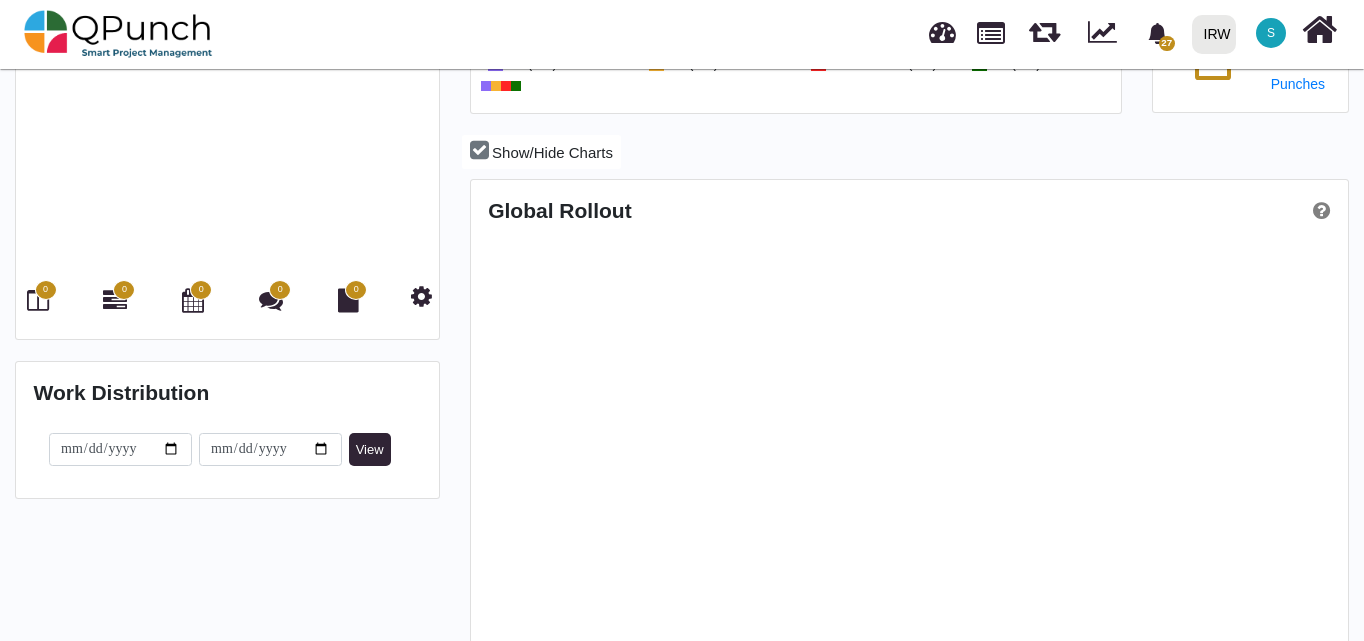 scroll, scrollTop: 0, scrollLeft: 0, axis: both 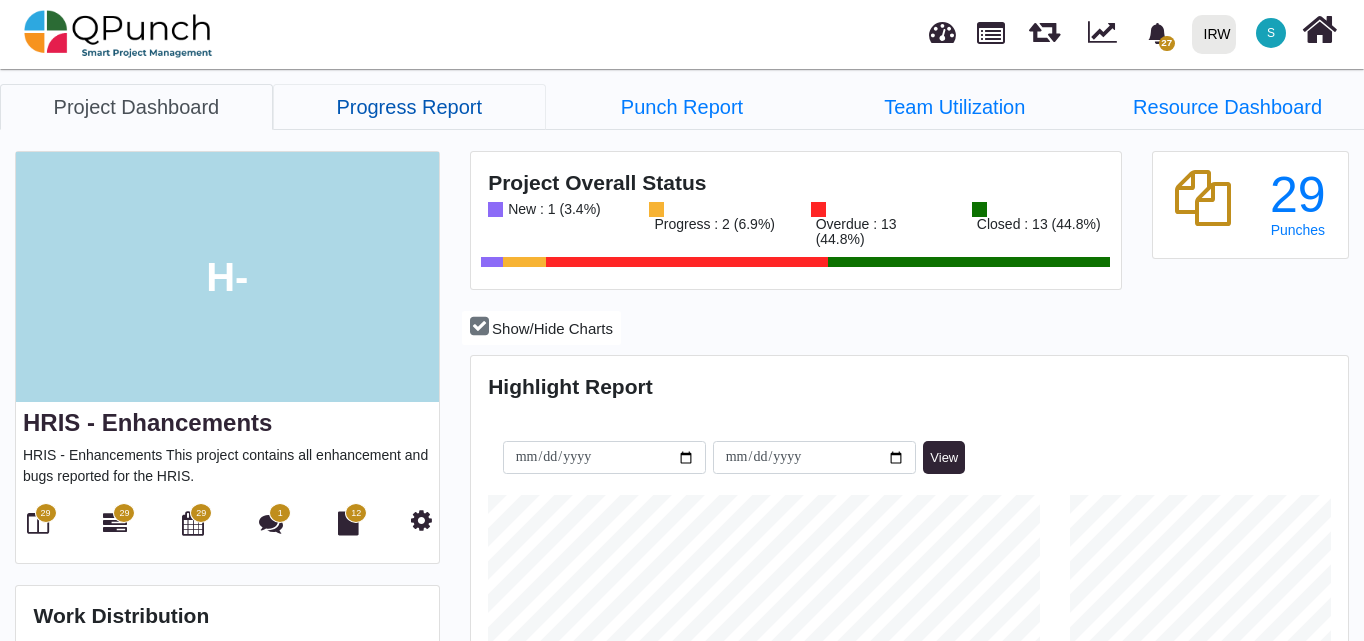 click on "Progress Report" at bounding box center [409, 107] 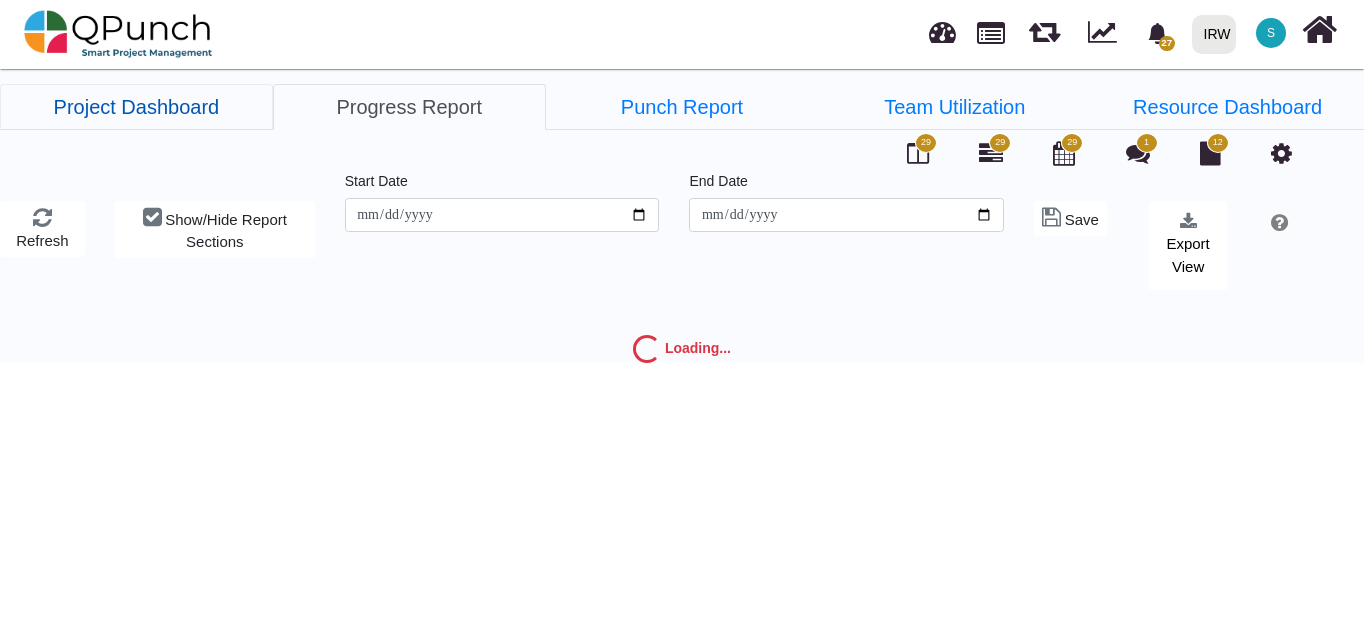 click on "Project Dashboard" at bounding box center [136, 107] 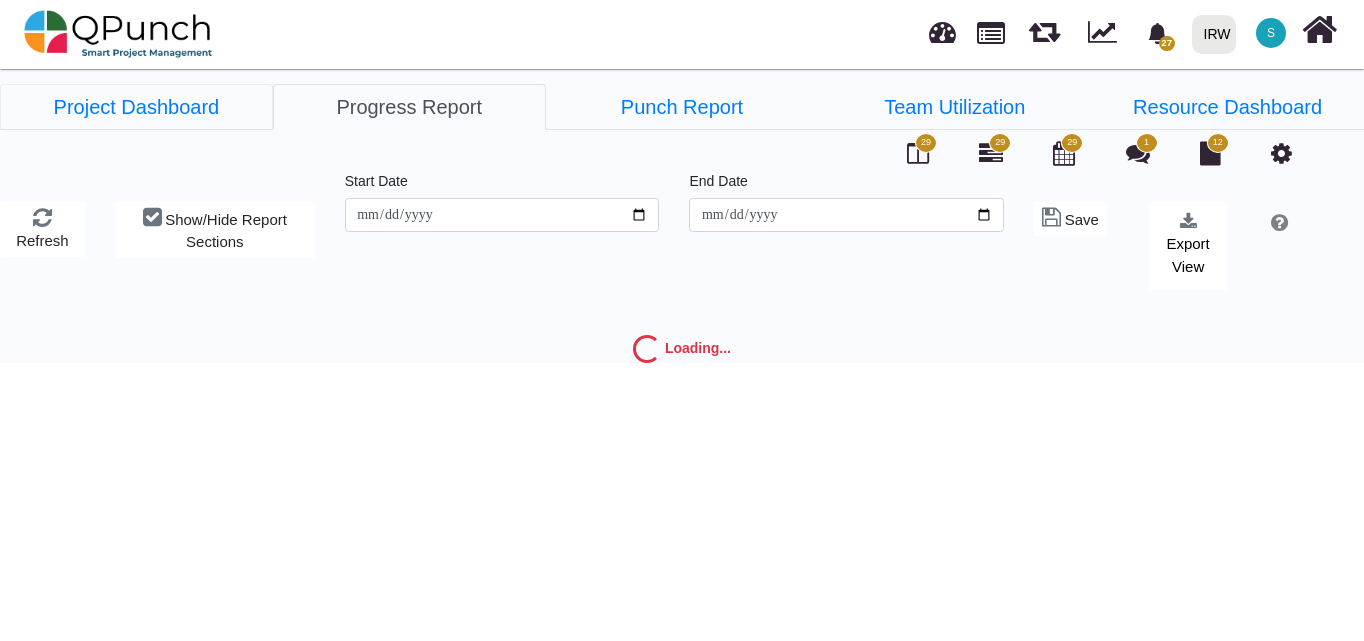 type on "**********" 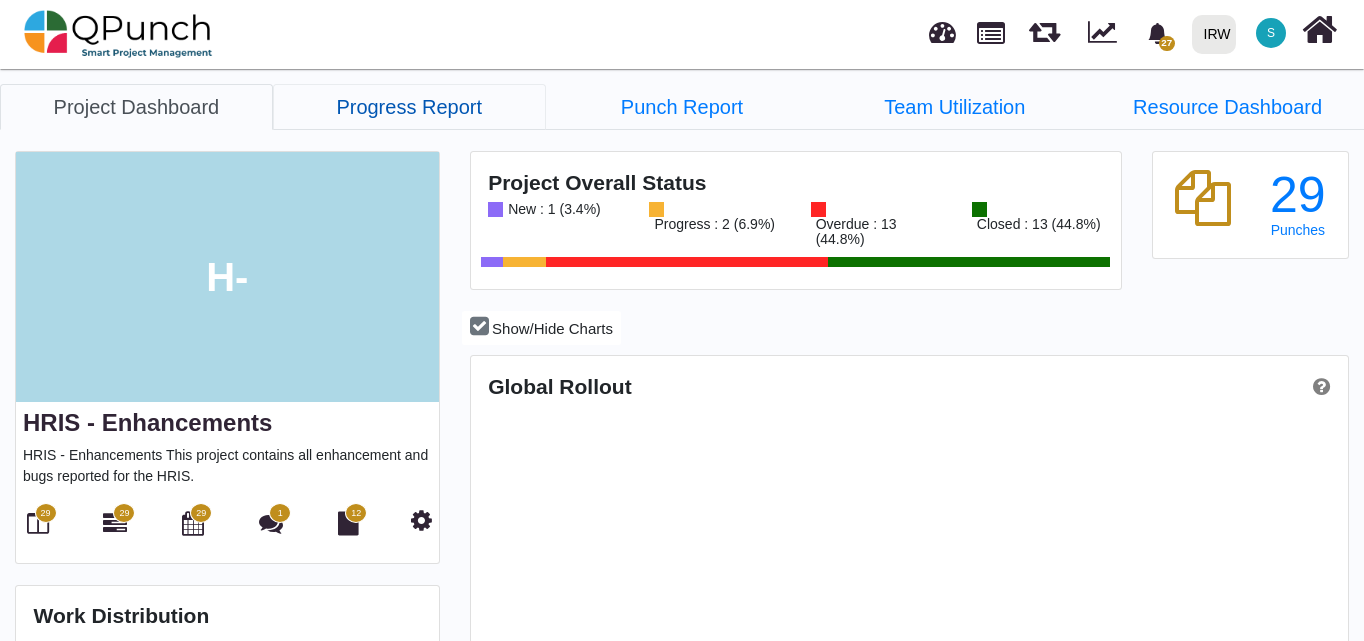 scroll, scrollTop: 999724, scrollLeft: 999418, axis: both 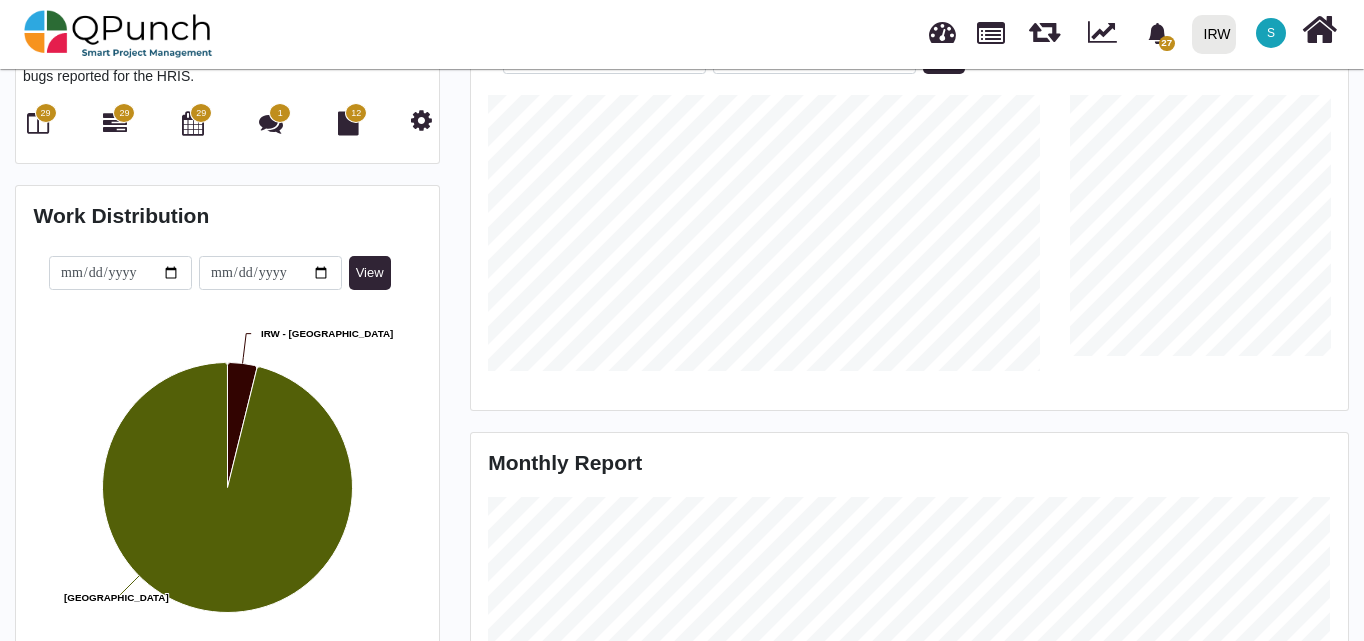 click at bounding box center (115, 123) 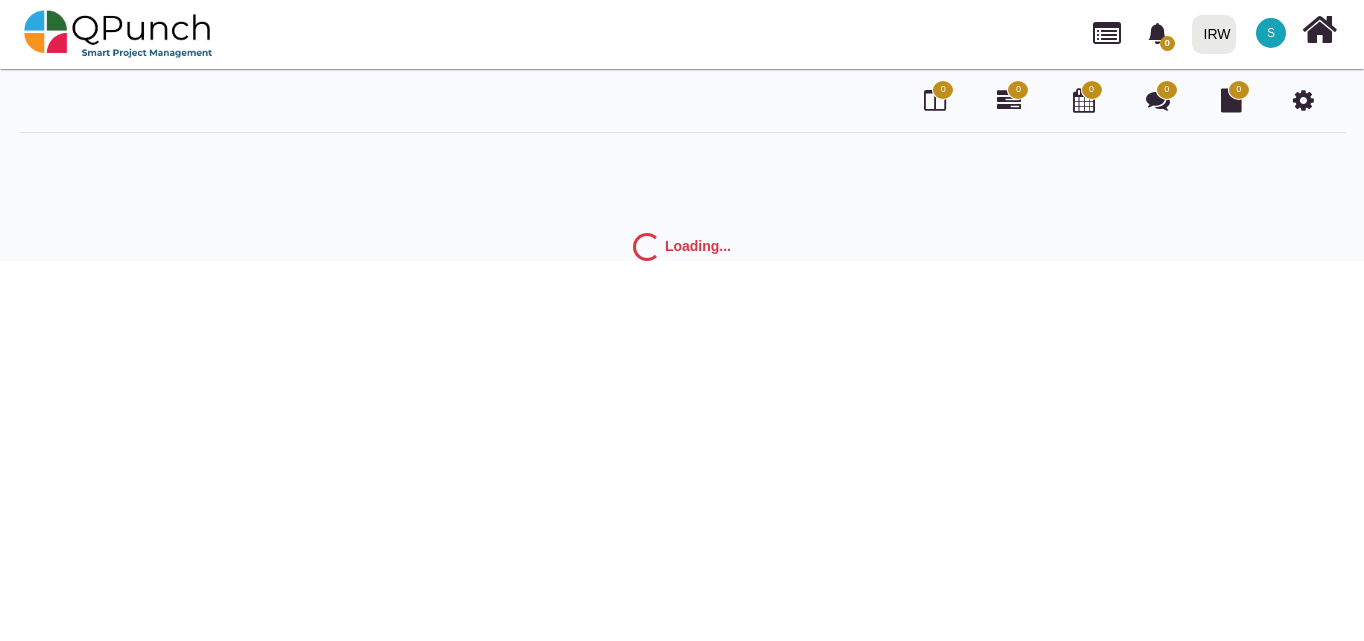 scroll, scrollTop: 0, scrollLeft: 0, axis: both 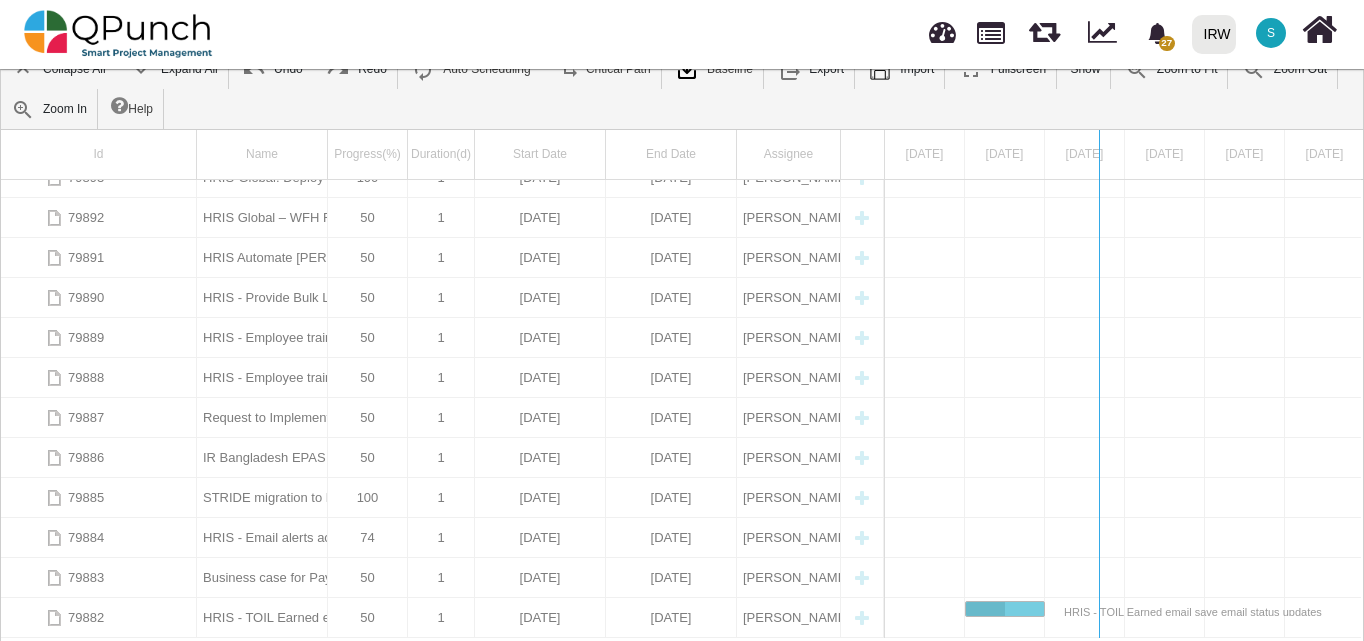 drag, startPoint x: 880, startPoint y: 494, endPoint x: 1094, endPoint y: 488, distance: 214.08409 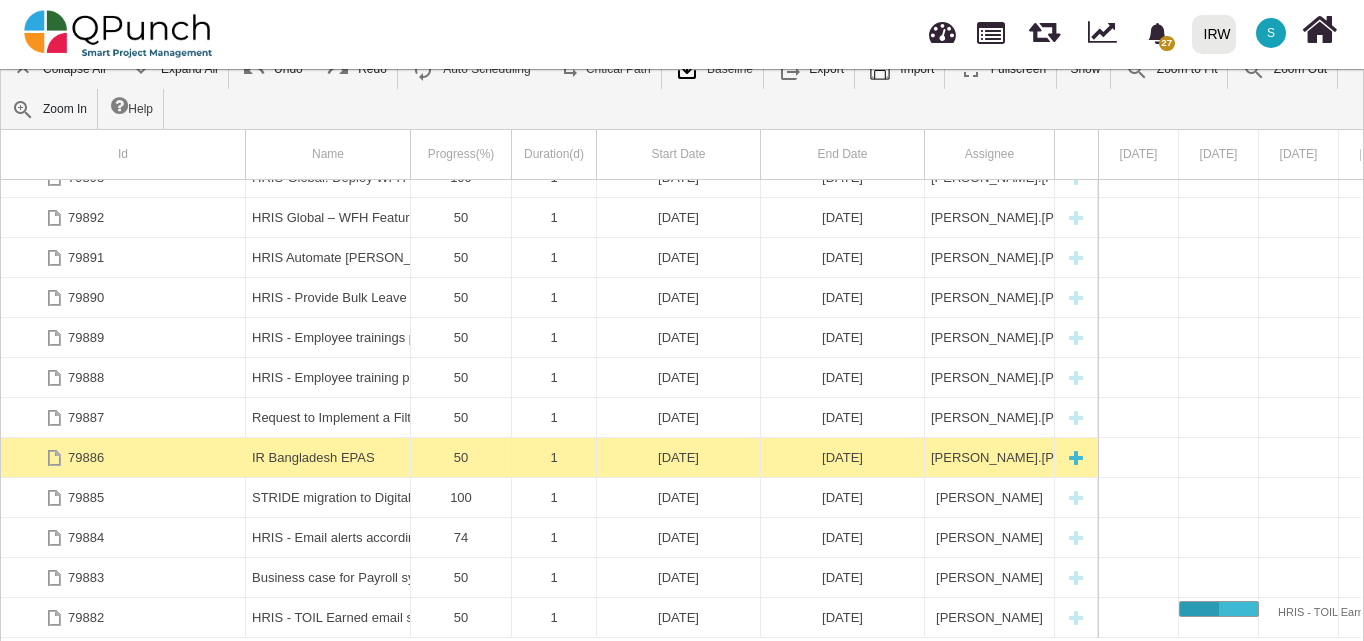scroll, scrollTop: 292, scrollLeft: 0, axis: vertical 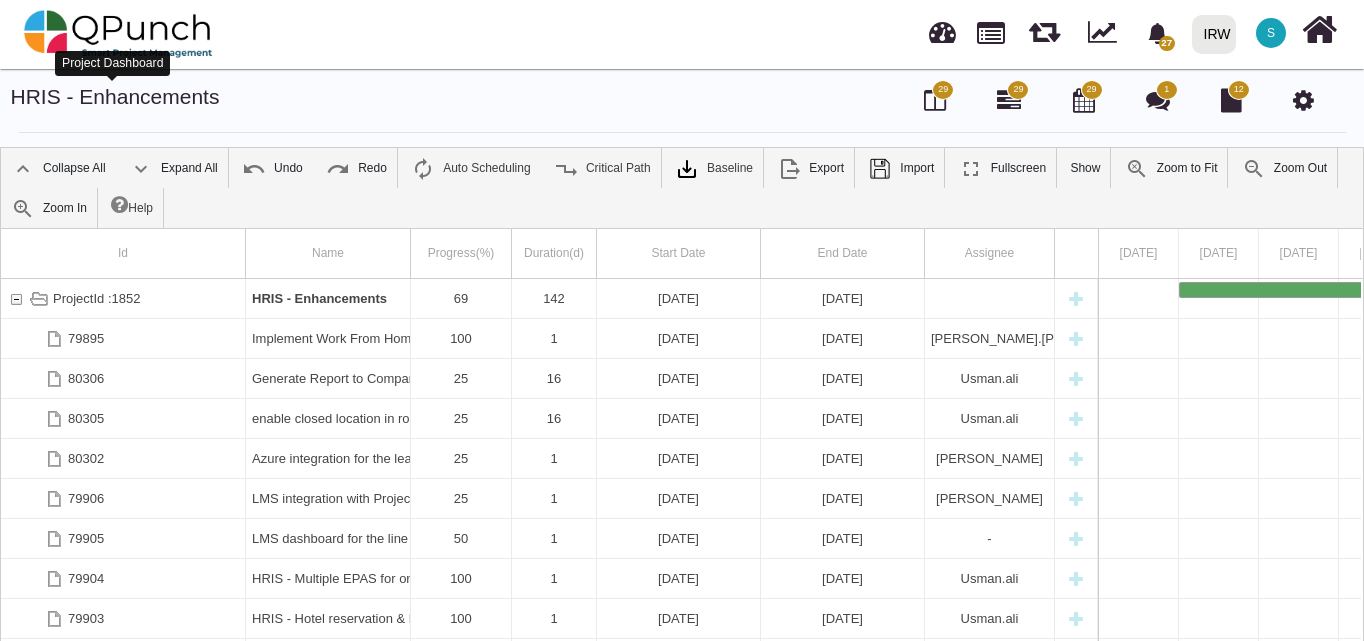 click on "HRIS  - Enhancements" at bounding box center (115, 96) 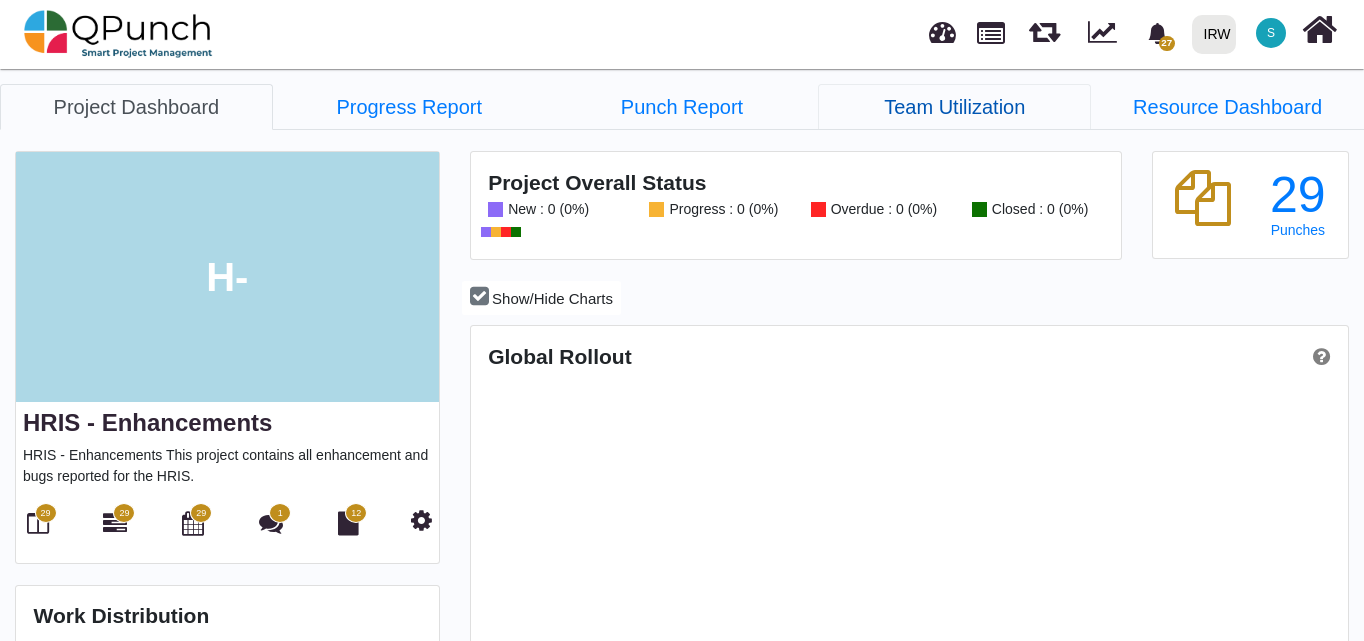 scroll, scrollTop: 999724, scrollLeft: 999418, axis: both 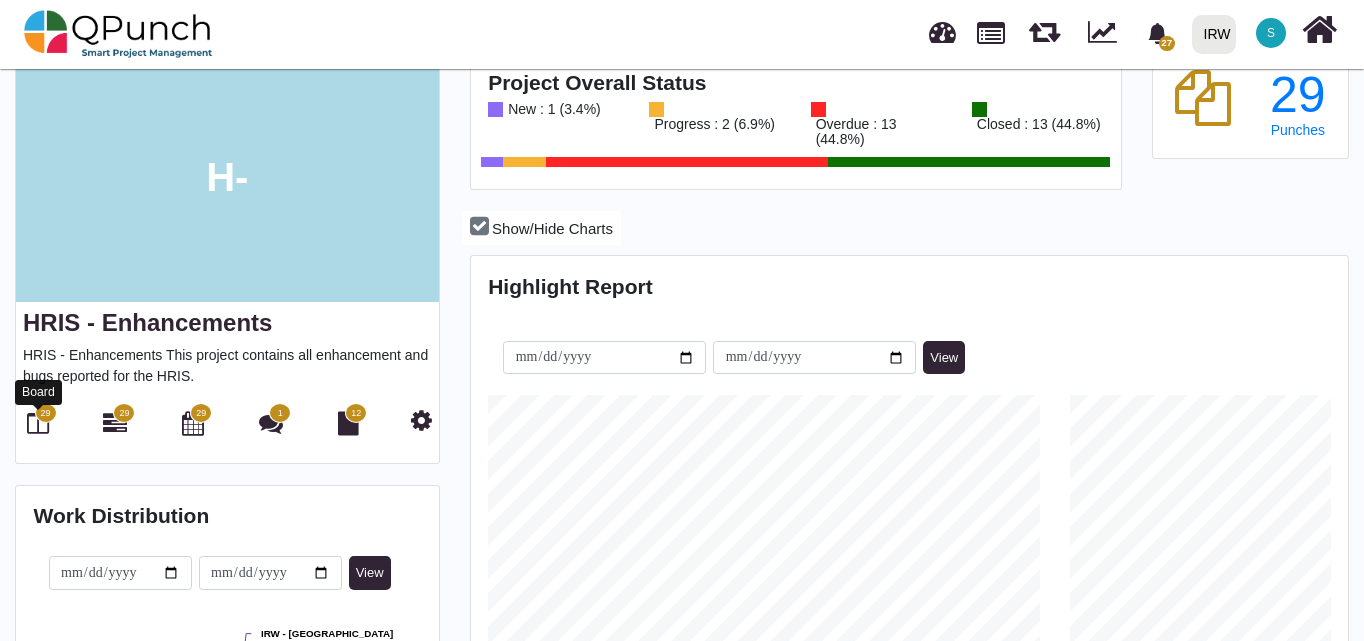 click at bounding box center [38, 423] 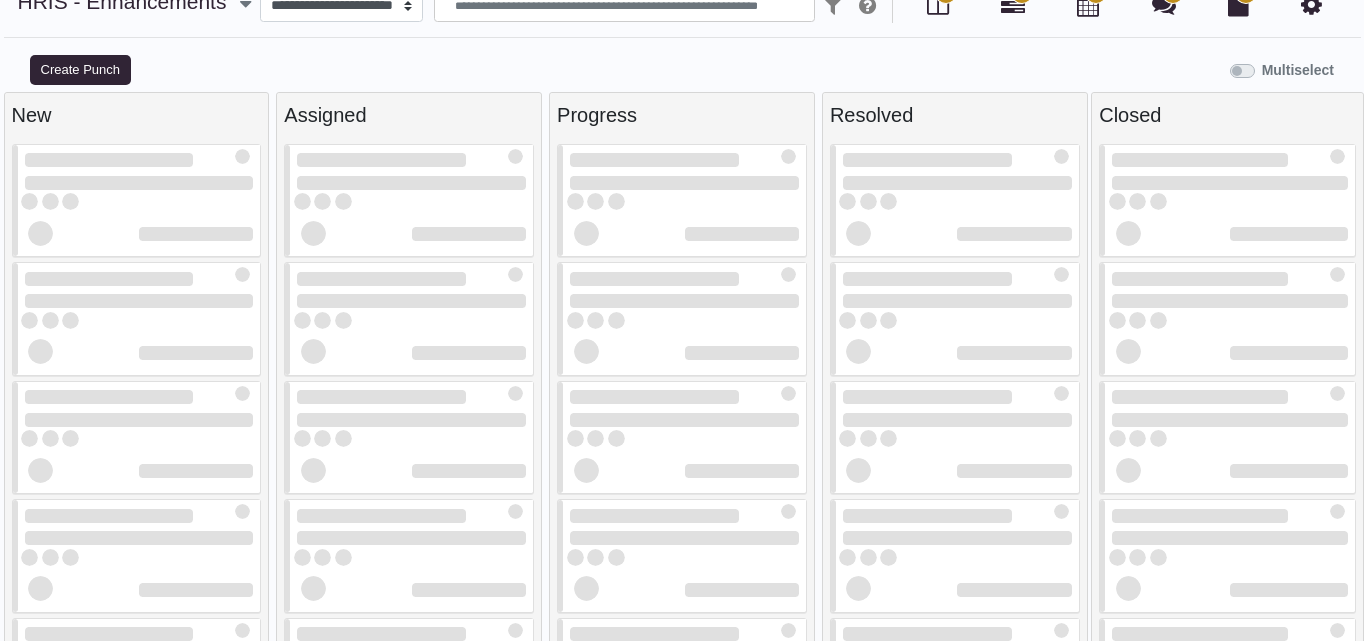 scroll, scrollTop: 0, scrollLeft: 0, axis: both 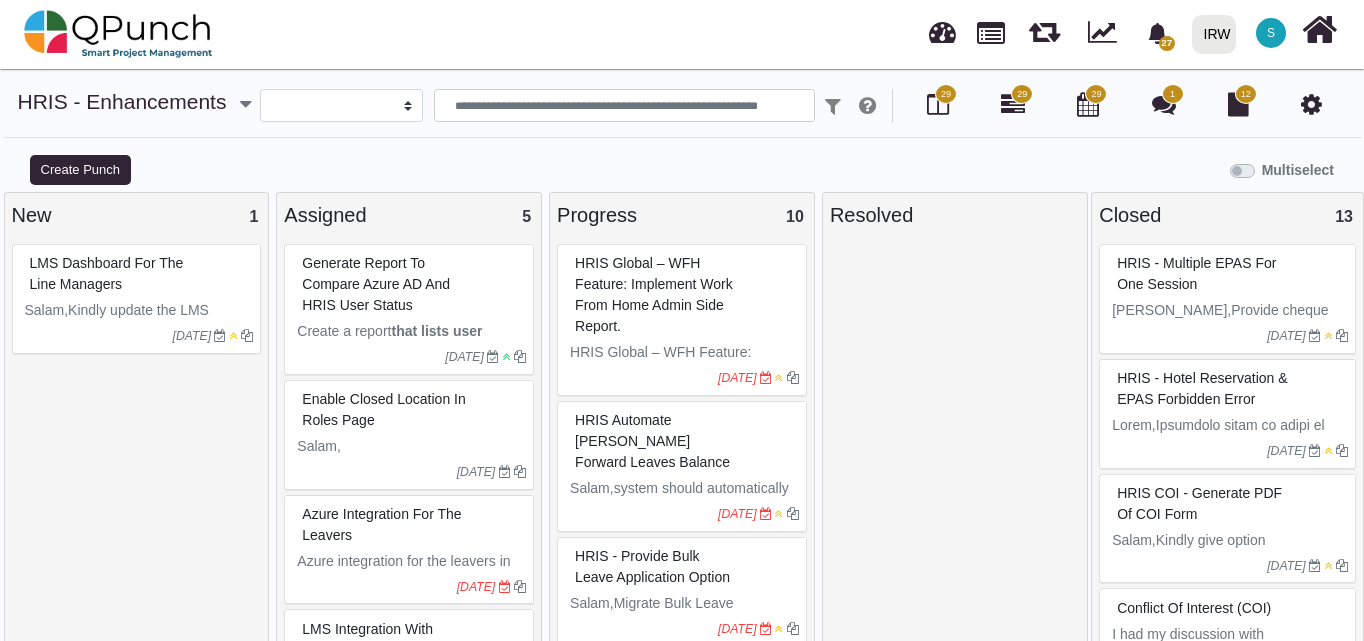 select 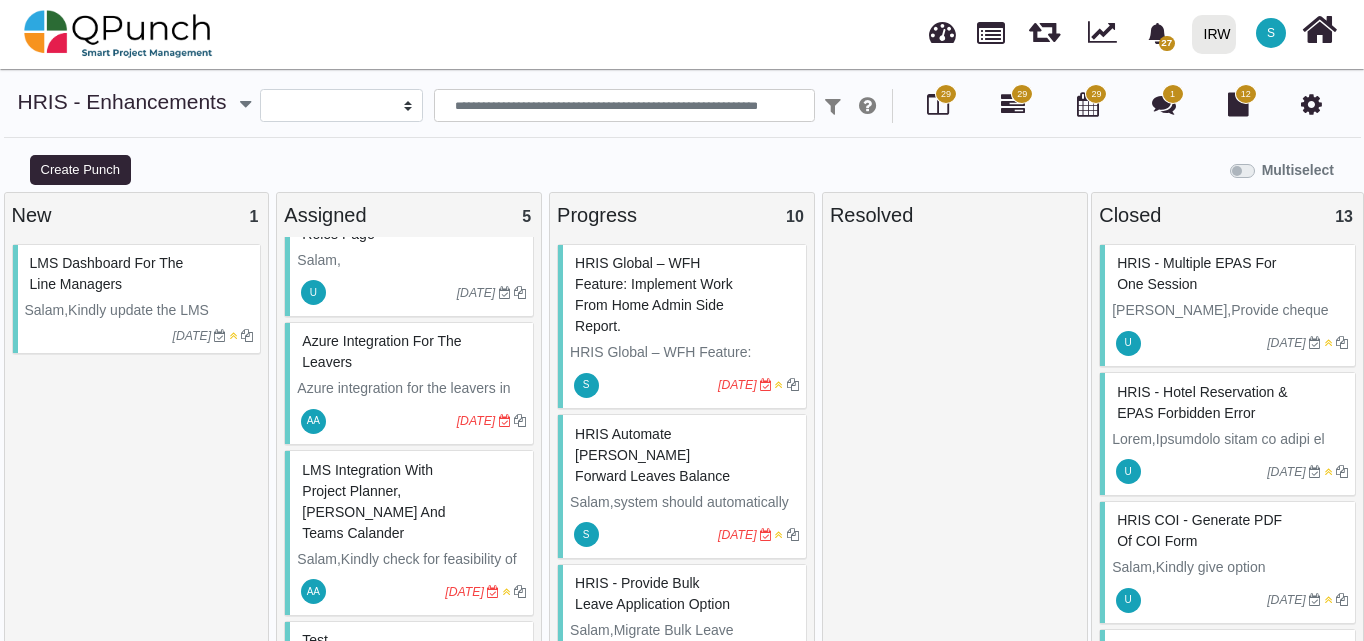scroll, scrollTop: 275, scrollLeft: 0, axis: vertical 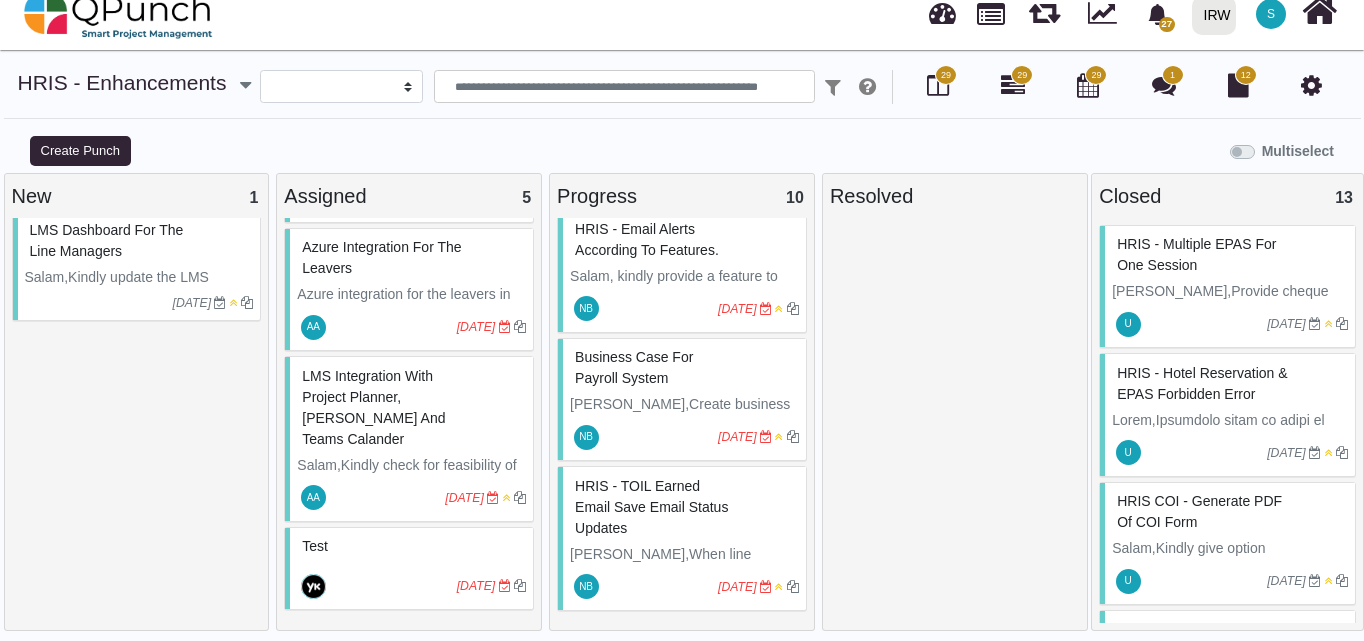 click on "HRIS  - Enhancements" at bounding box center (122, 82) 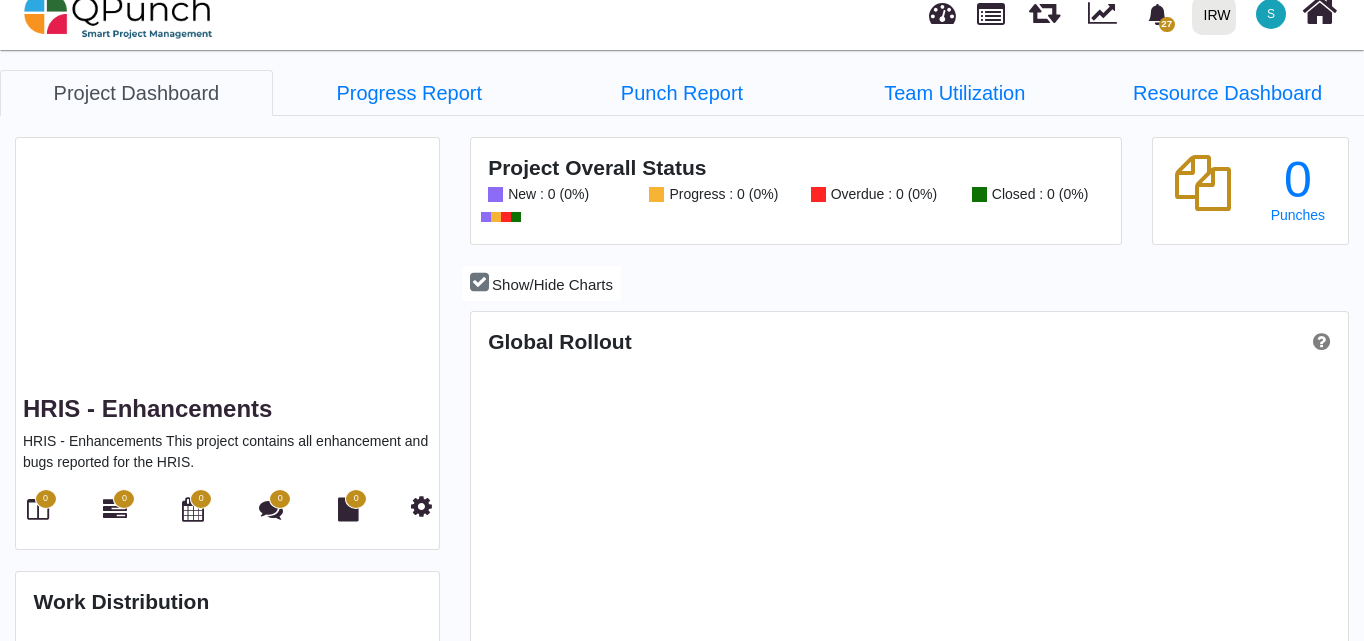 scroll, scrollTop: 0, scrollLeft: 0, axis: both 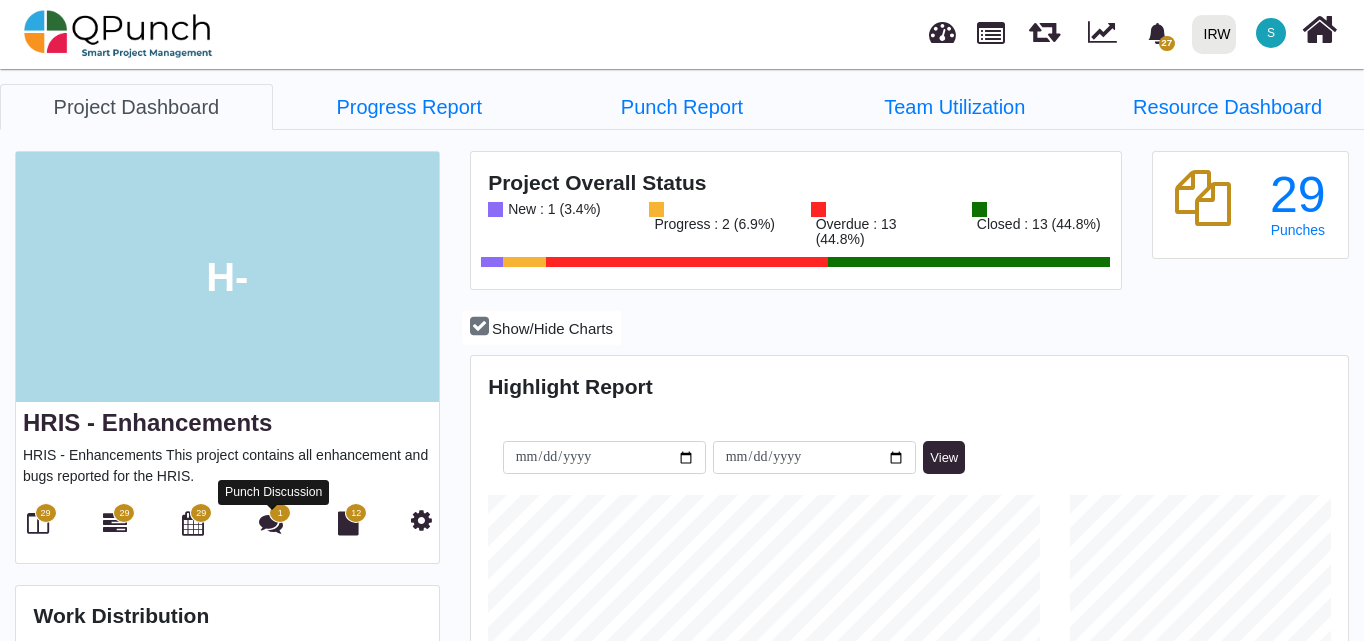 click at bounding box center (271, 523) 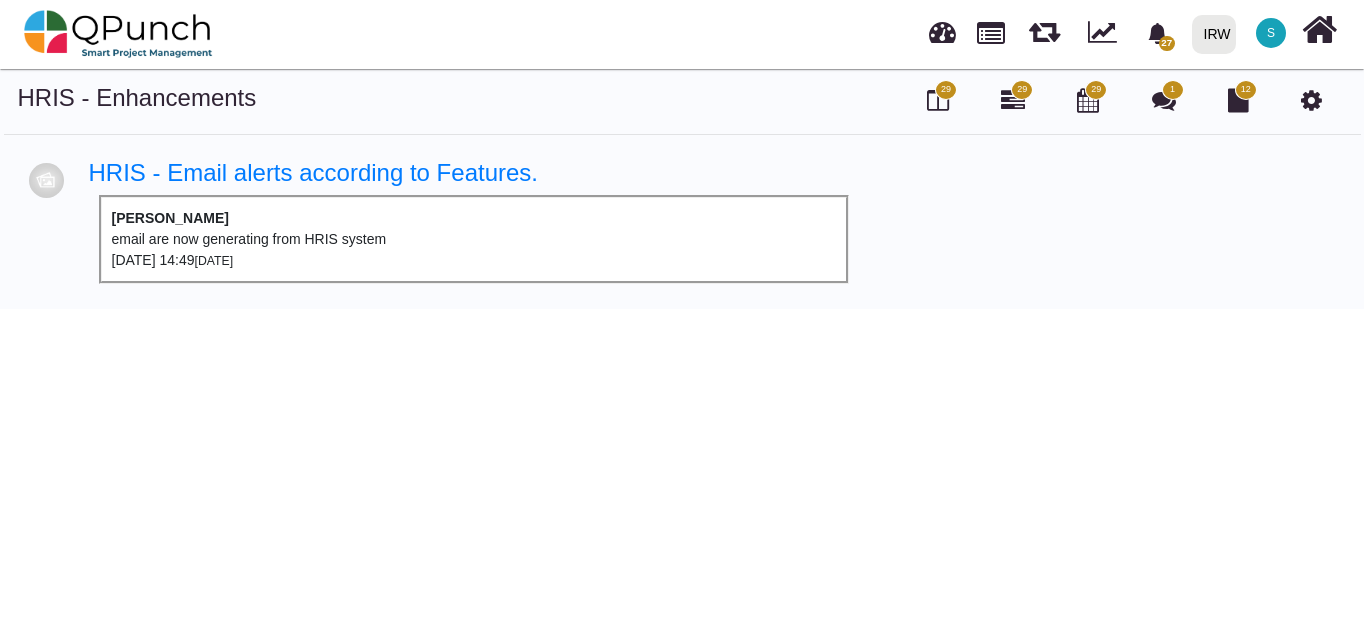 click on "email are now generating from HRIS system" at bounding box center (474, 239) 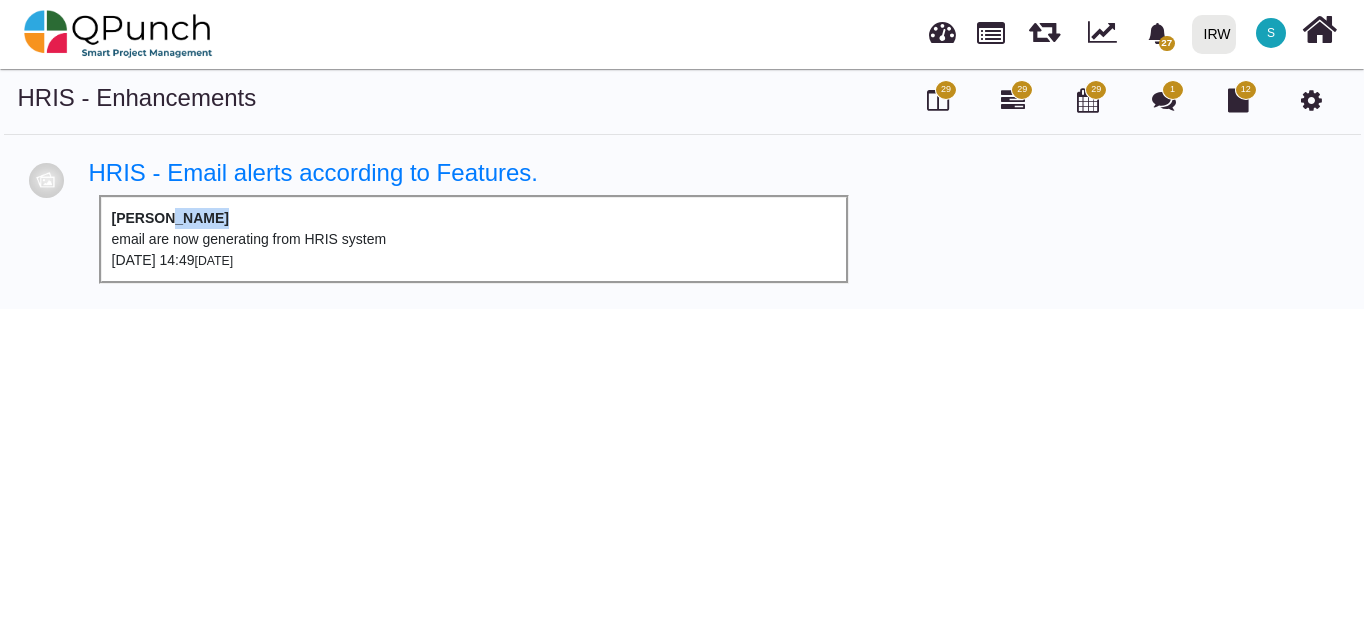 click on "[PERSON_NAME]" at bounding box center (170, 218) 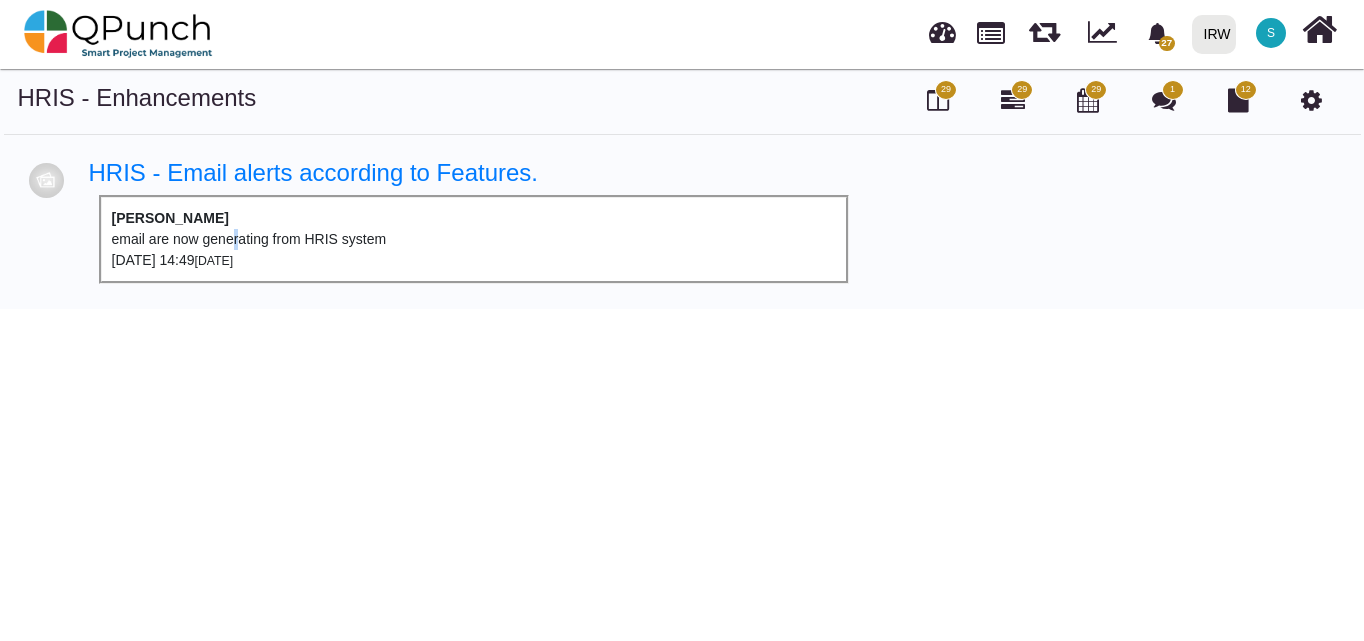 click on "email are now generating from HRIS system" at bounding box center (474, 239) 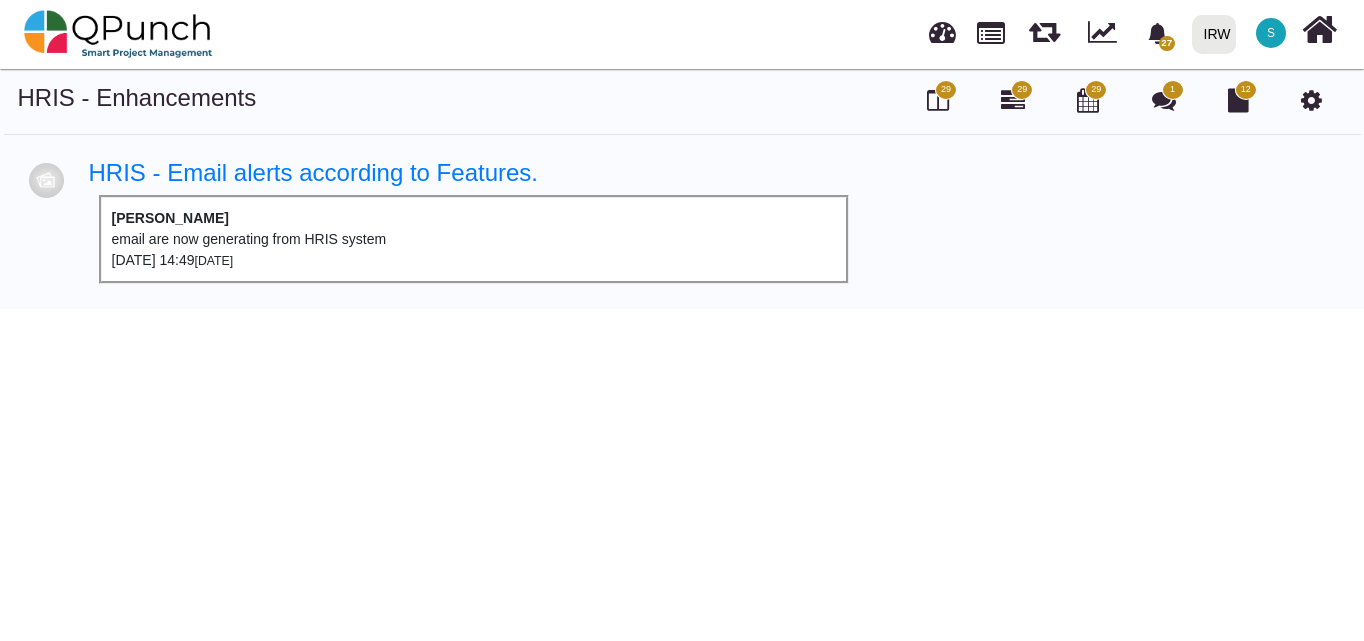 click on "[PERSON_NAME]   email are now generating from HRIS system
[DATE] 14:49
[DATE]" at bounding box center (474, 239) 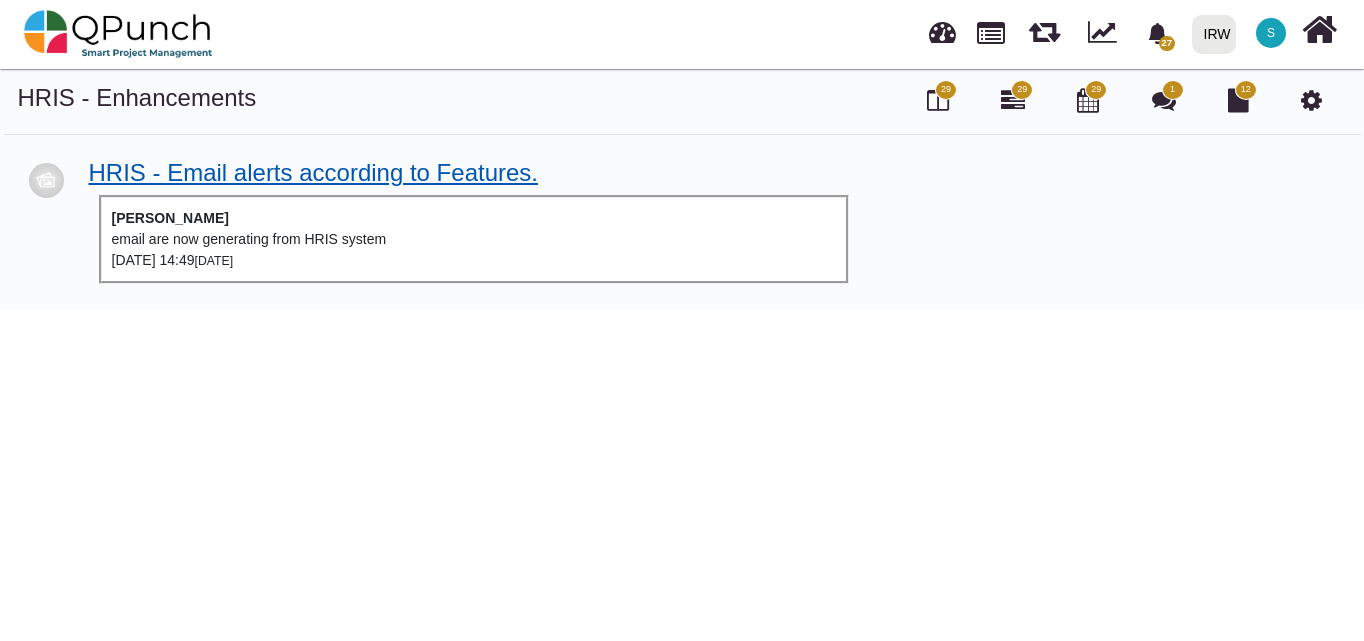 click on "HRIS - Email alerts according to Features." at bounding box center (314, 172) 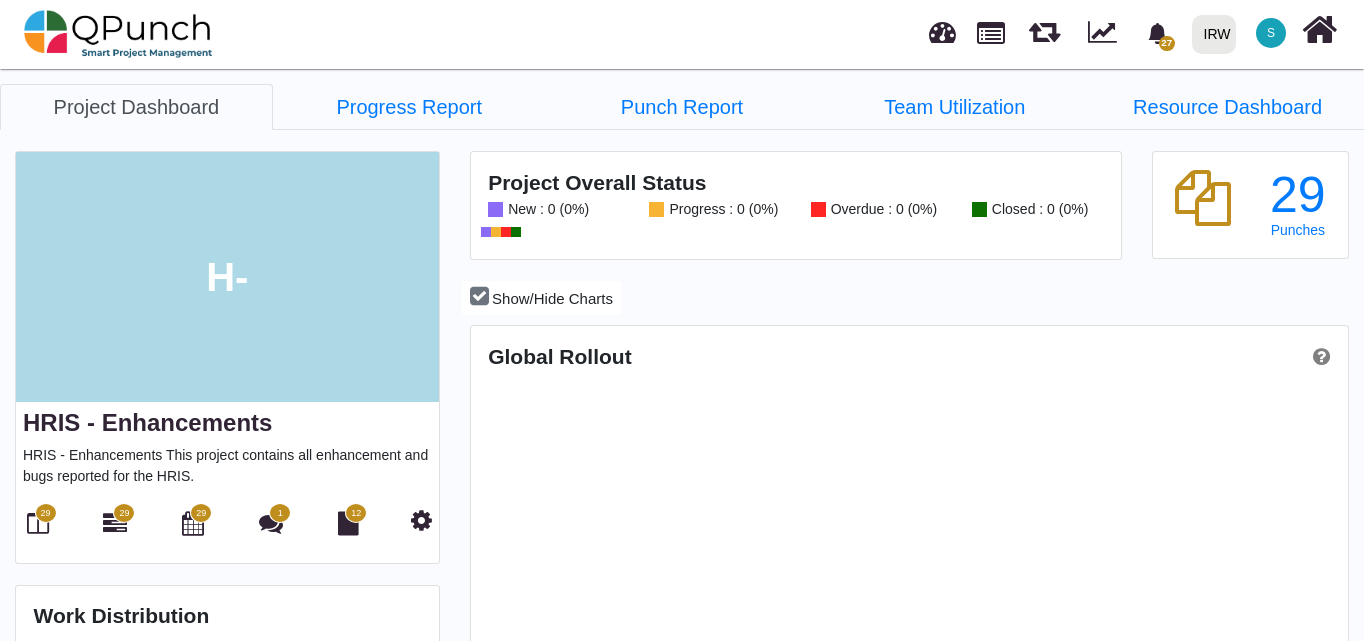 scroll, scrollTop: 999724, scrollLeft: 999418, axis: both 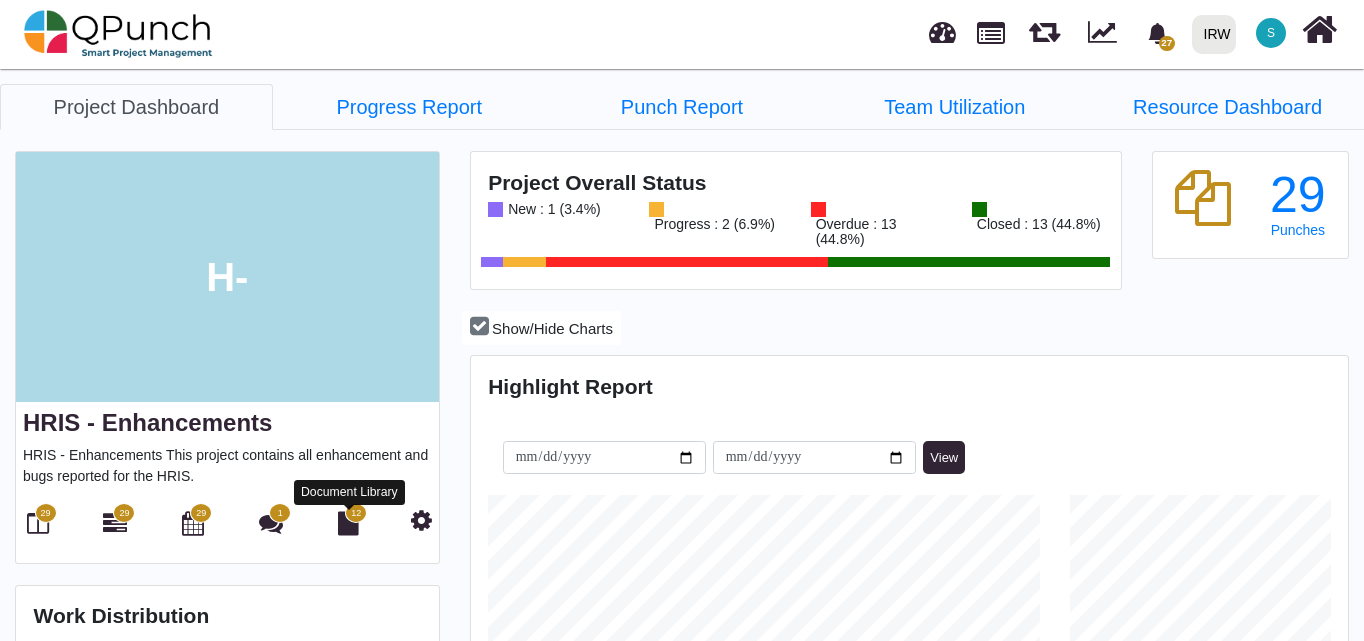 click at bounding box center [348, 523] 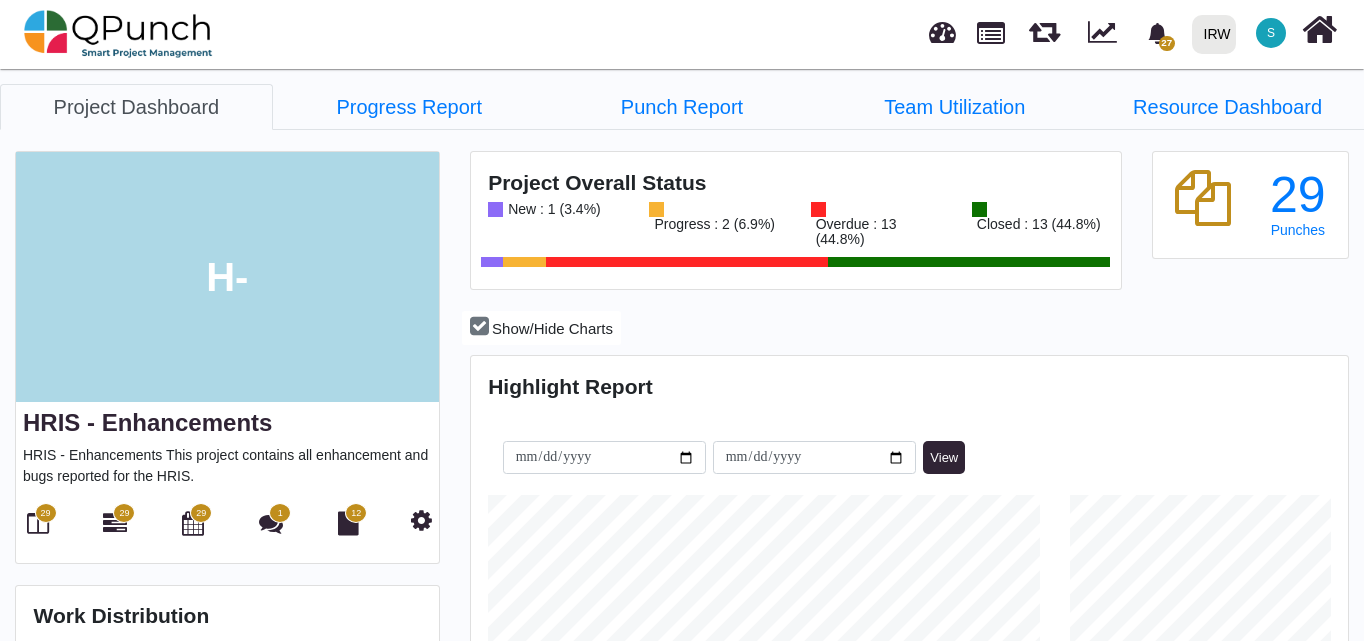 scroll, scrollTop: 999724, scrollLeft: 999418, axis: both 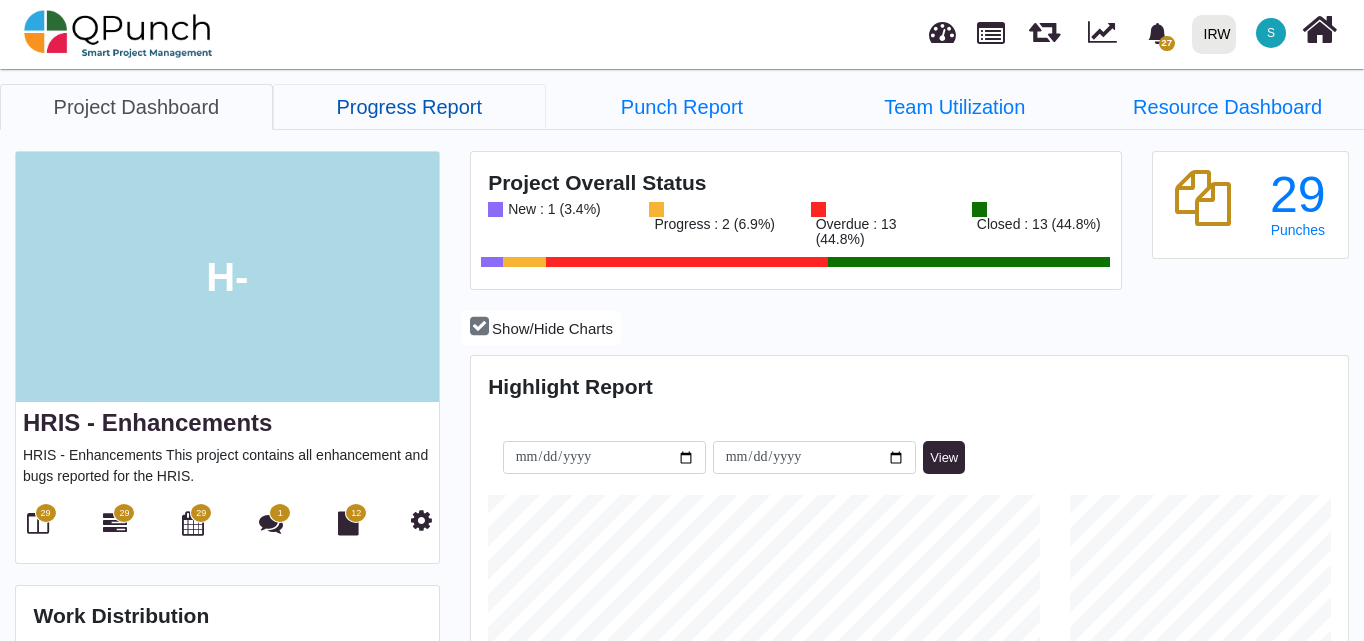 click on "Progress Report" at bounding box center (409, 107) 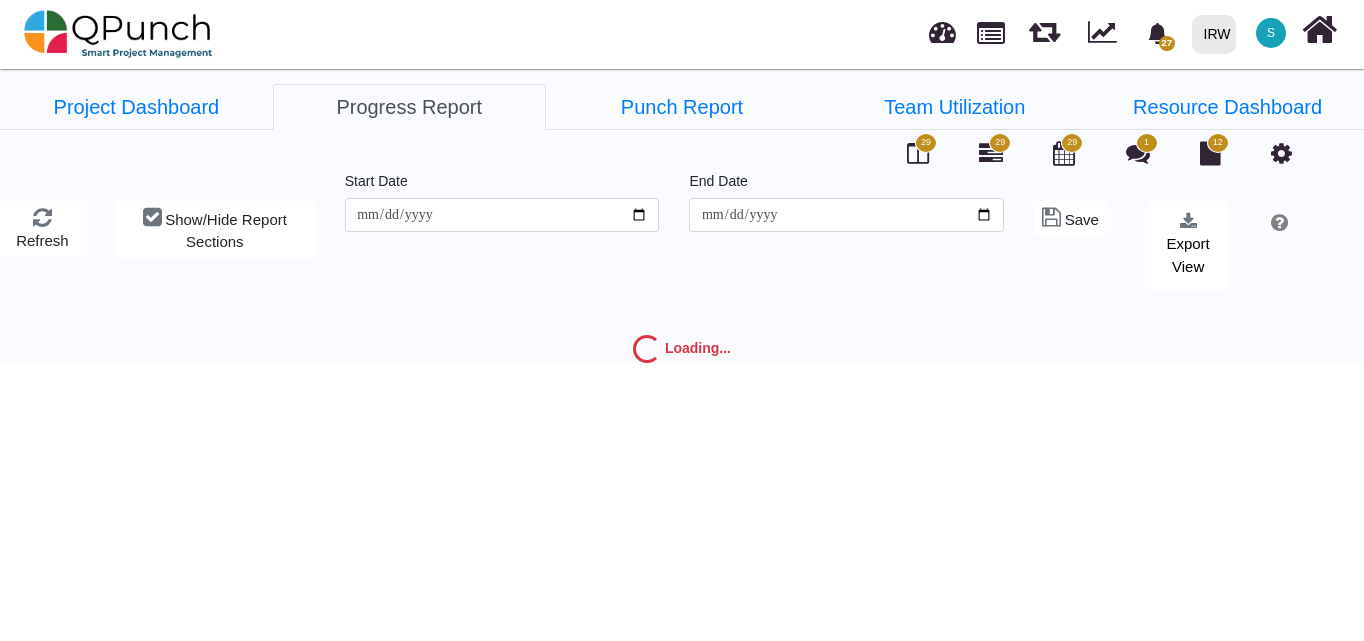 type on "**********" 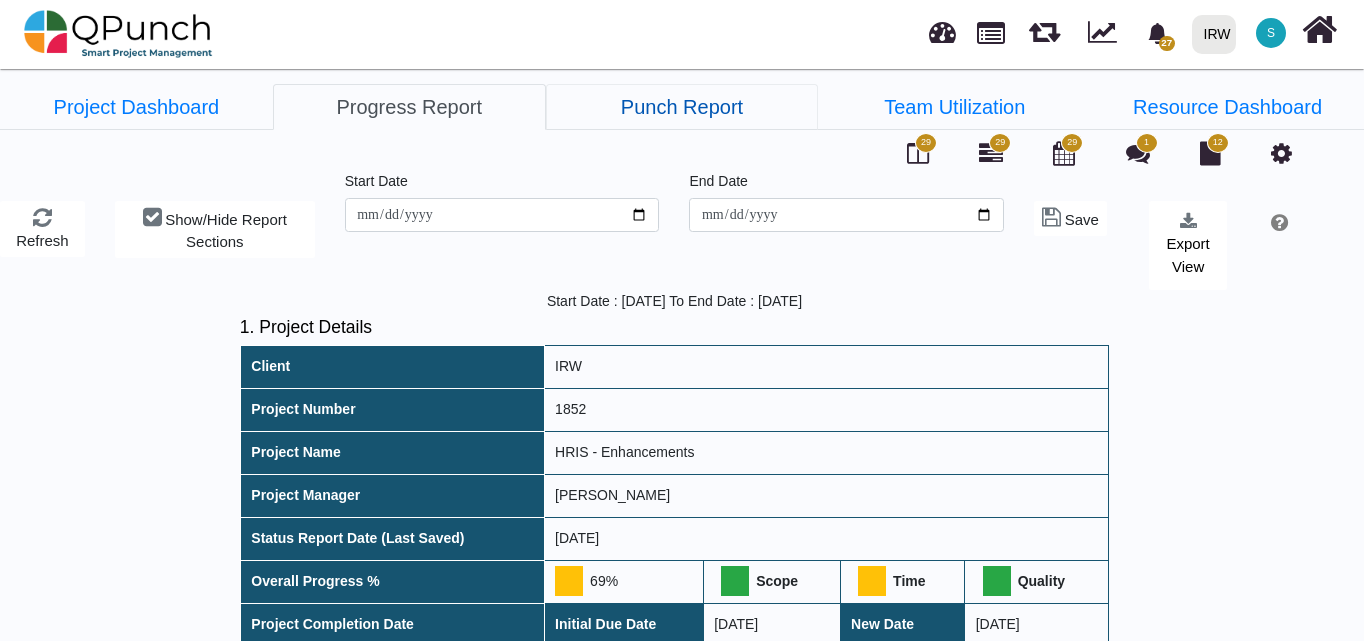 click on "Punch Report" at bounding box center (682, 107) 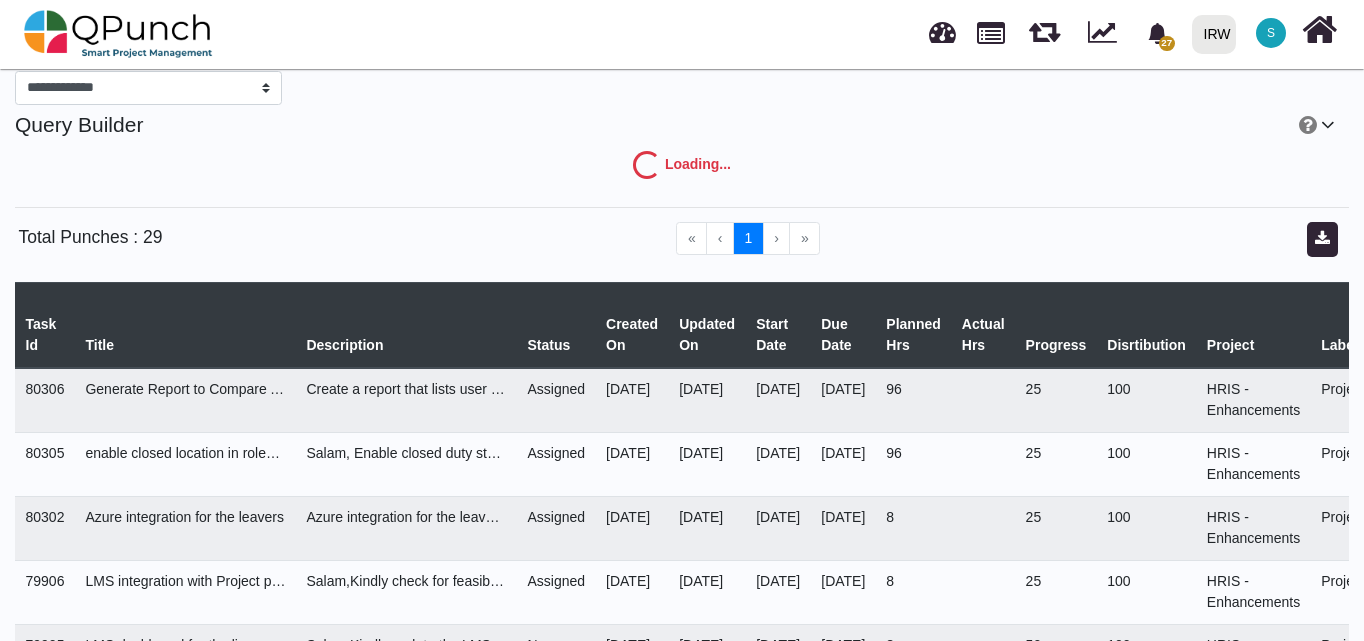 select on "***" 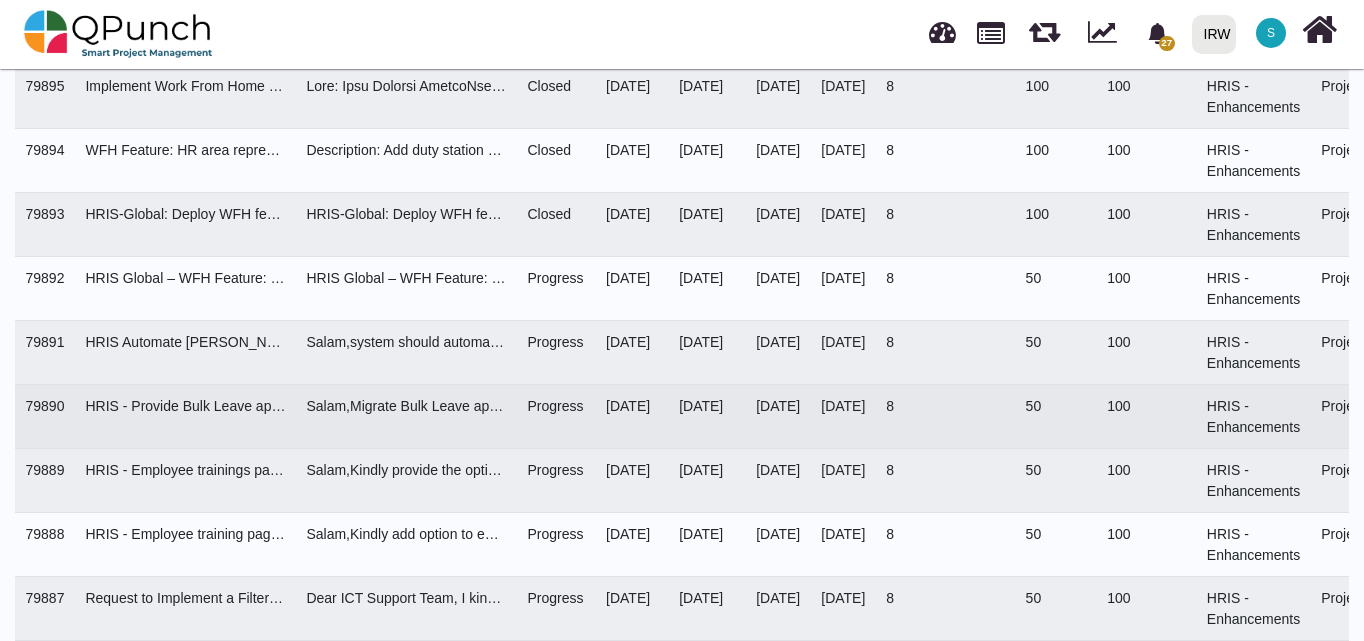 scroll, scrollTop: 1500, scrollLeft: 0, axis: vertical 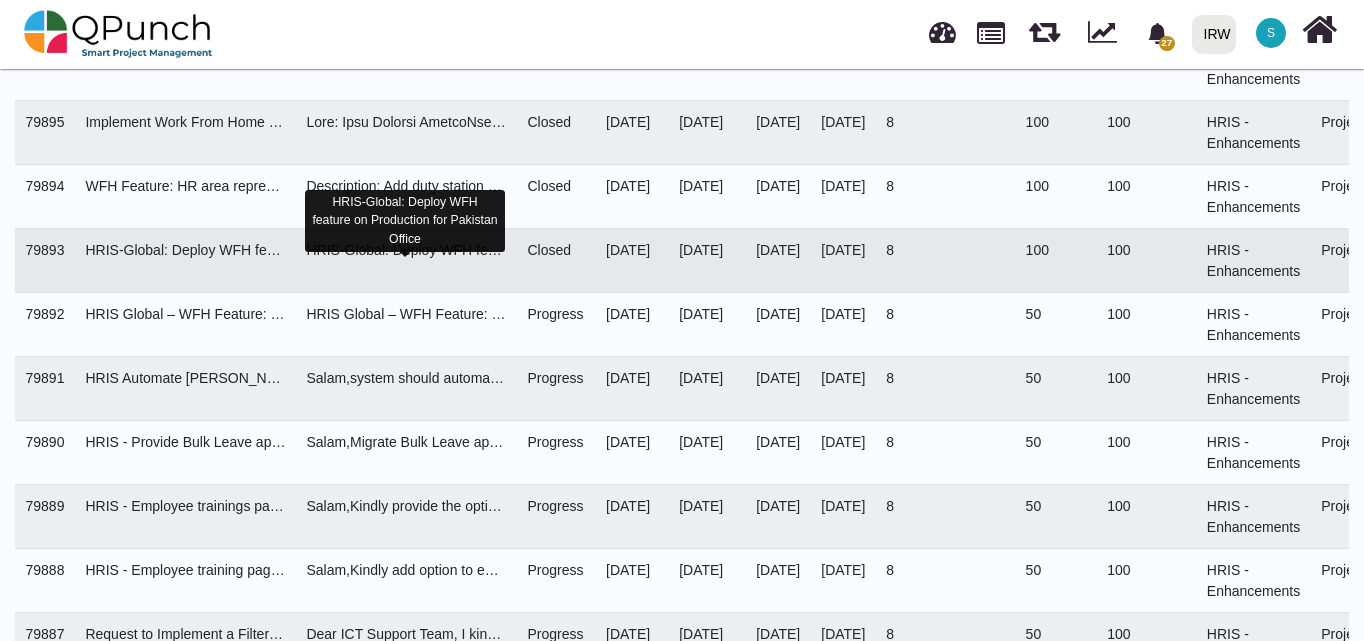 click on "HRIS-Global: Deploy WFH feature on Production for Pakistan Office" at bounding box center [406, 250] 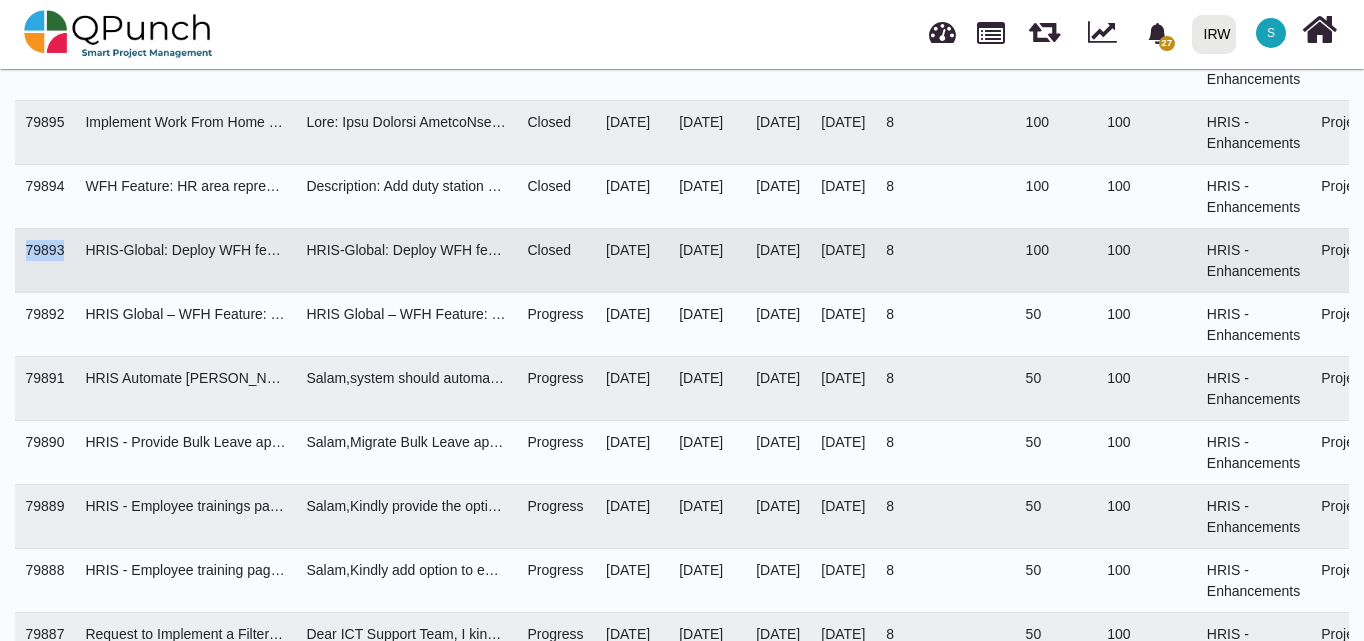 drag, startPoint x: 62, startPoint y: 248, endPoint x: 27, endPoint y: 244, distance: 35.22783 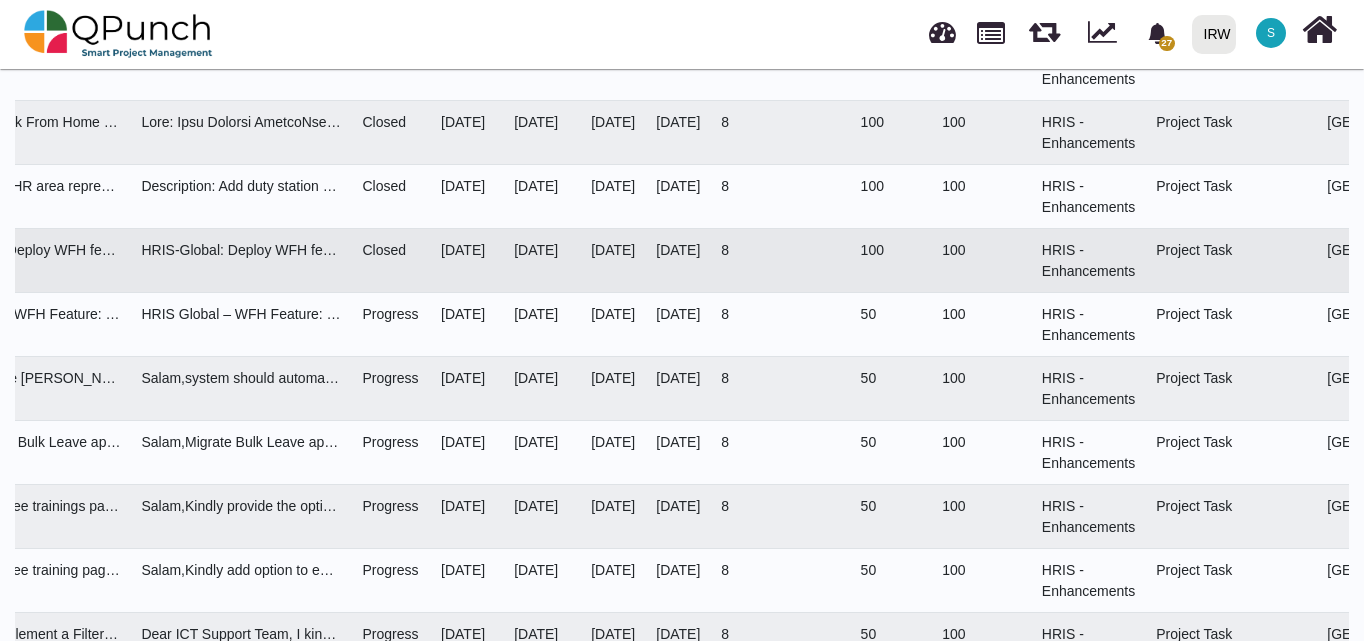 scroll, scrollTop: 0, scrollLeft: 0, axis: both 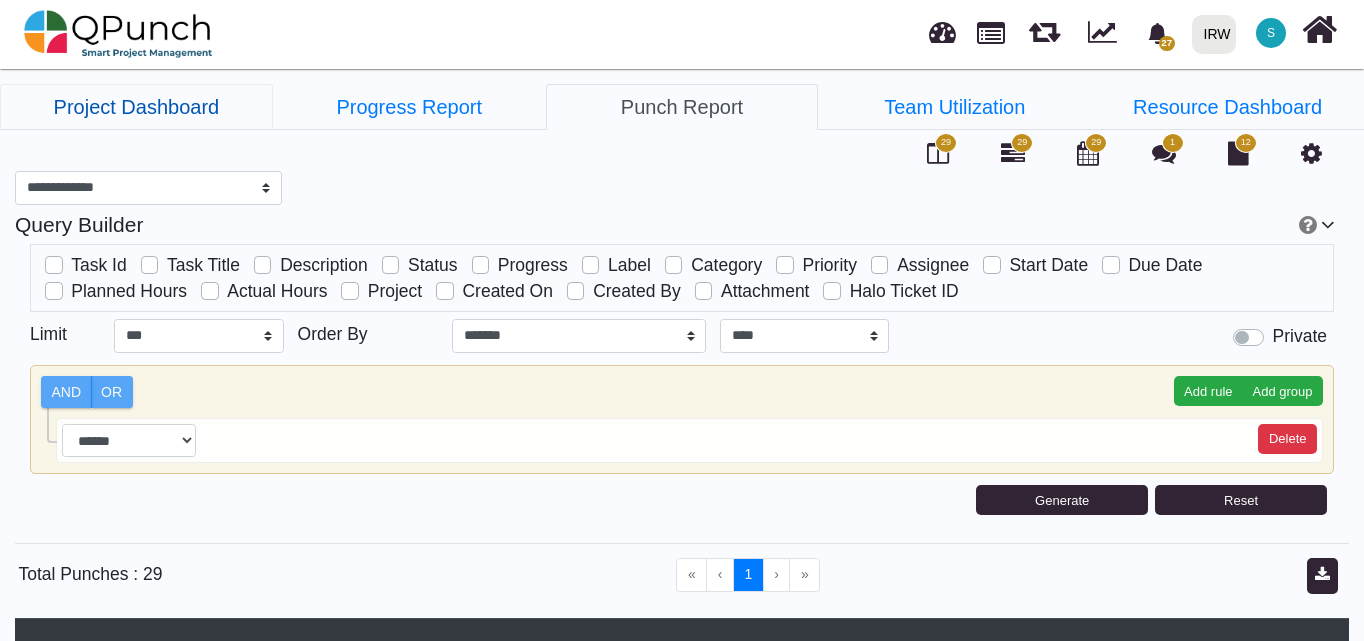 click on "Project Dashboard" at bounding box center (136, 107) 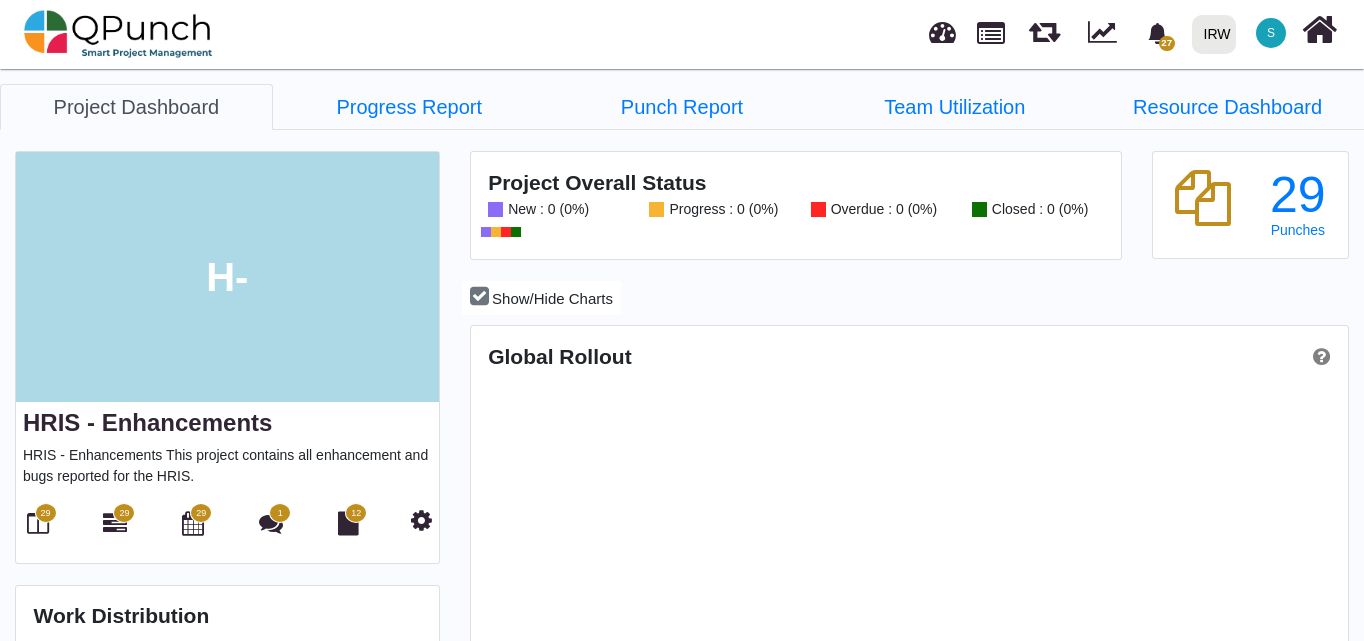 scroll, scrollTop: 999724, scrollLeft: 999418, axis: both 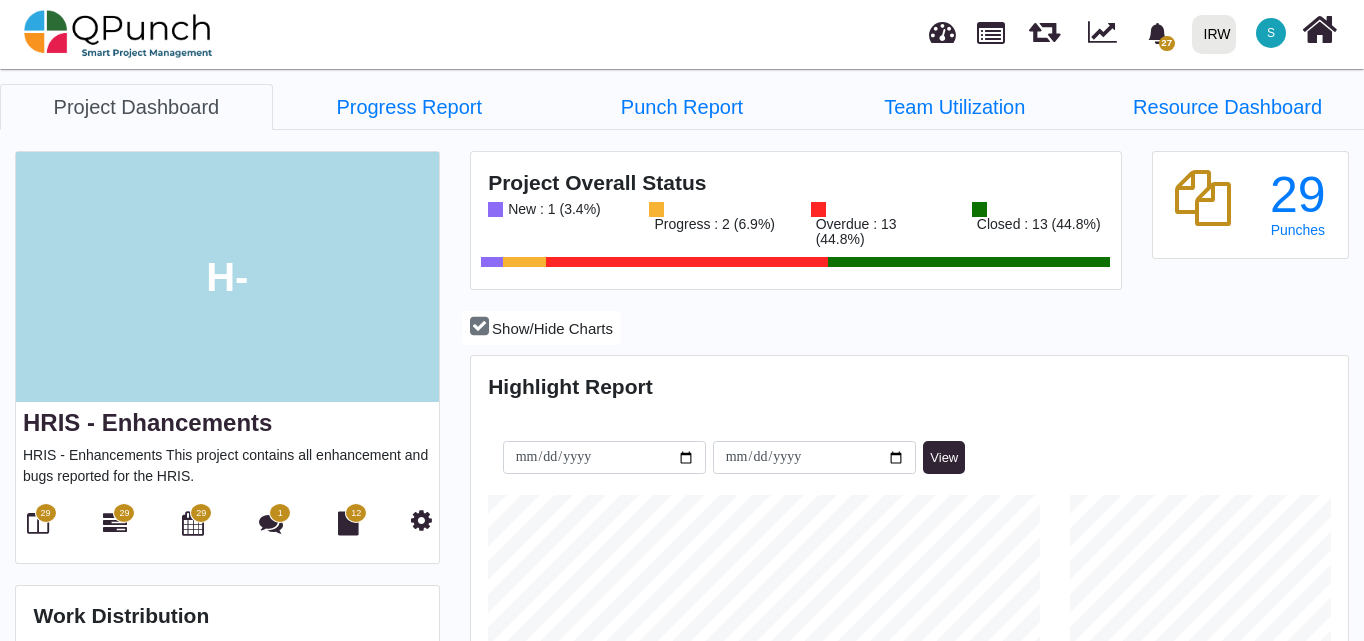 click at bounding box center [38, 523] 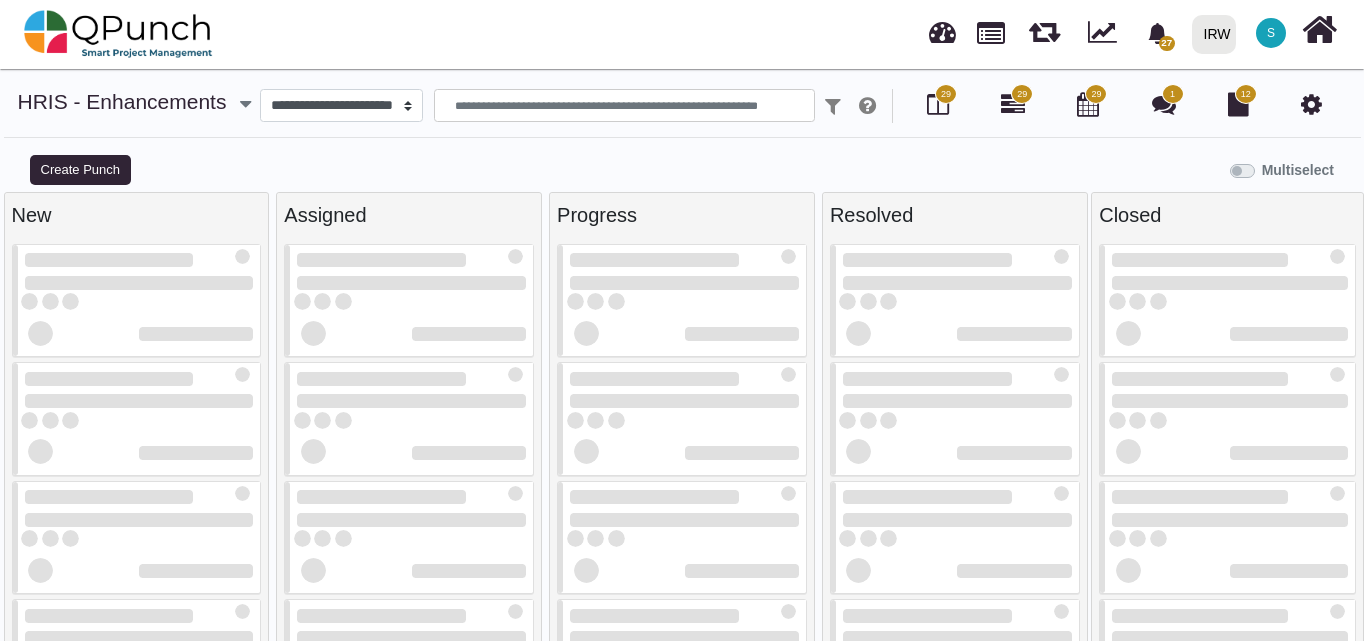 select 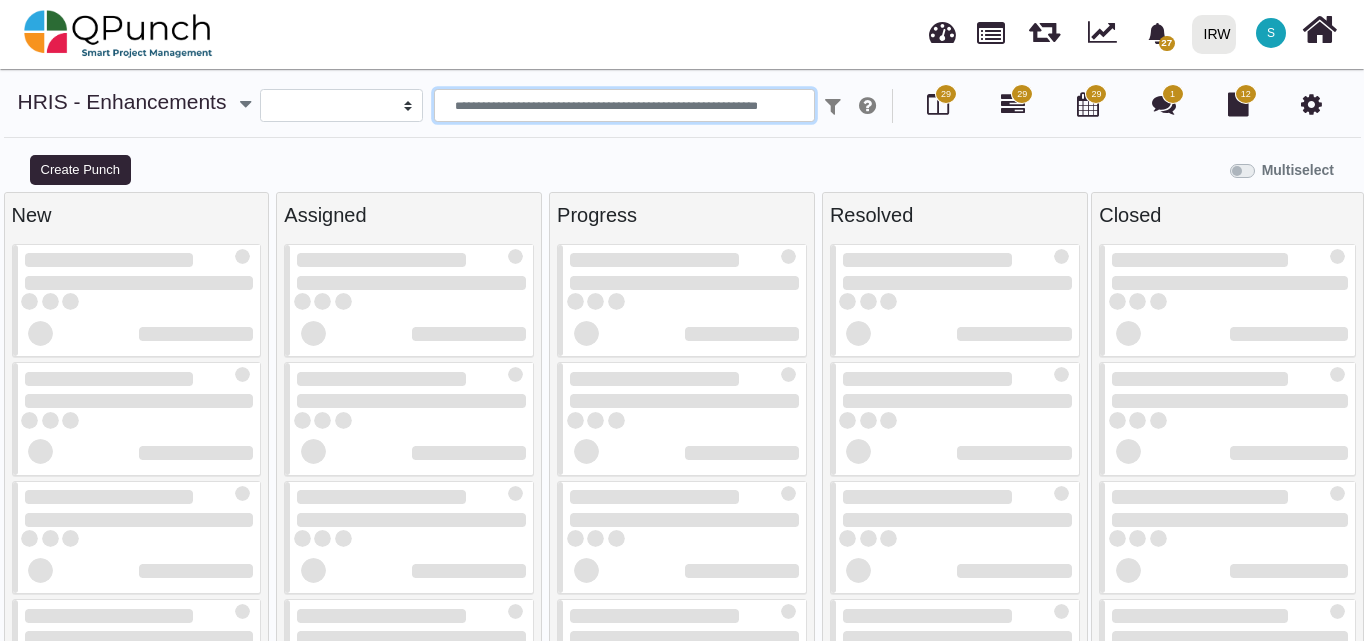 click at bounding box center (625, 106) 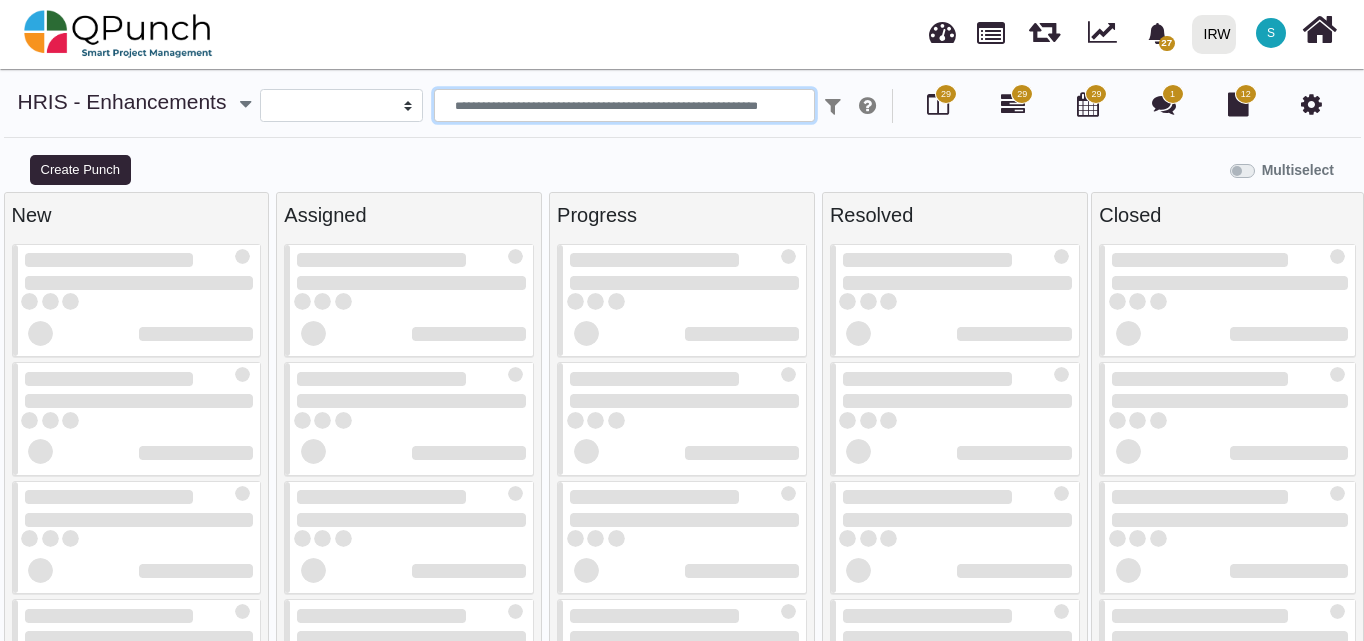 paste on "*****" 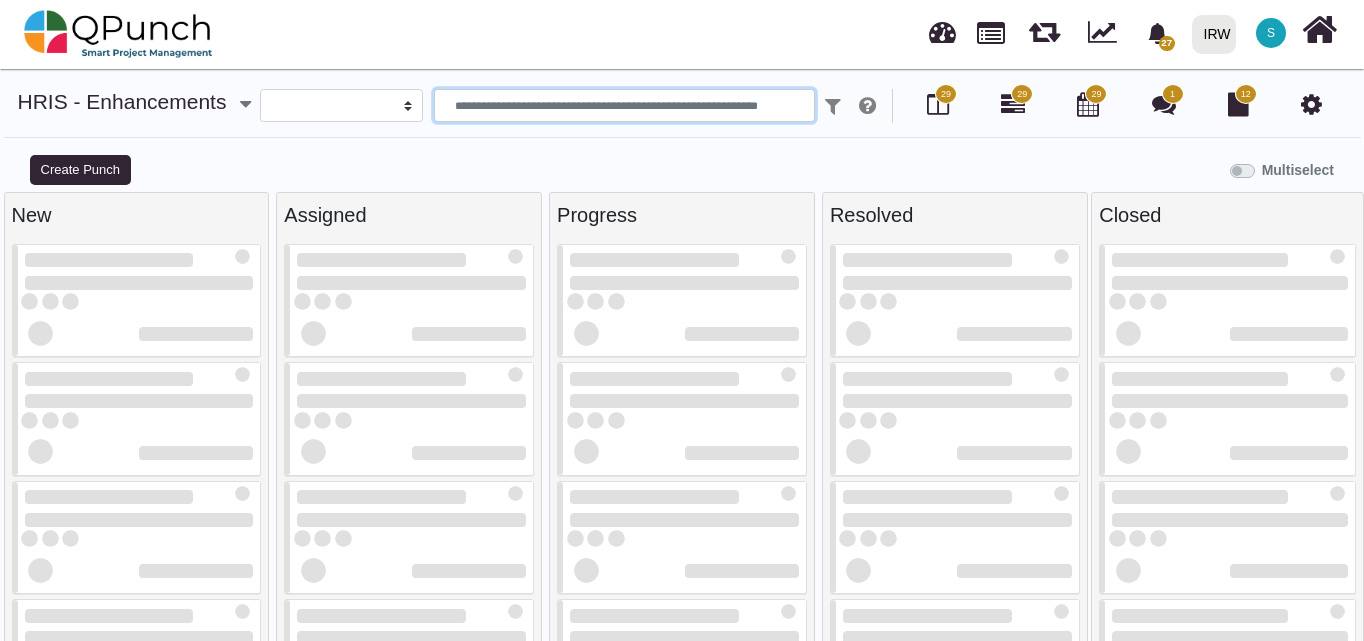 type on "*****" 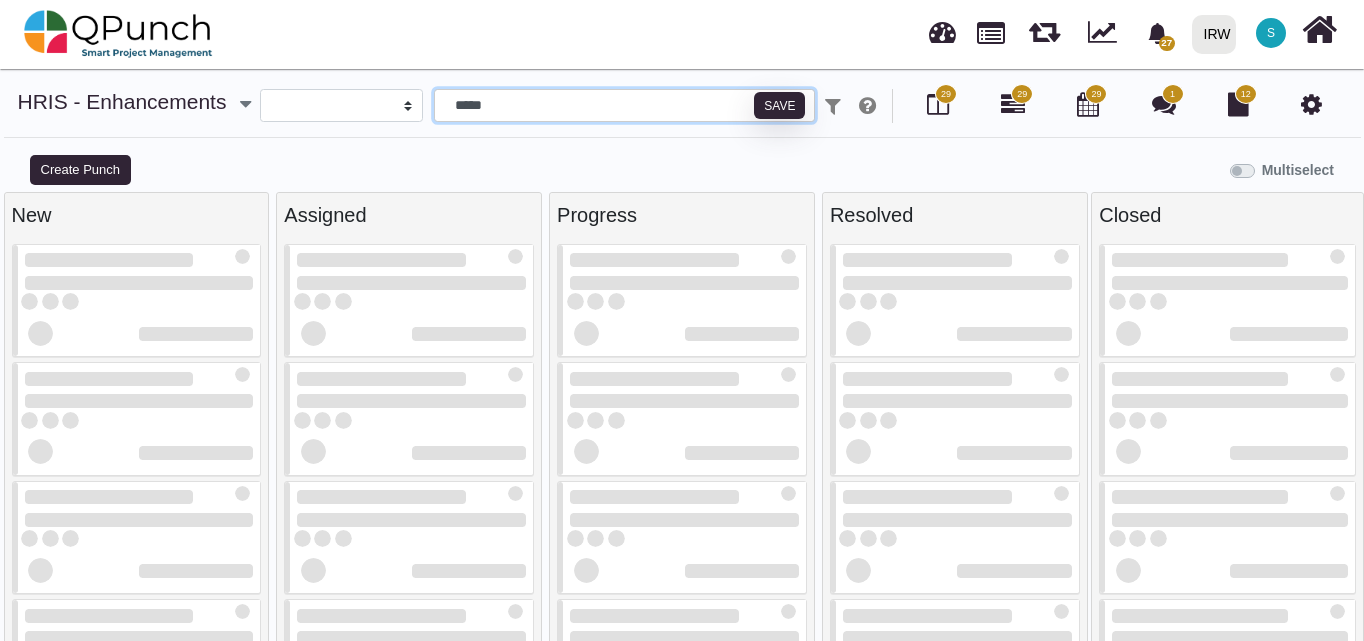 select 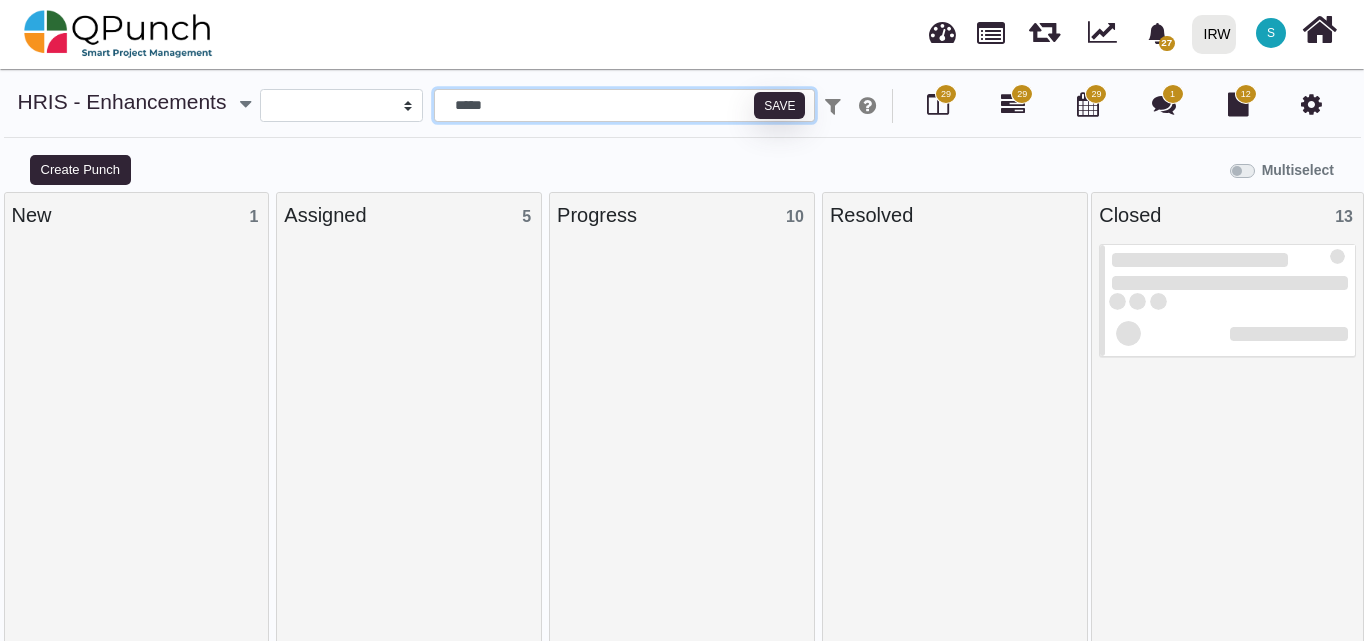 click on "*****" at bounding box center (625, 106) 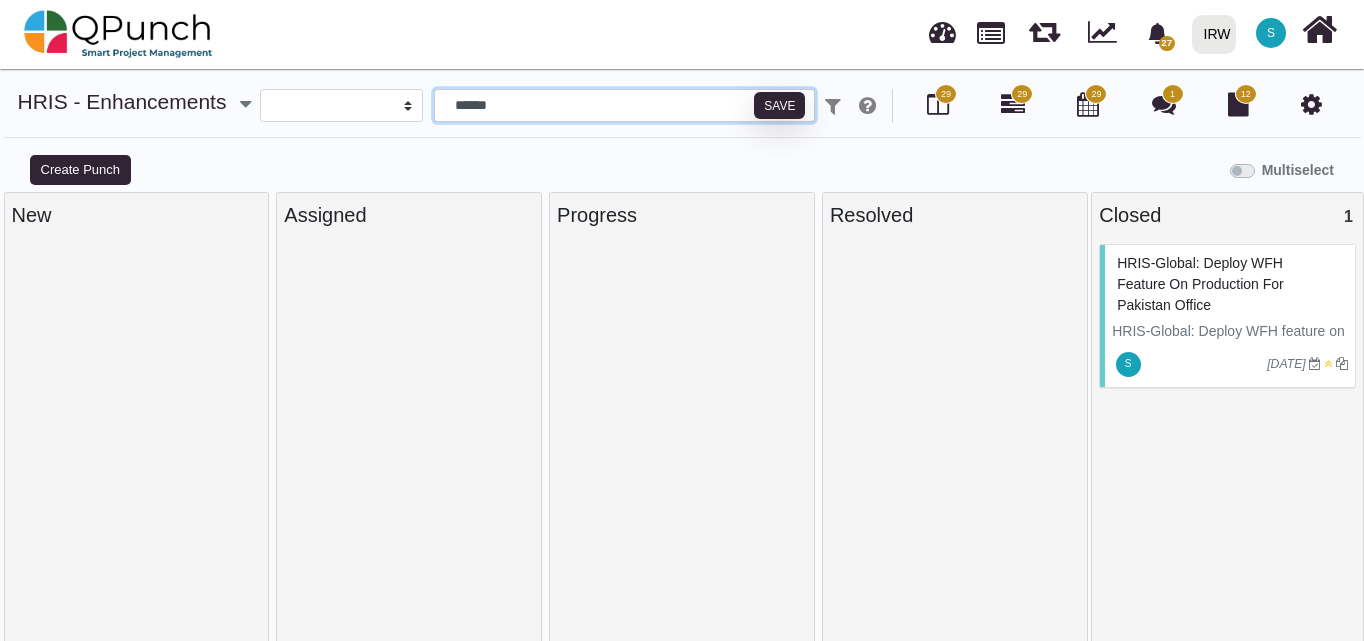 type on "******" 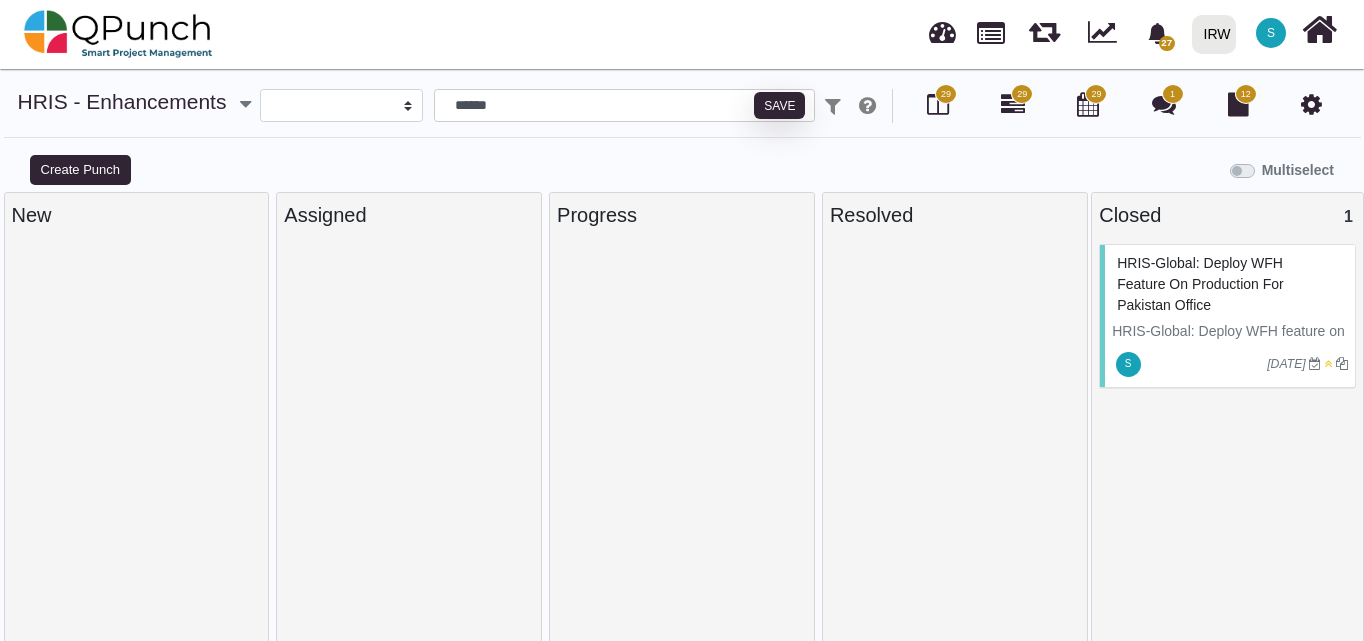 click on "HRIS-Global: Deploy WFH feature on Production for Pakistan Office" at bounding box center [1230, 284] 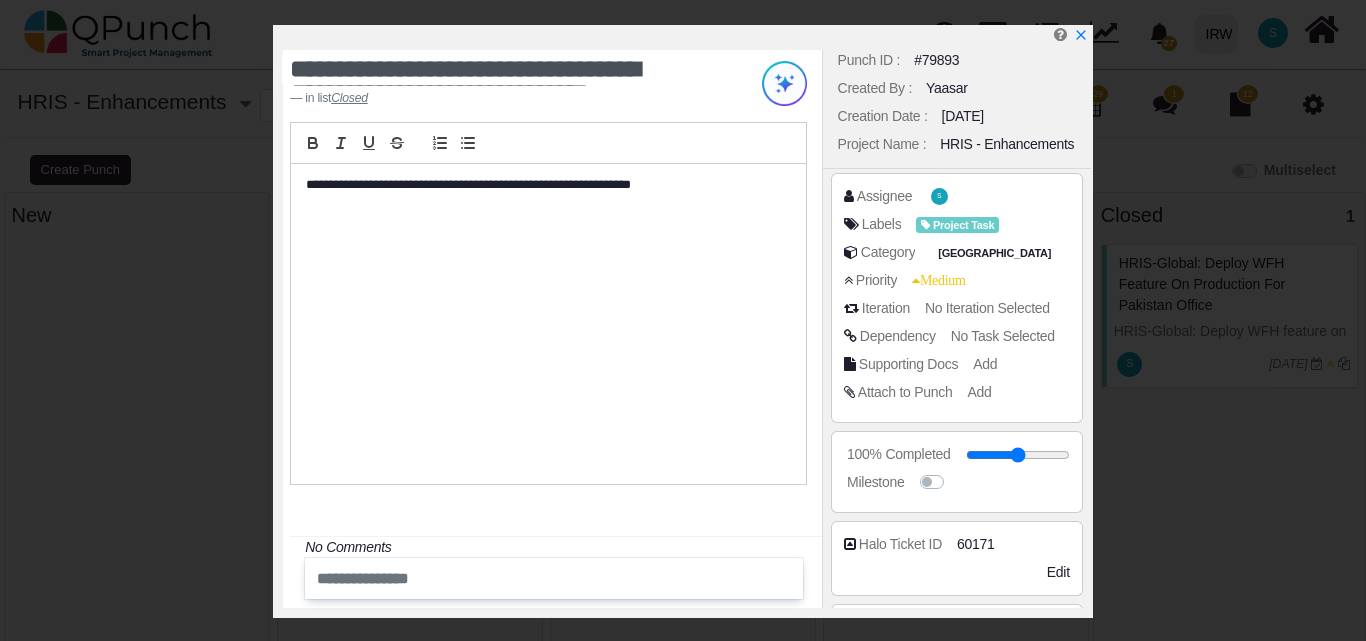 scroll, scrollTop: 0, scrollLeft: 0, axis: both 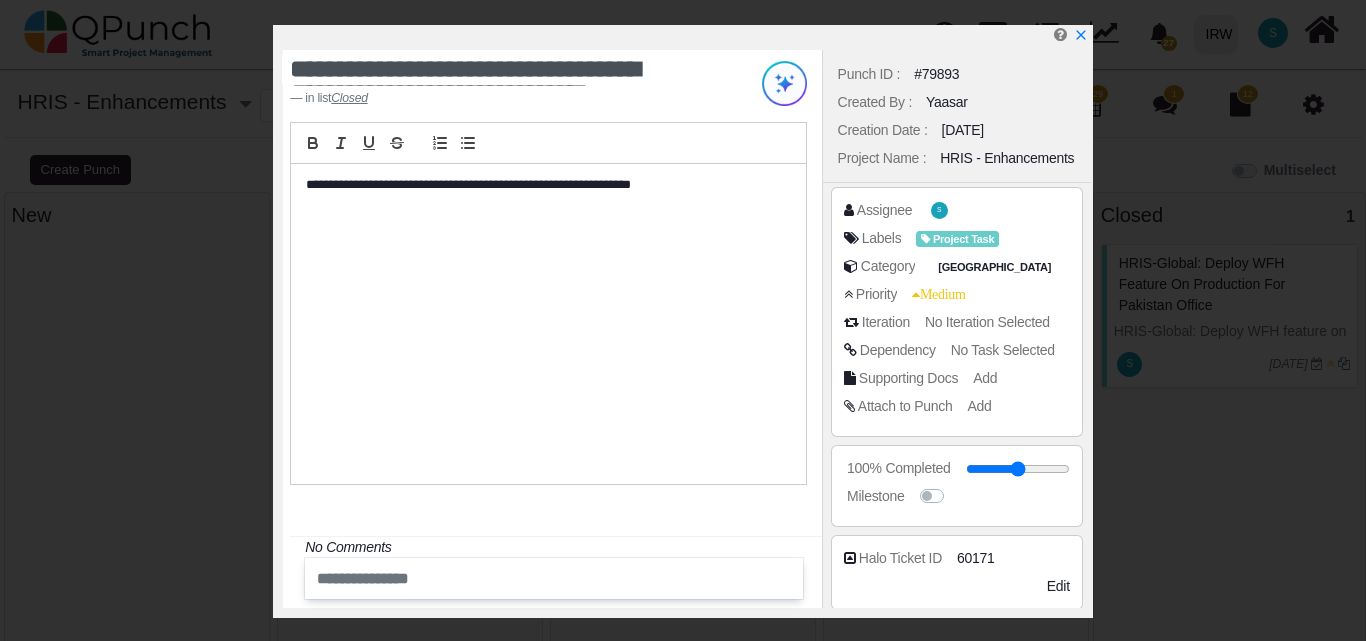 click at bounding box center [522, 578] 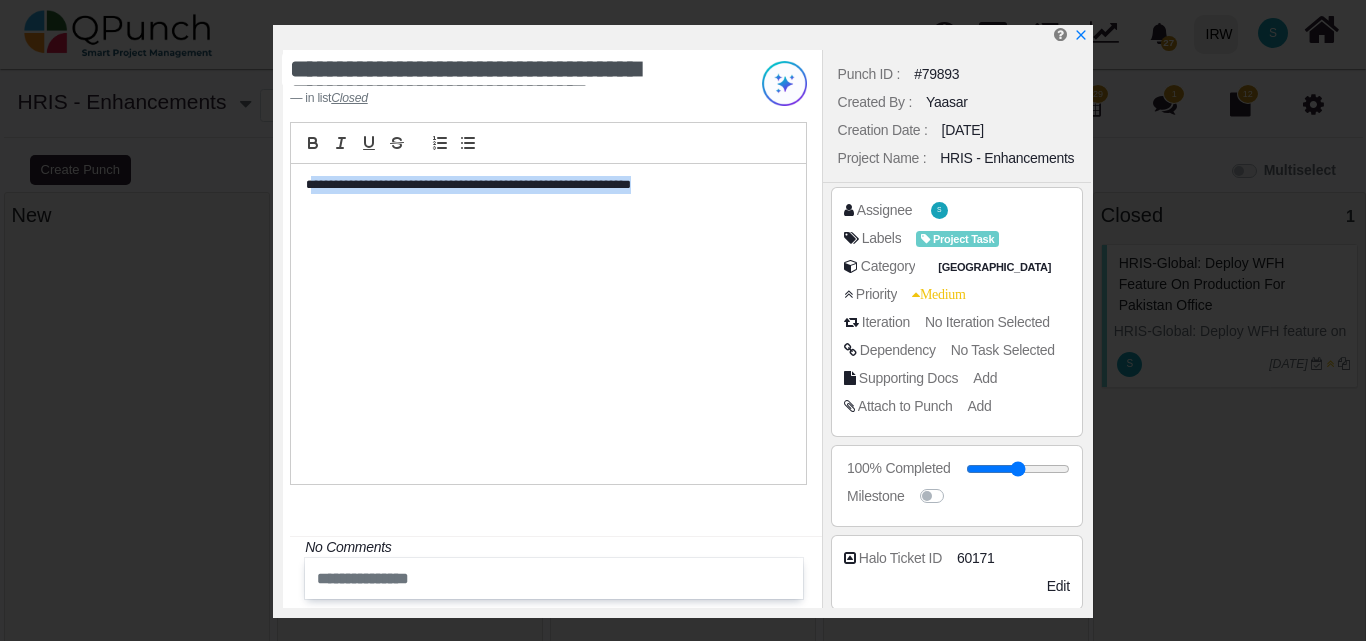 drag, startPoint x: 695, startPoint y: 189, endPoint x: 312, endPoint y: 189, distance: 383 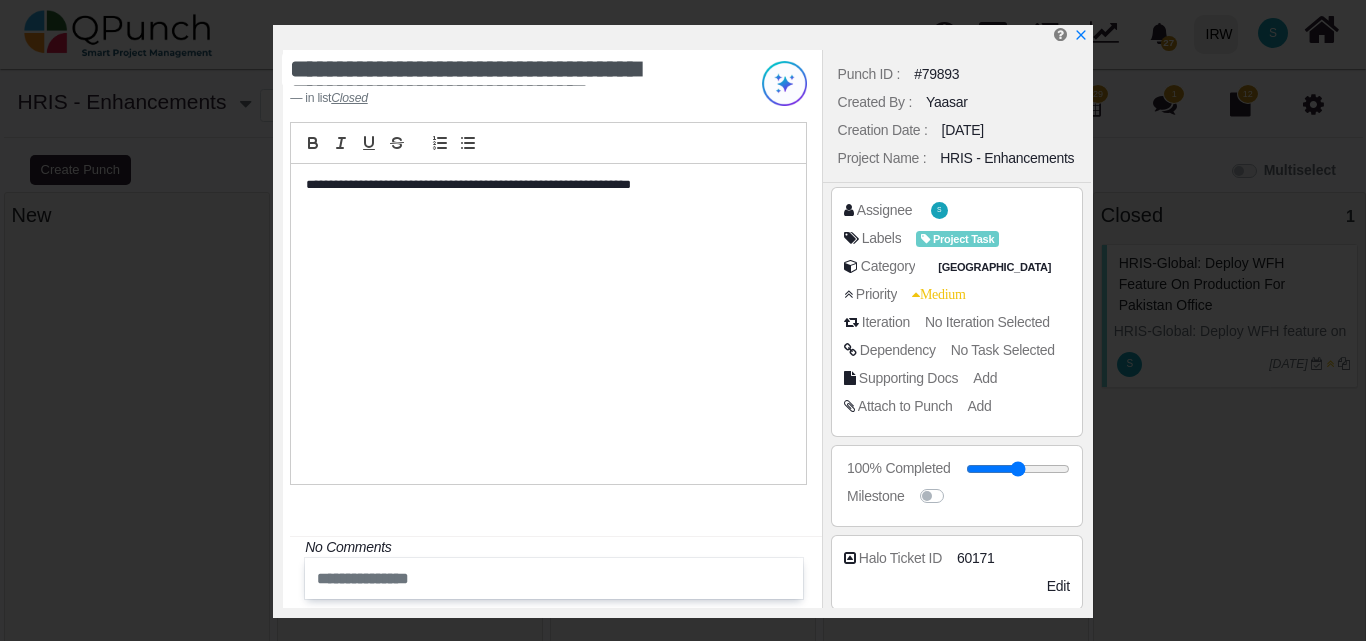 click at bounding box center [554, 578] 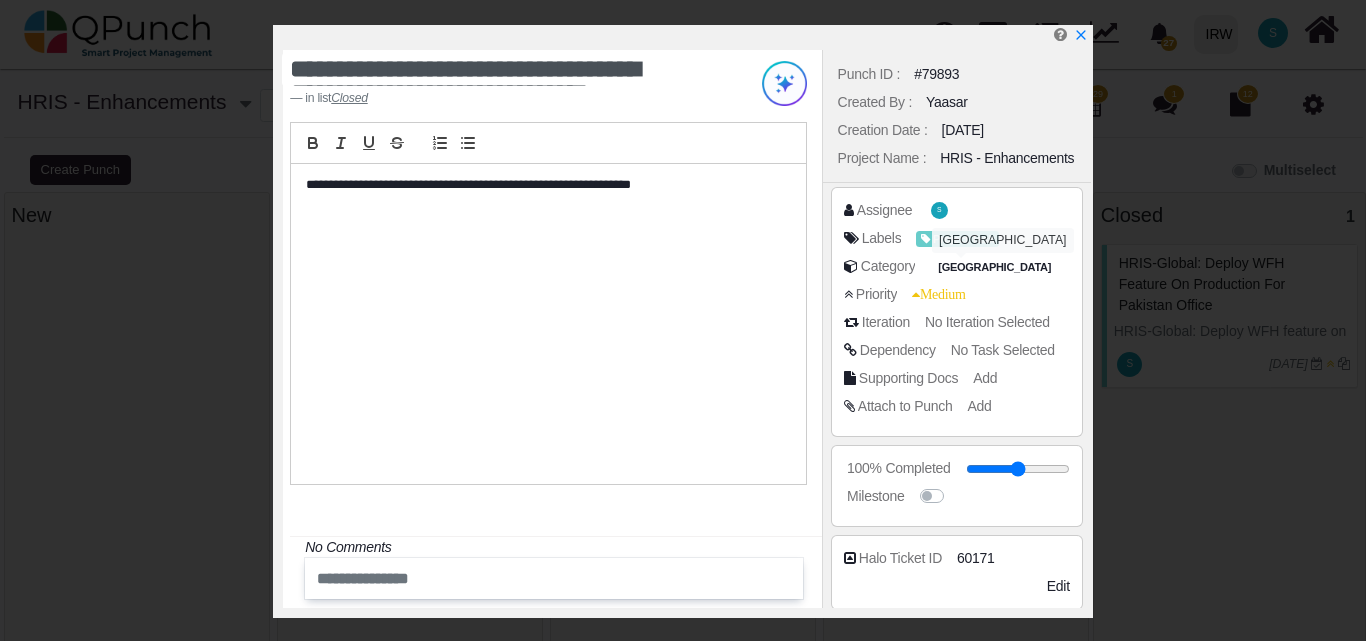 click on "[GEOGRAPHIC_DATA]" at bounding box center (1003, 240) 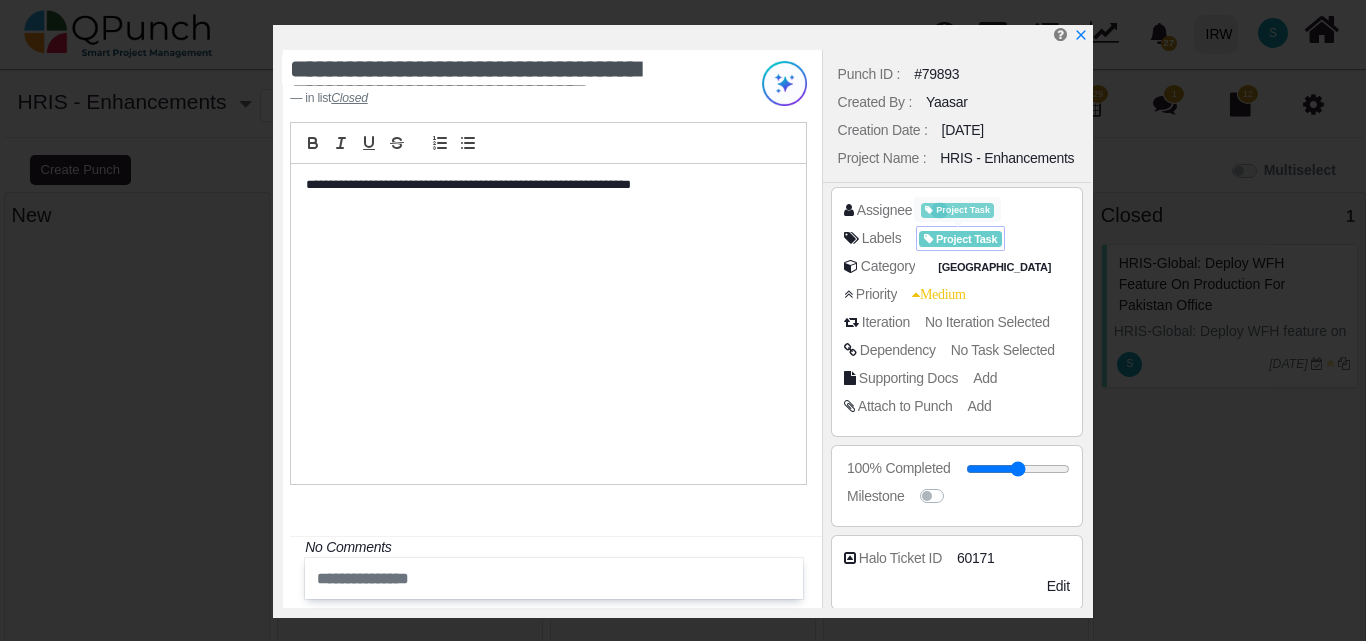 click at bounding box center [930, 239] 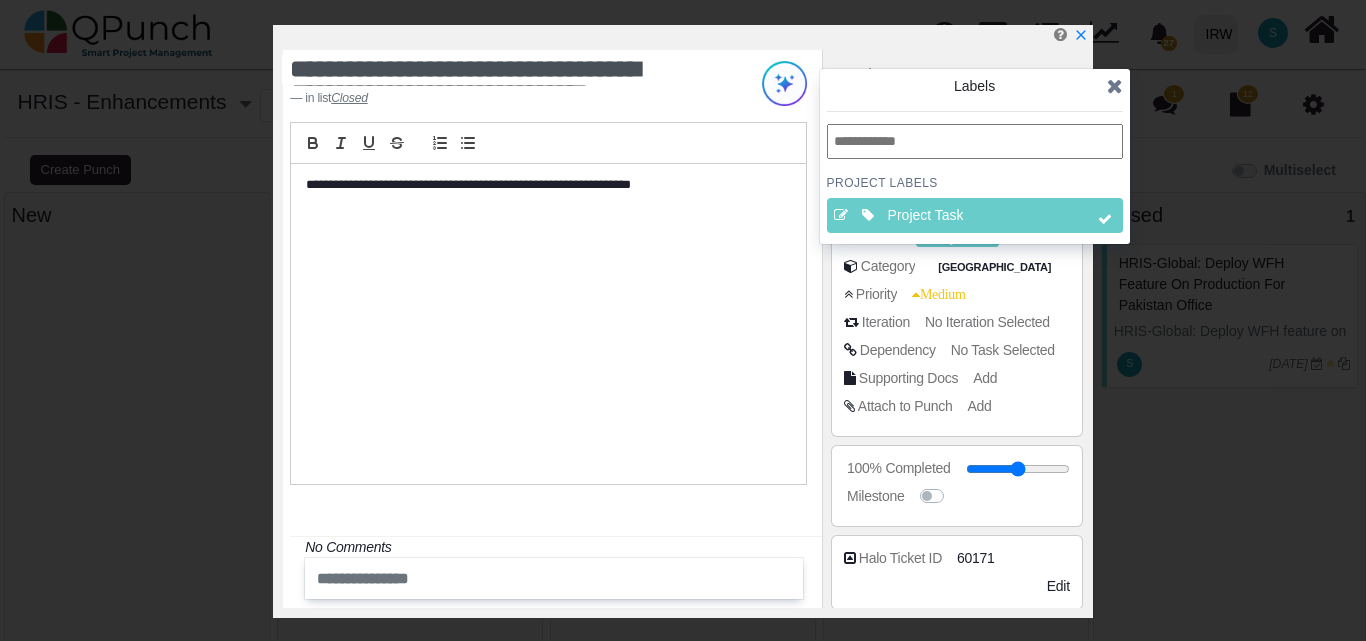 click at bounding box center (1115, 86) 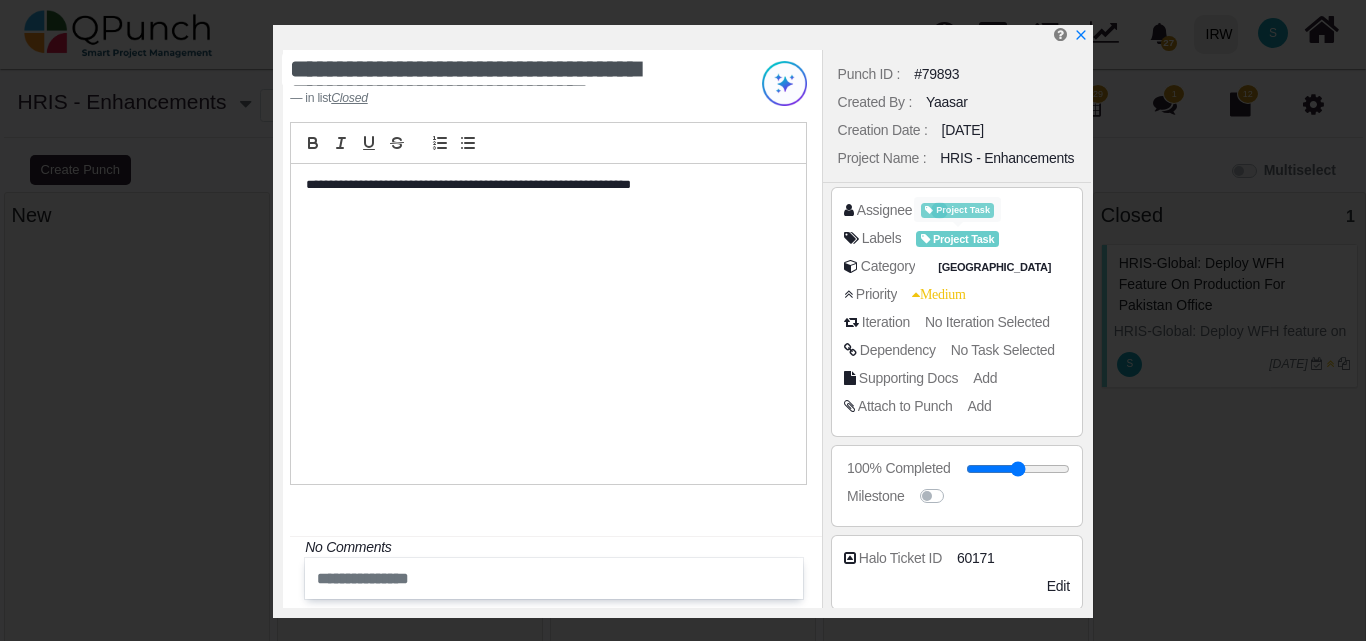 click at bounding box center [931, 209] 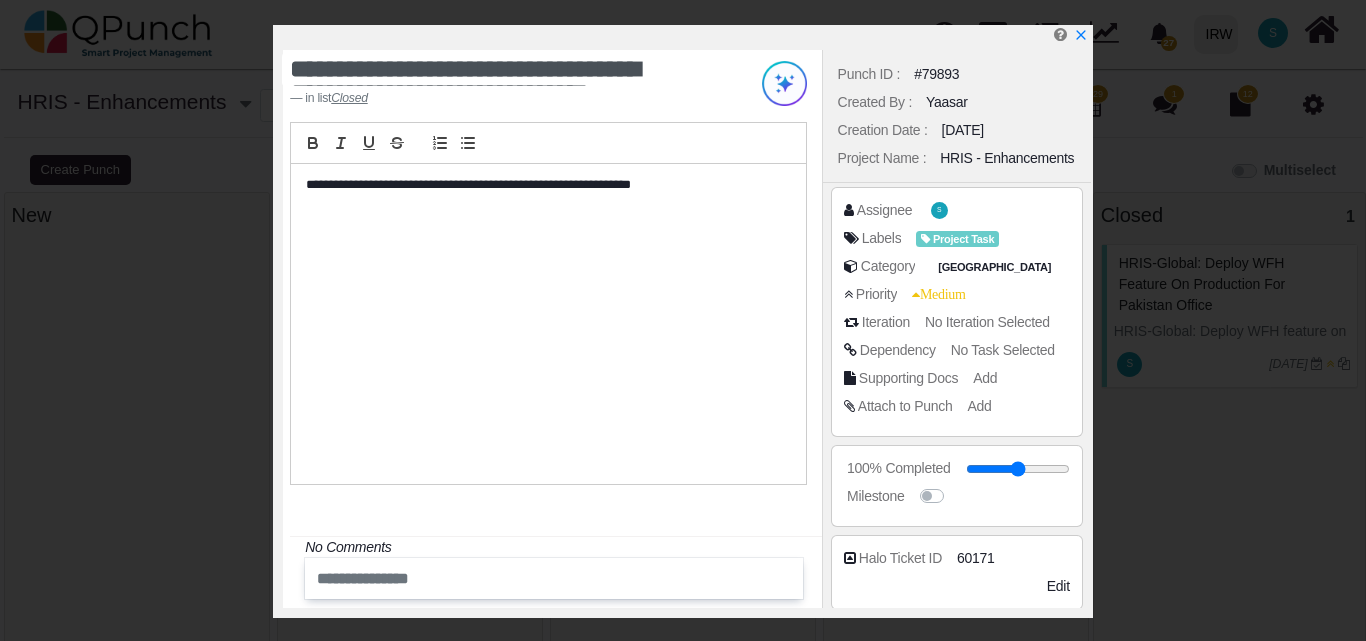 click on "Assignee
S" at bounding box center (957, 214) 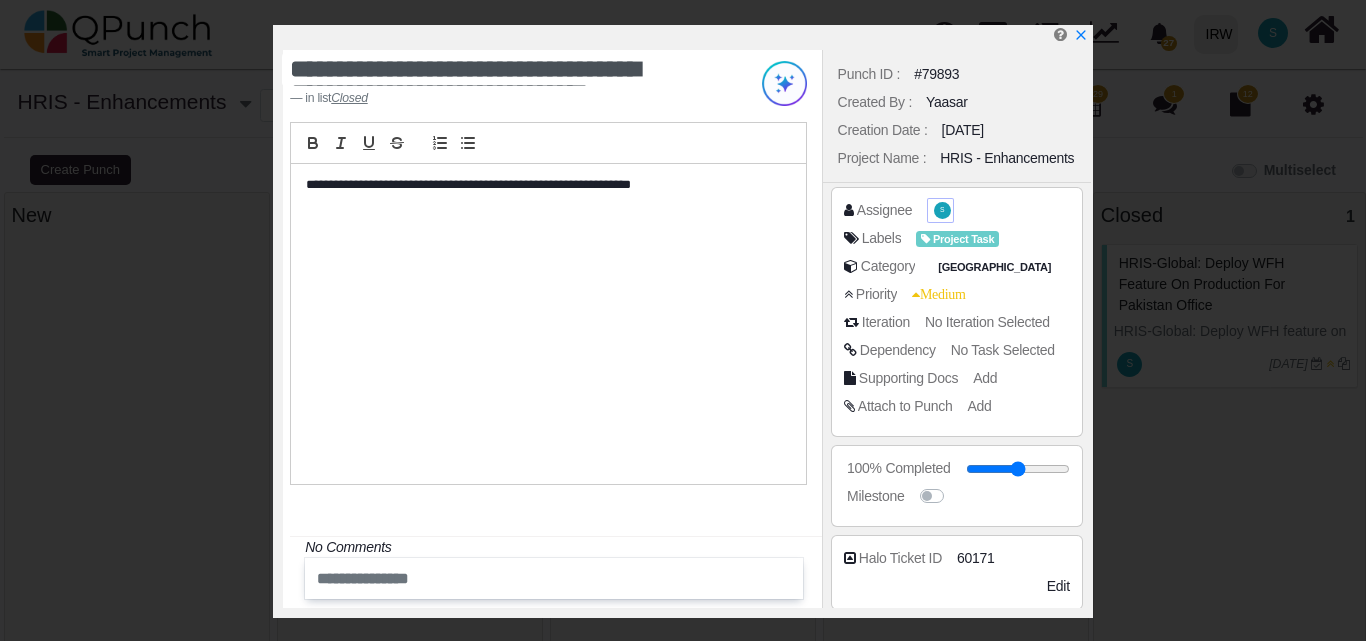 click on "S" at bounding box center (942, 210) 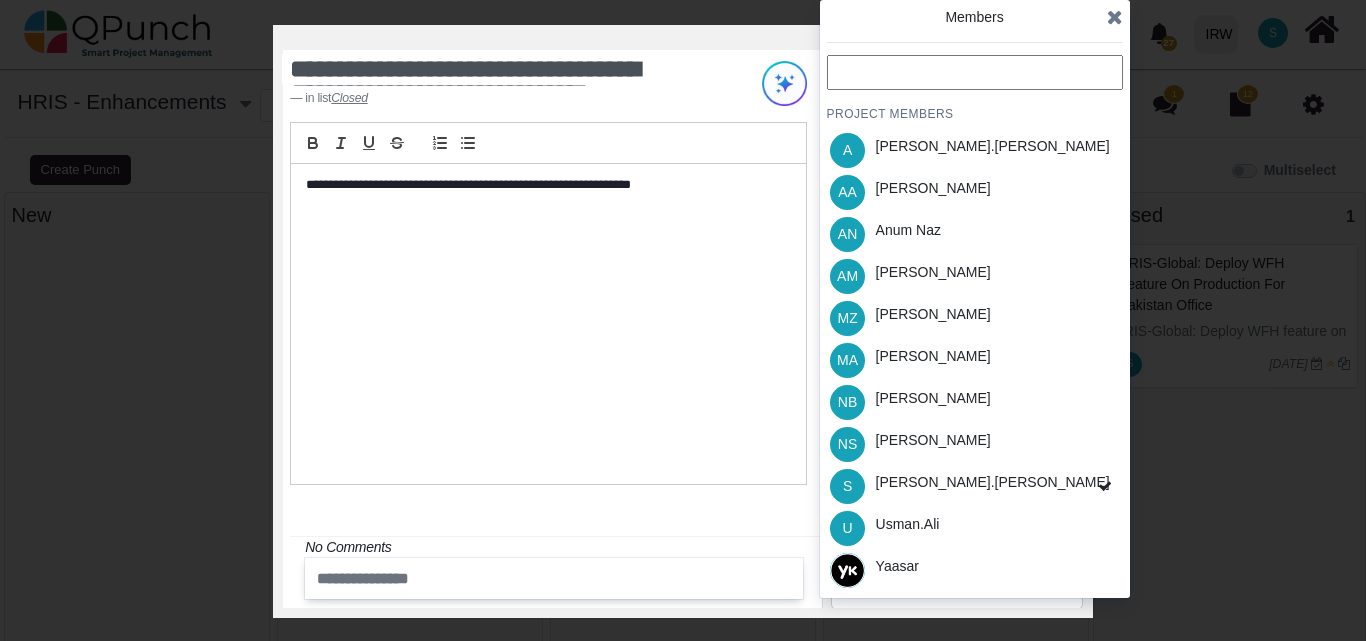 click at bounding box center (1115, 17) 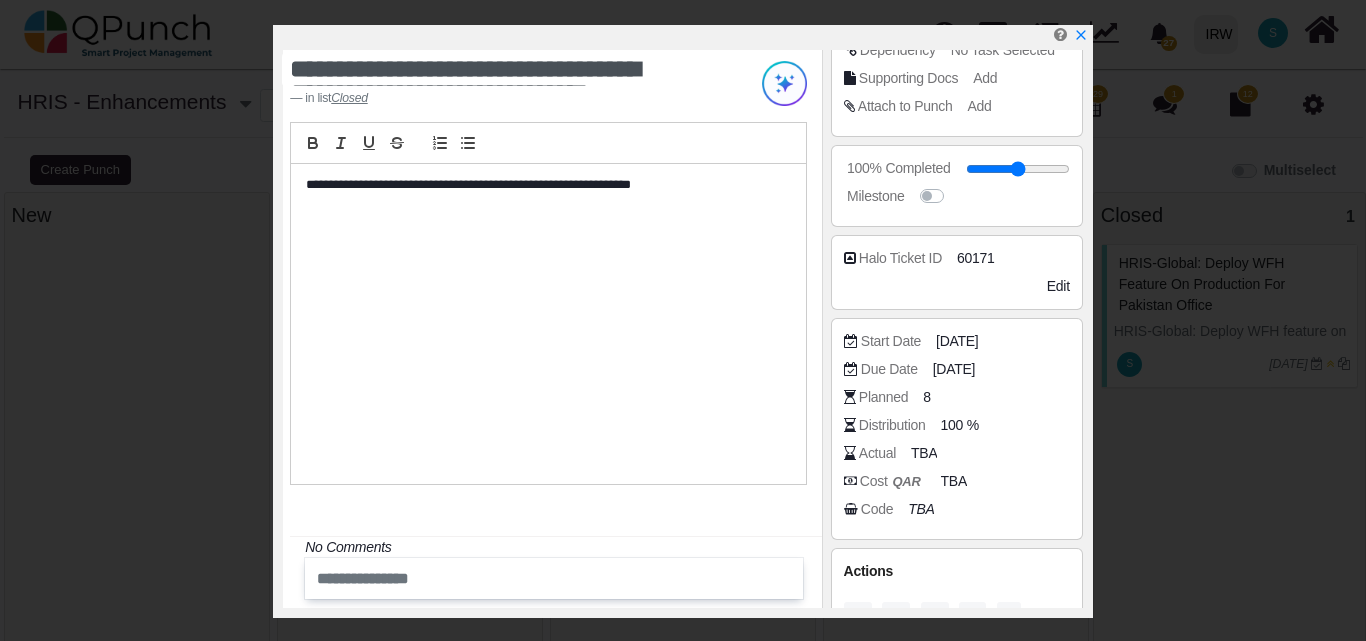 scroll, scrollTop: 343, scrollLeft: 0, axis: vertical 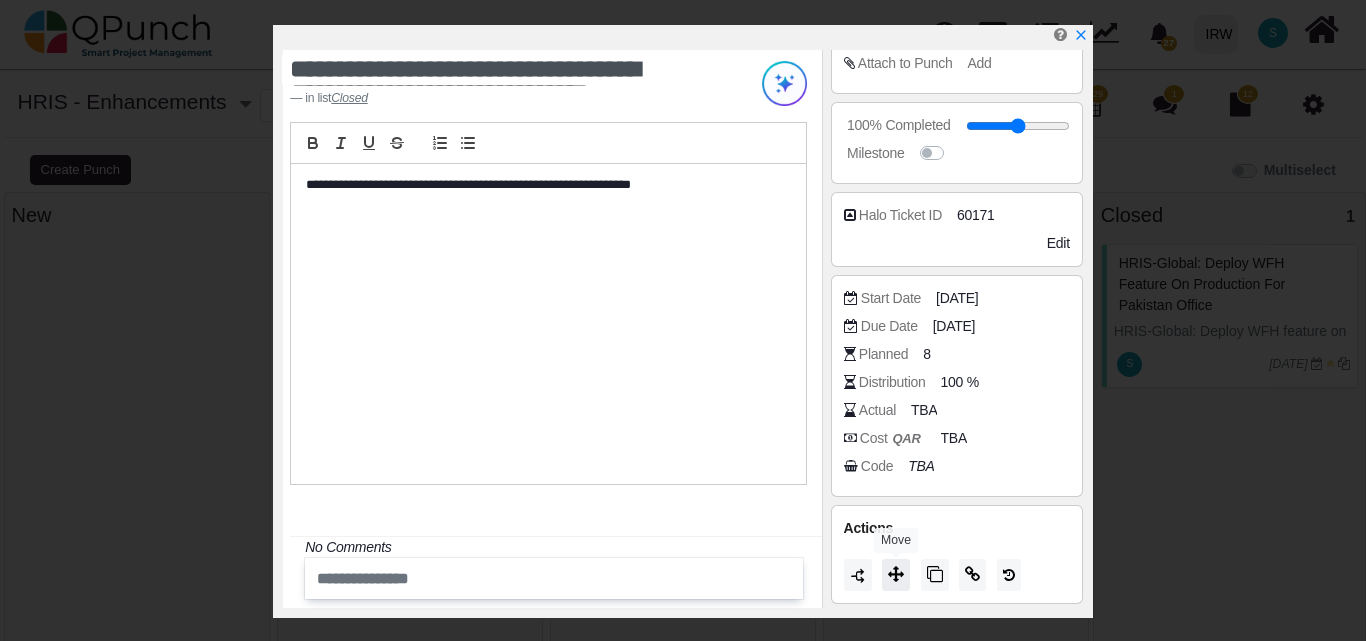 click at bounding box center [896, 574] 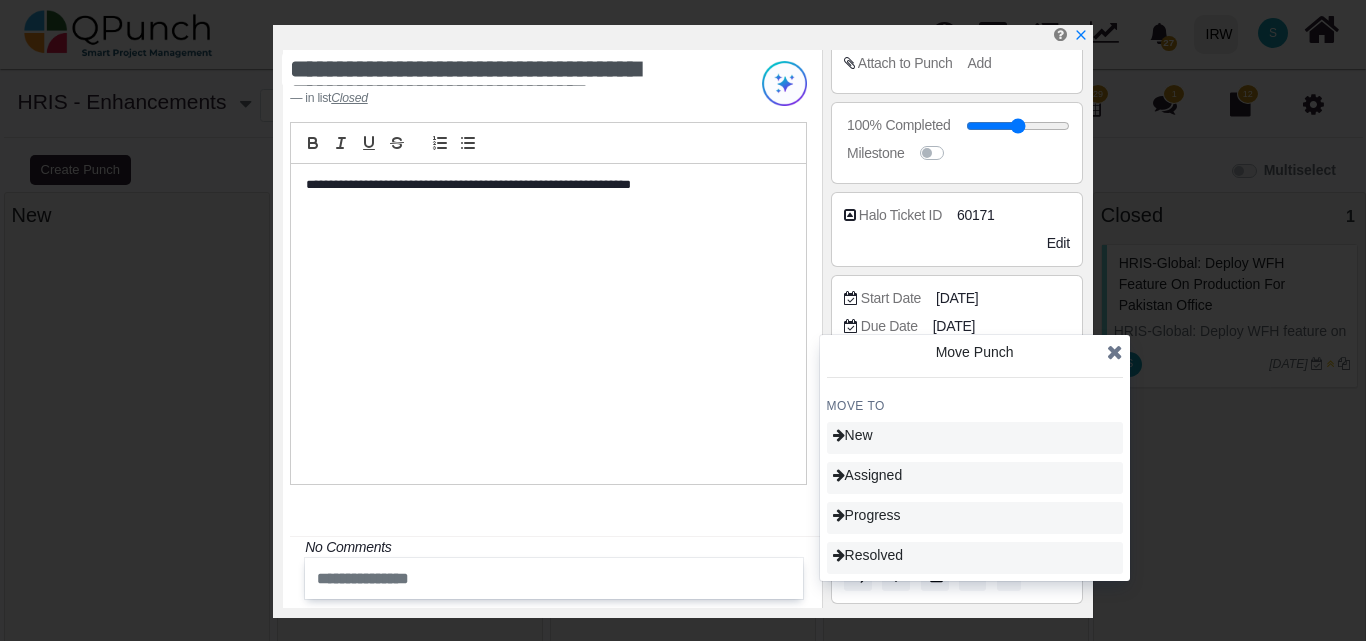 click at bounding box center [1115, 352] 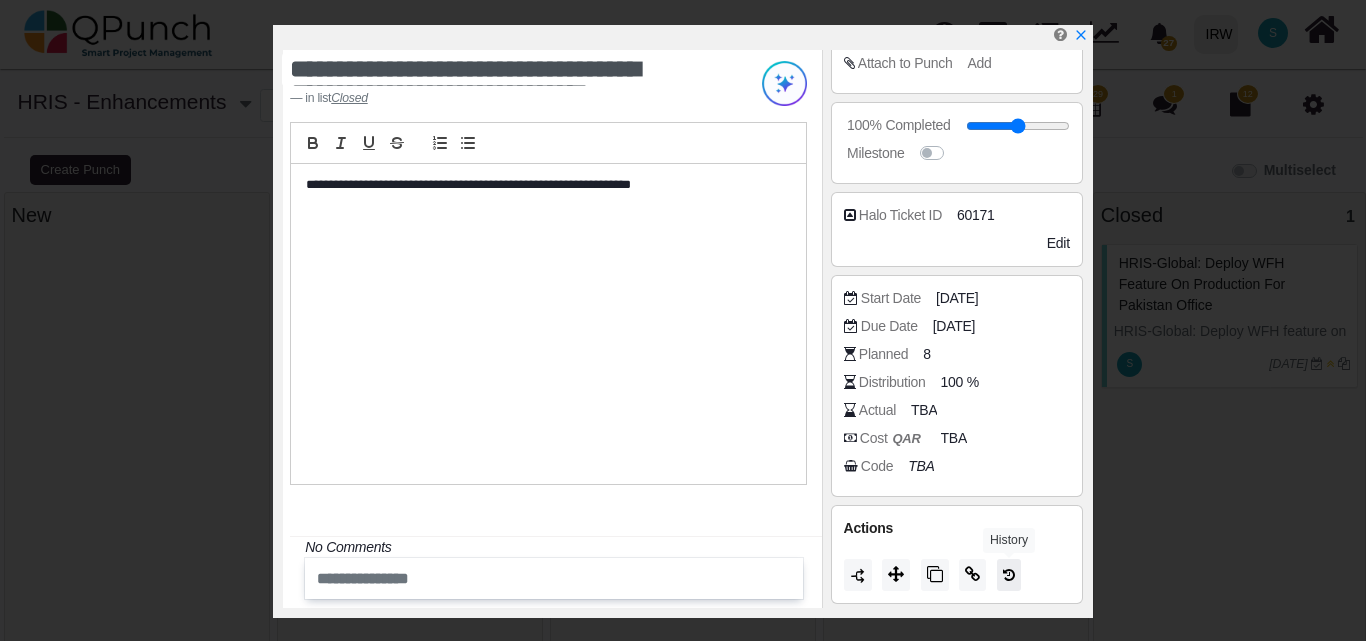 click at bounding box center [1009, 575] 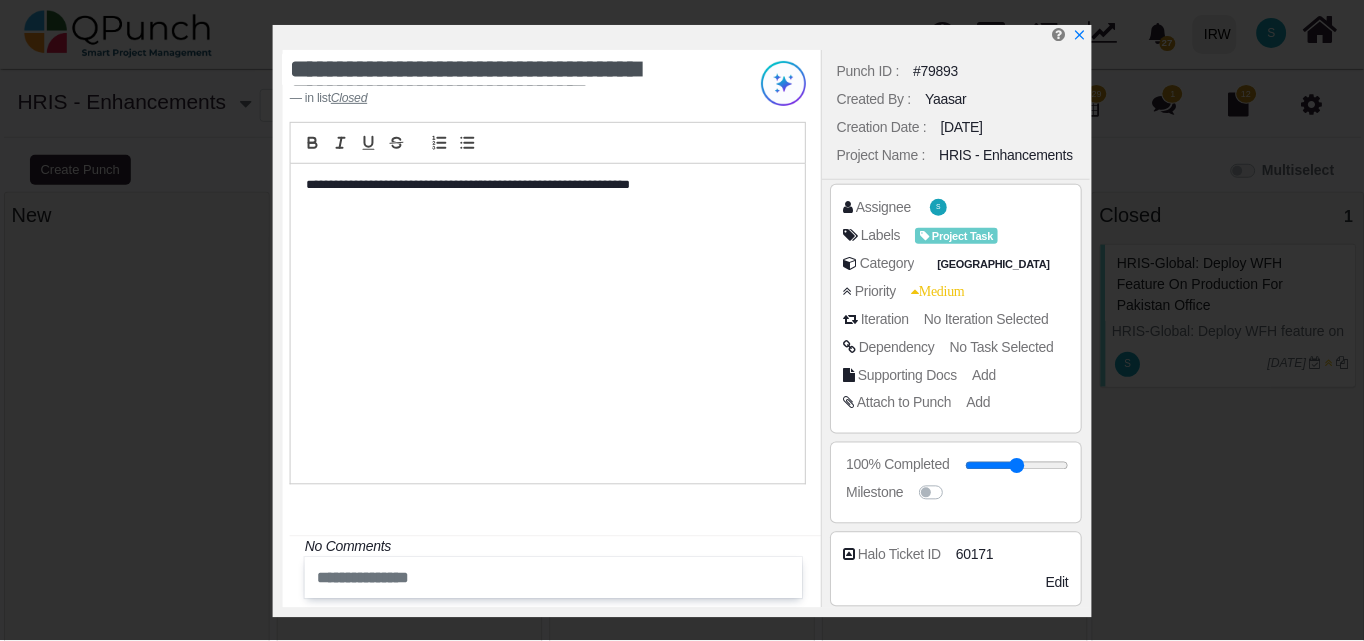 scroll, scrollTop: 0, scrollLeft: 0, axis: both 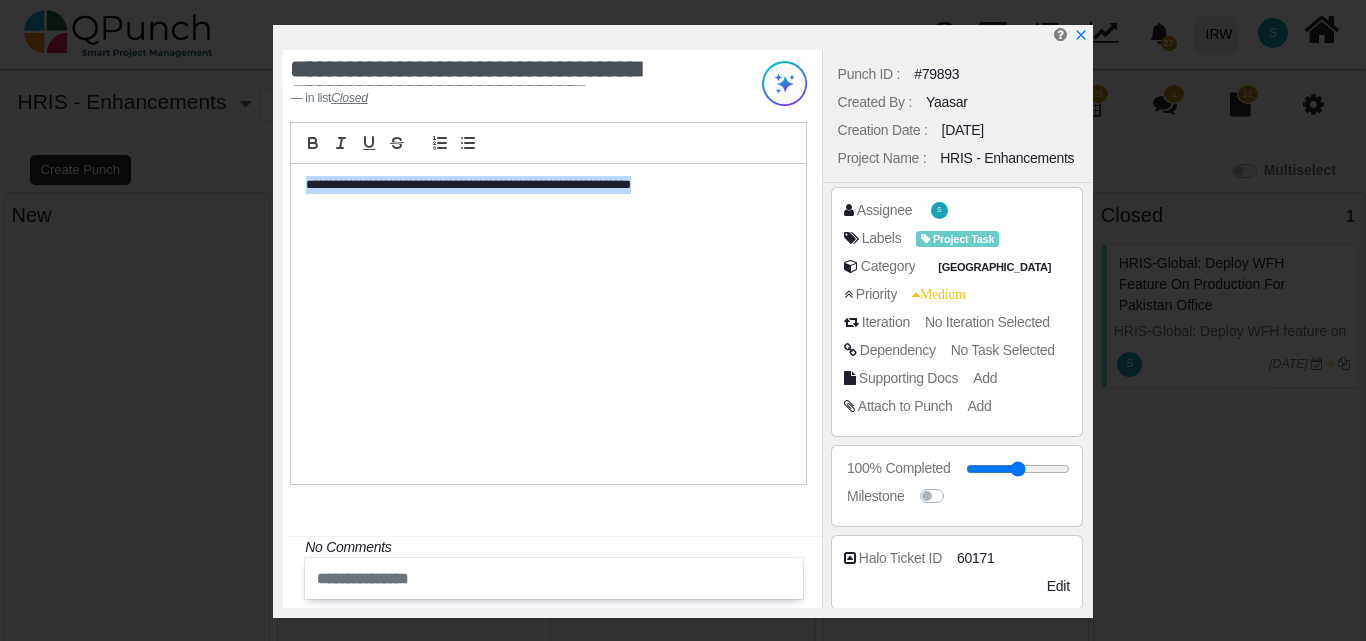 drag, startPoint x: 687, startPoint y: 182, endPoint x: 285, endPoint y: 157, distance: 402.7766 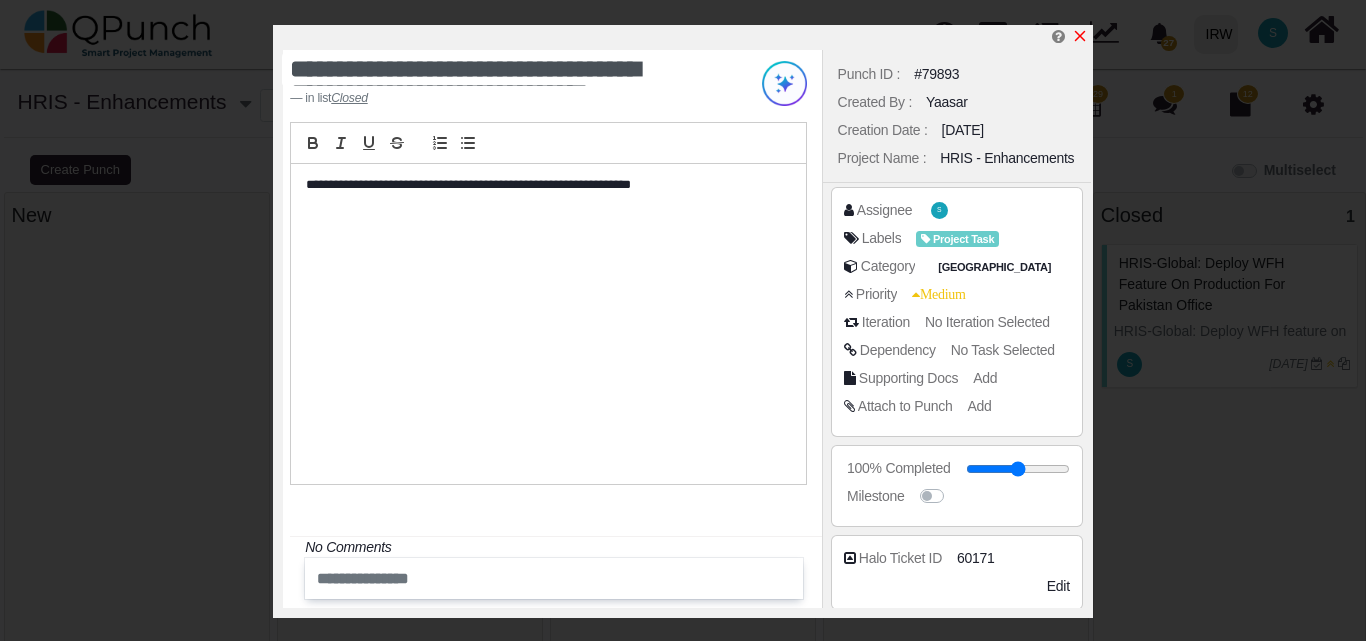 click 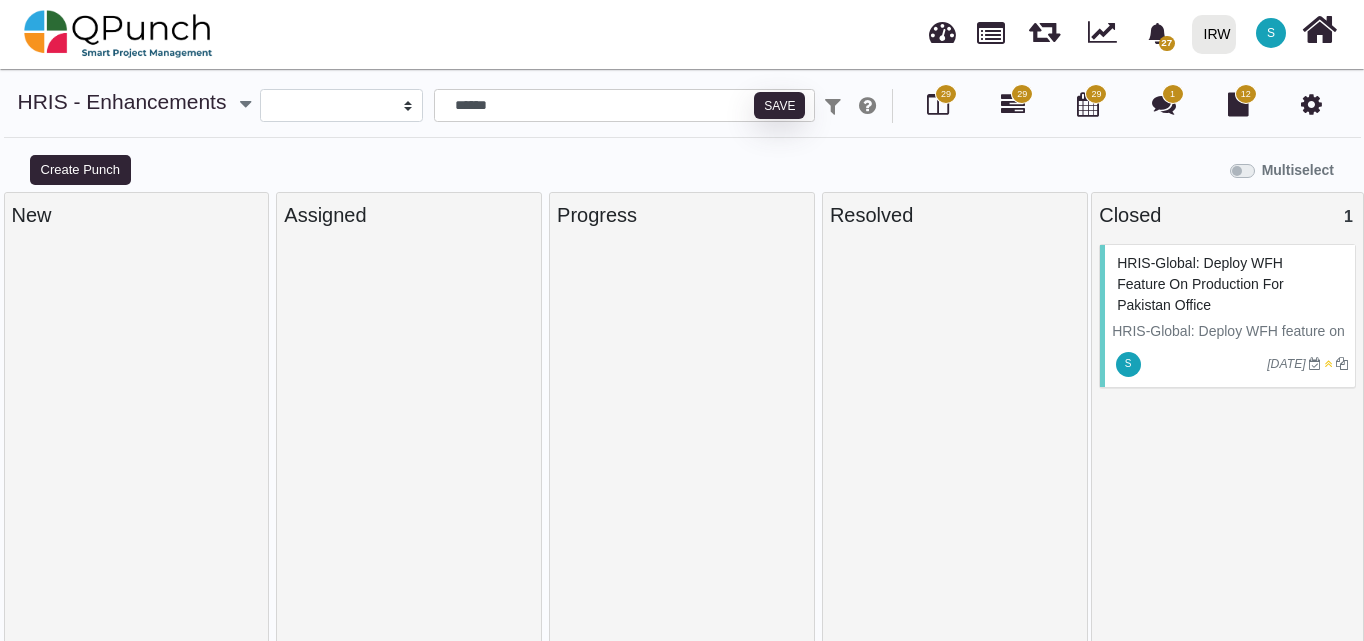 click on "Multiselect" at bounding box center (1298, 170) 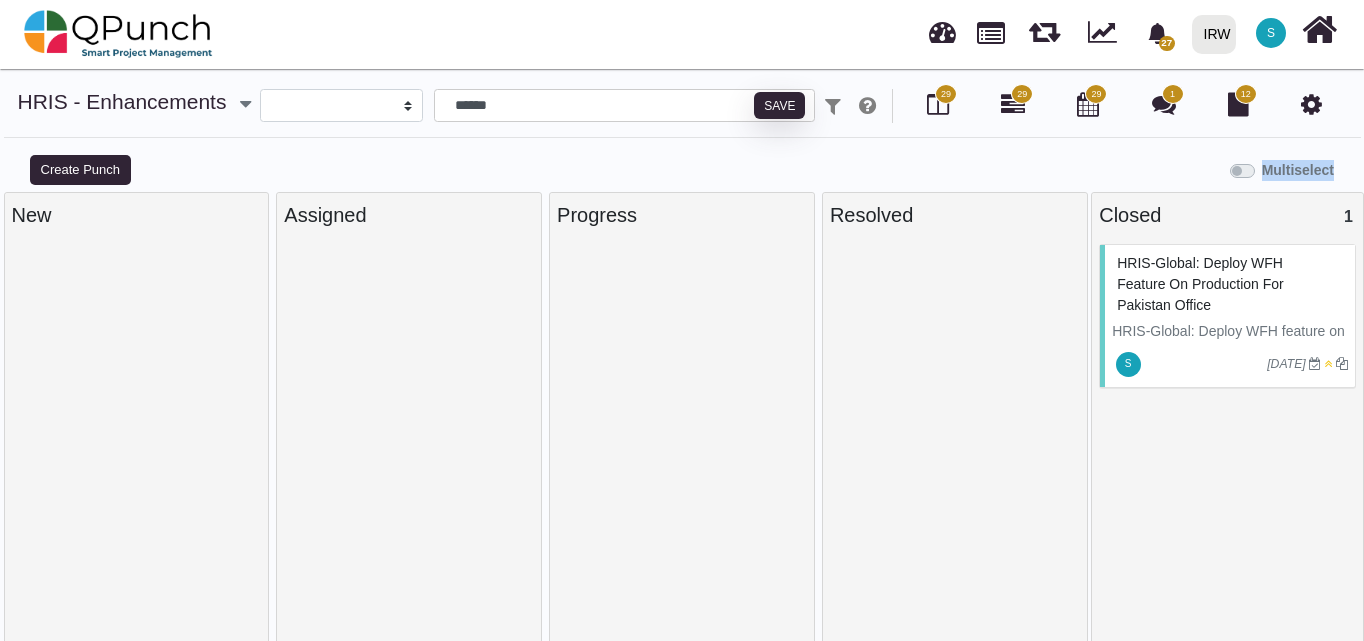 click on "Multiselect" at bounding box center (1298, 170) 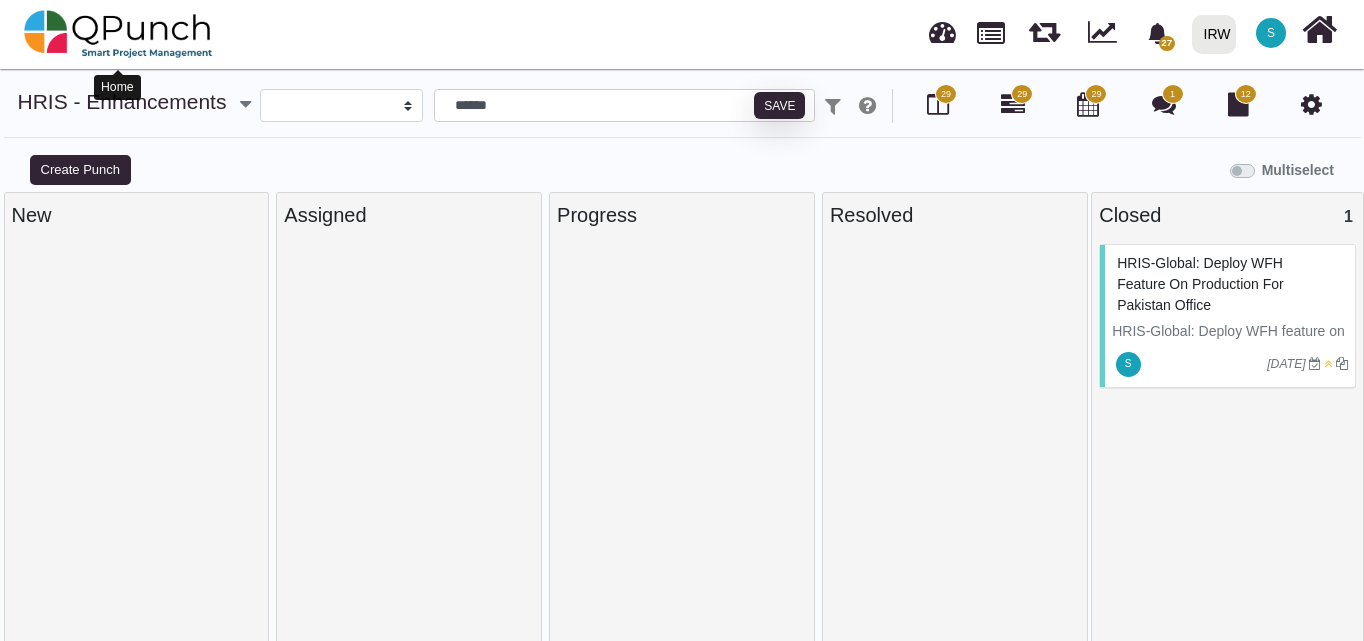 click on "Home" at bounding box center (117, 87) 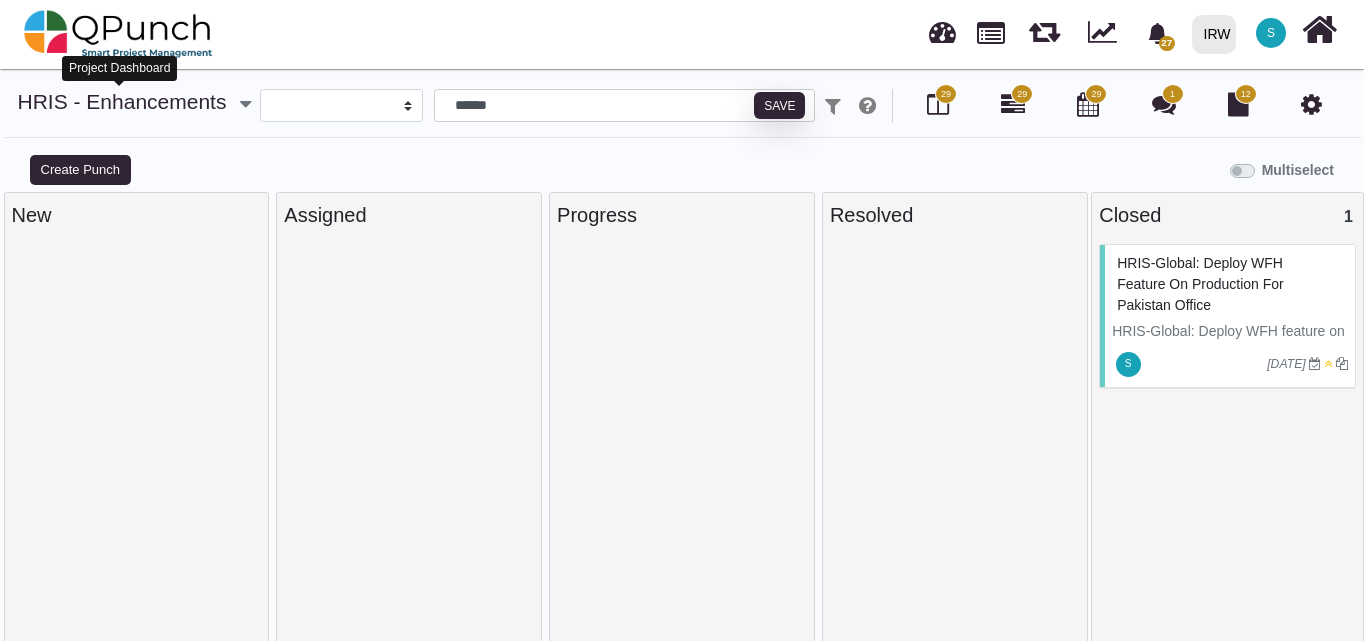 click on "HRIS  - Enhancements" at bounding box center (122, 101) 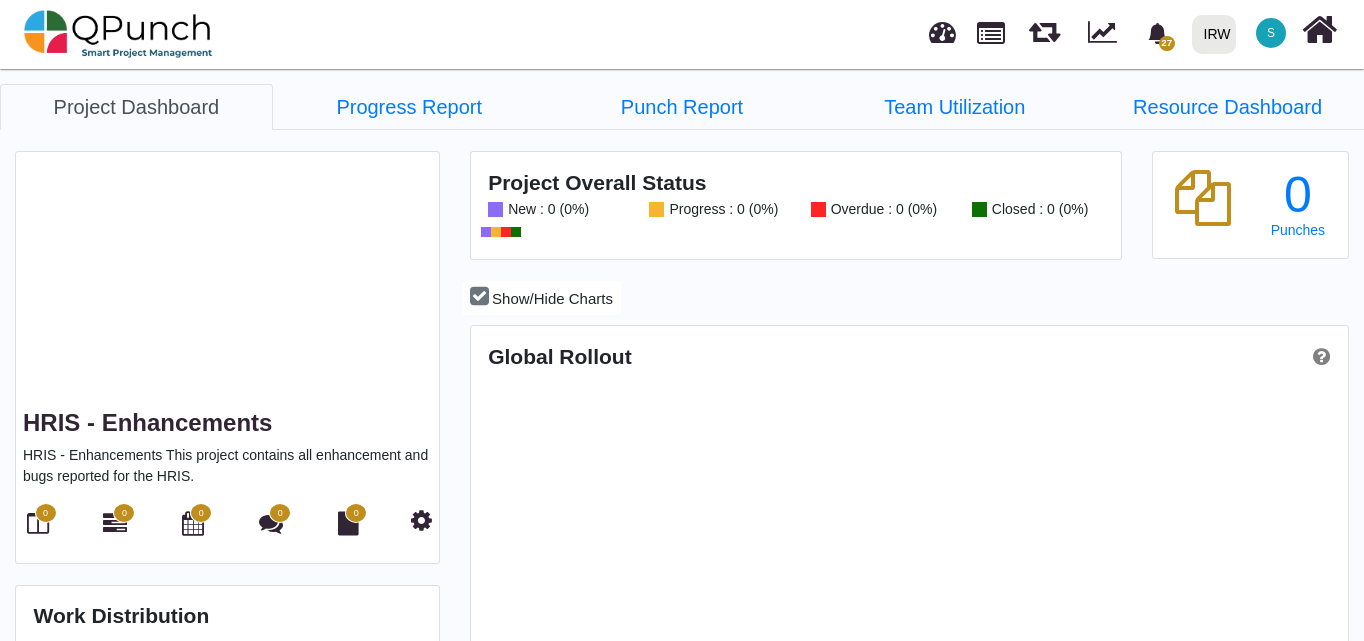 scroll, scrollTop: 999724, scrollLeft: 999418, axis: both 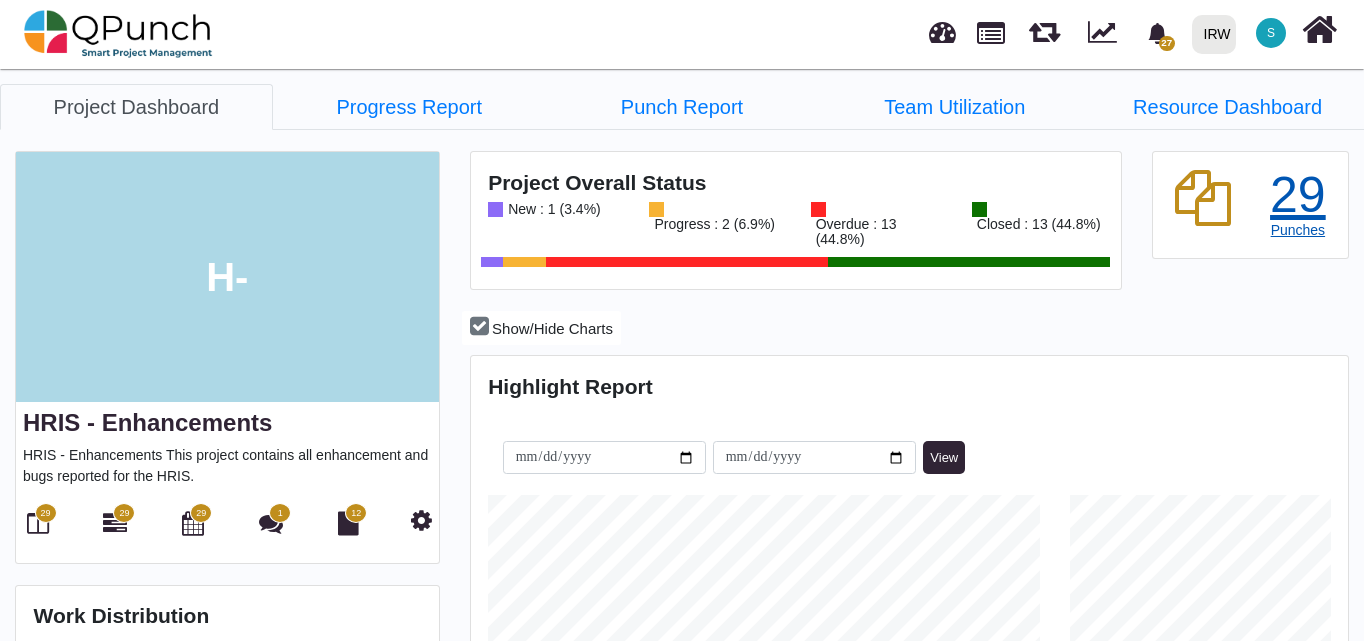click on "Punches" at bounding box center [1298, 230] 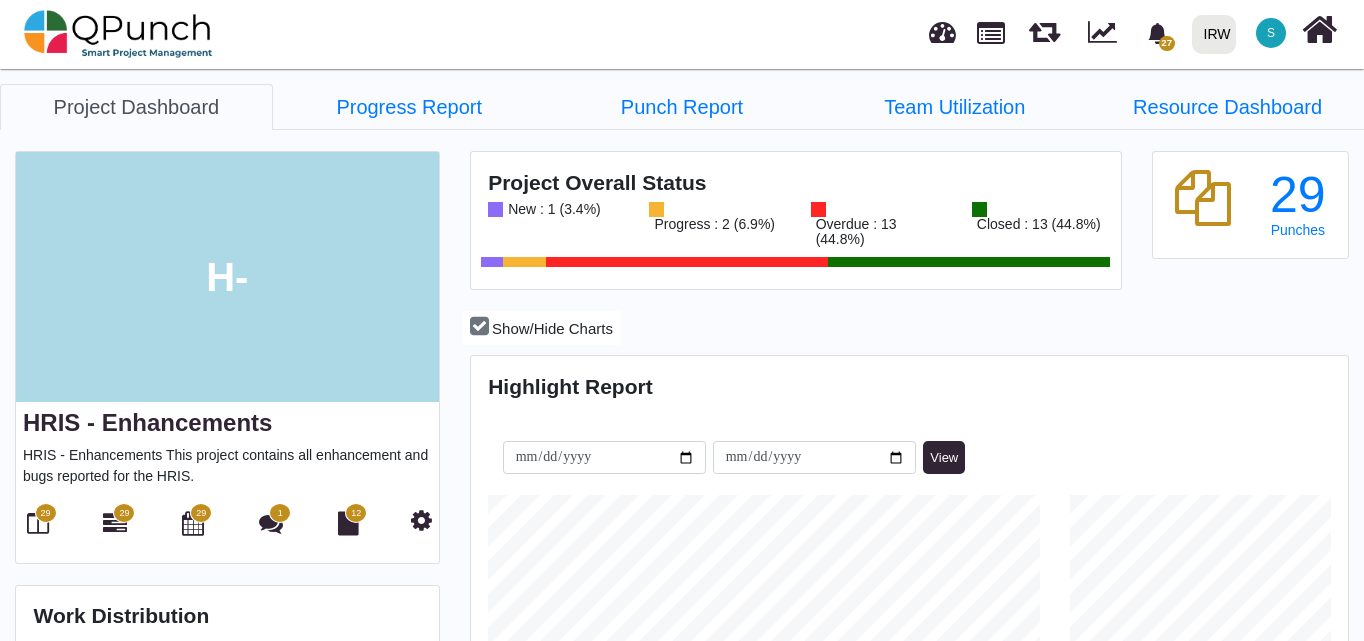 scroll, scrollTop: 999724, scrollLeft: 999418, axis: both 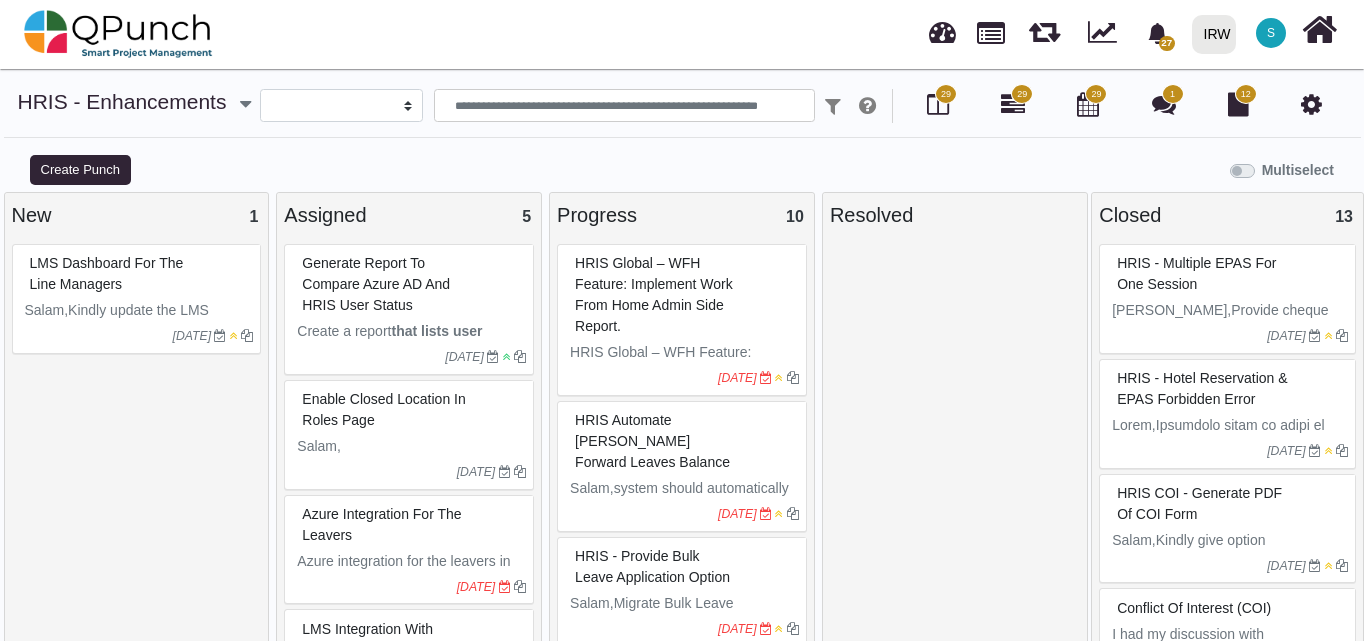 select 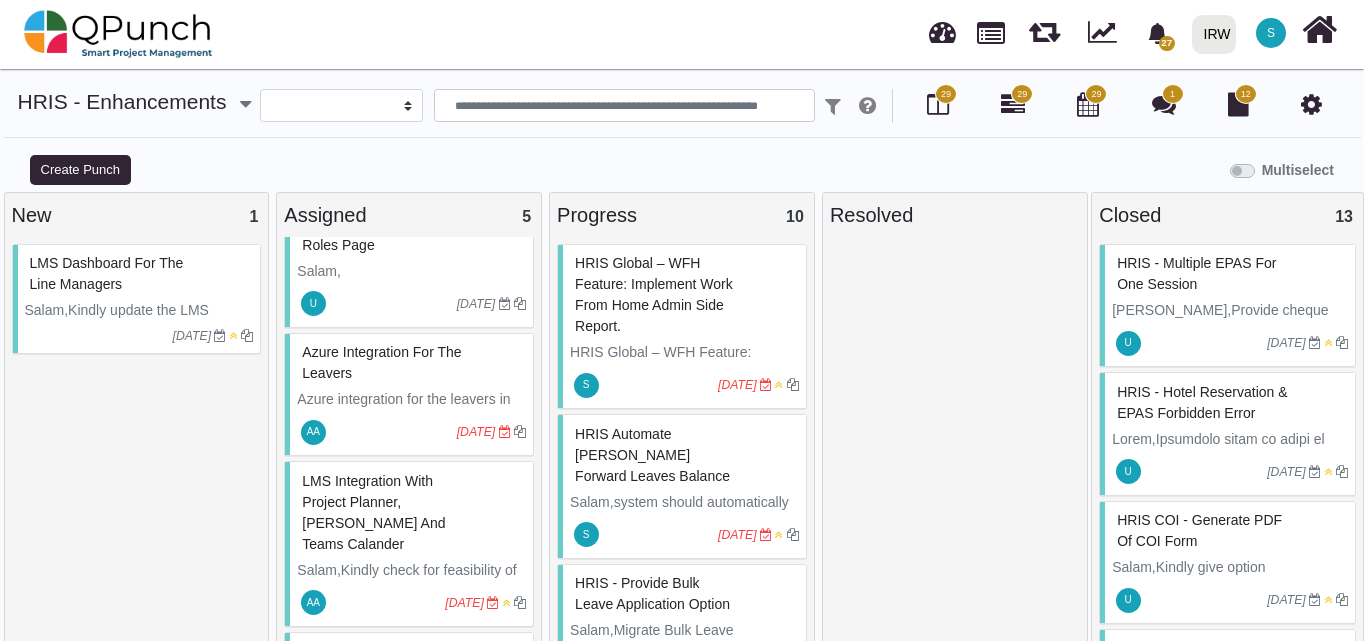scroll, scrollTop: 275, scrollLeft: 0, axis: vertical 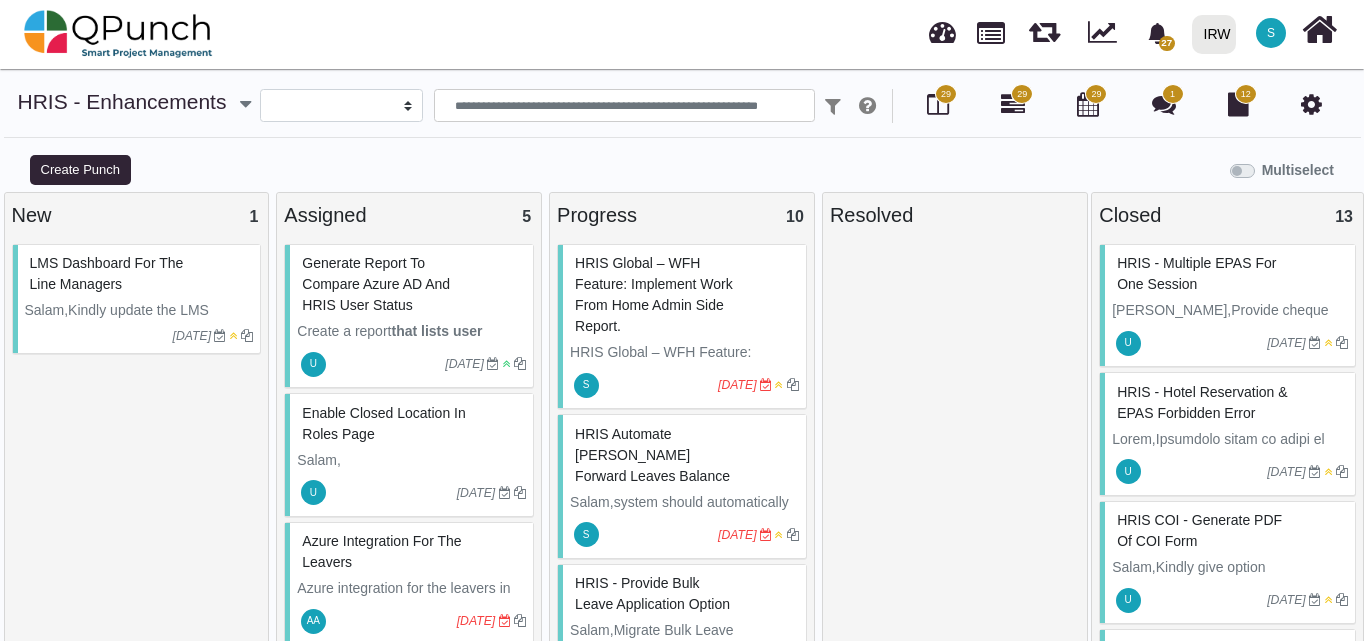 click on "HRIS Global – WFH Feature: Implement Work From Home Admin side Report." at bounding box center (684, 295) 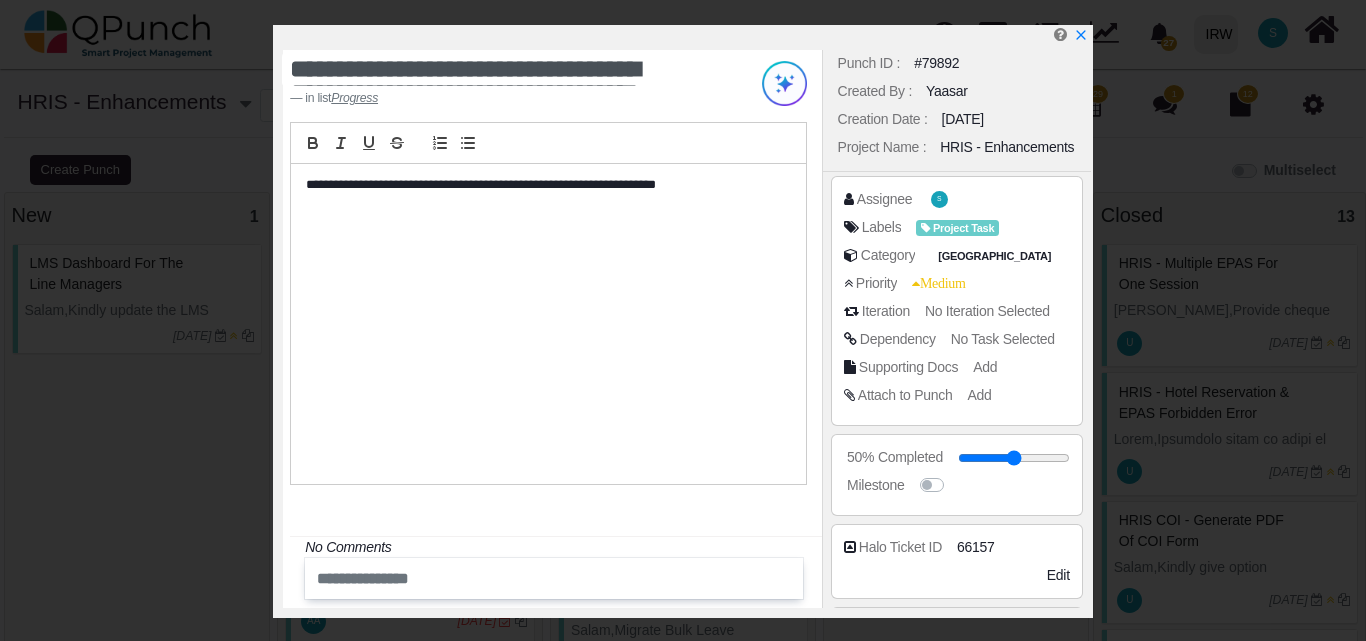 scroll, scrollTop: 0, scrollLeft: 0, axis: both 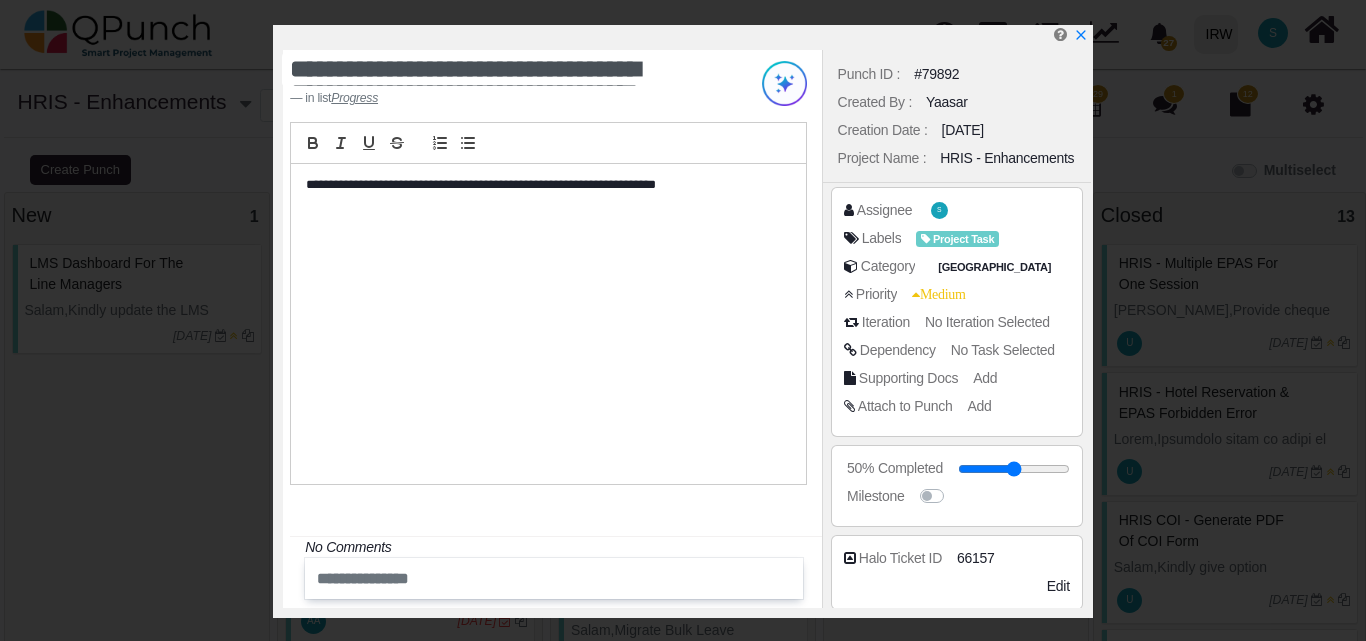 drag, startPoint x: 961, startPoint y: 78, endPoint x: 871, endPoint y: 79, distance: 90.005554 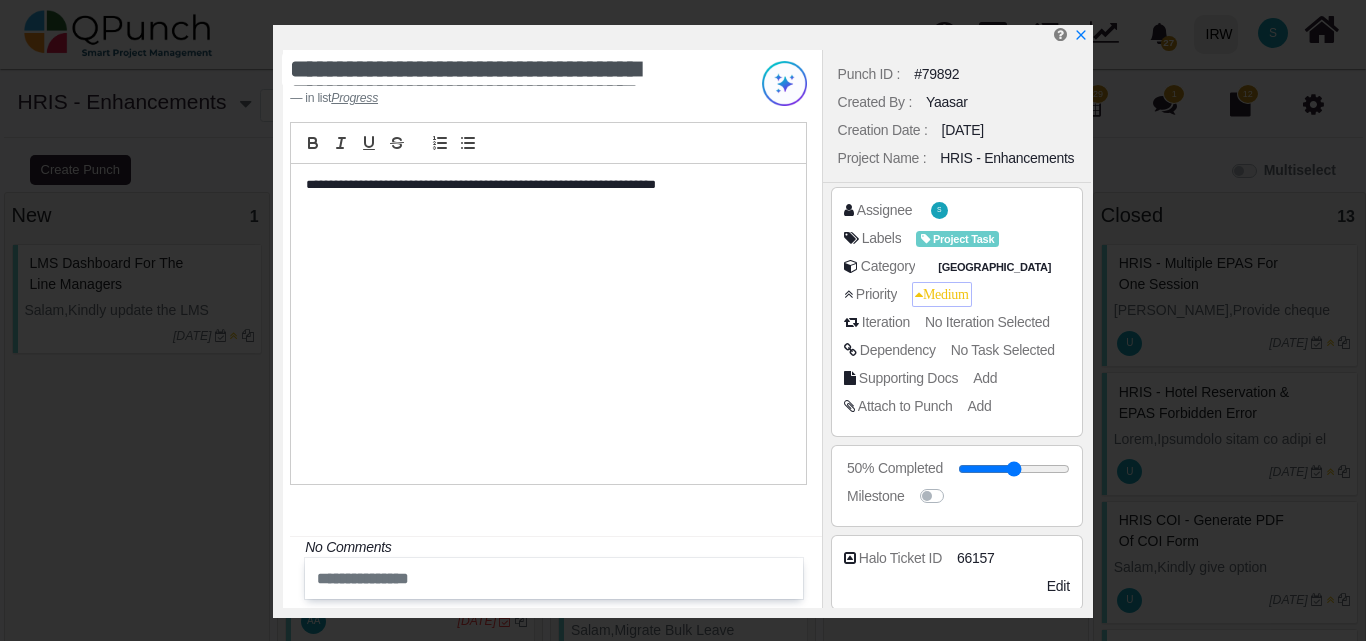 scroll, scrollTop: 100, scrollLeft: 0, axis: vertical 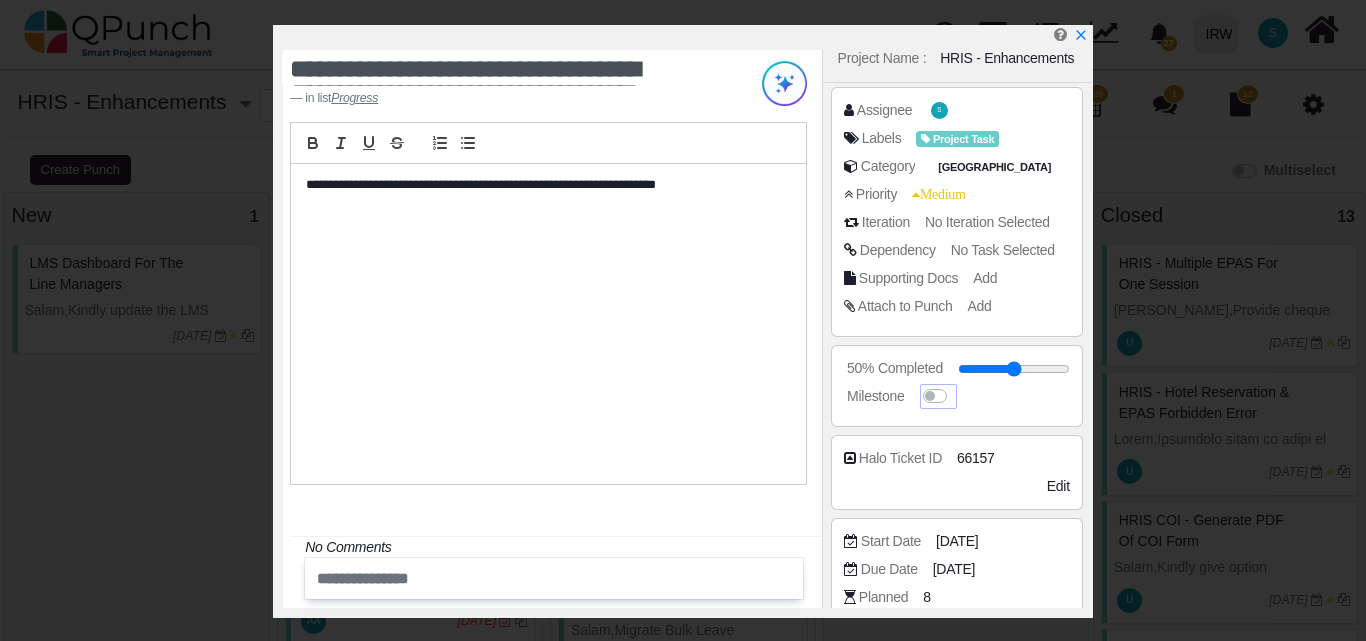 click at bounding box center [954, 386] 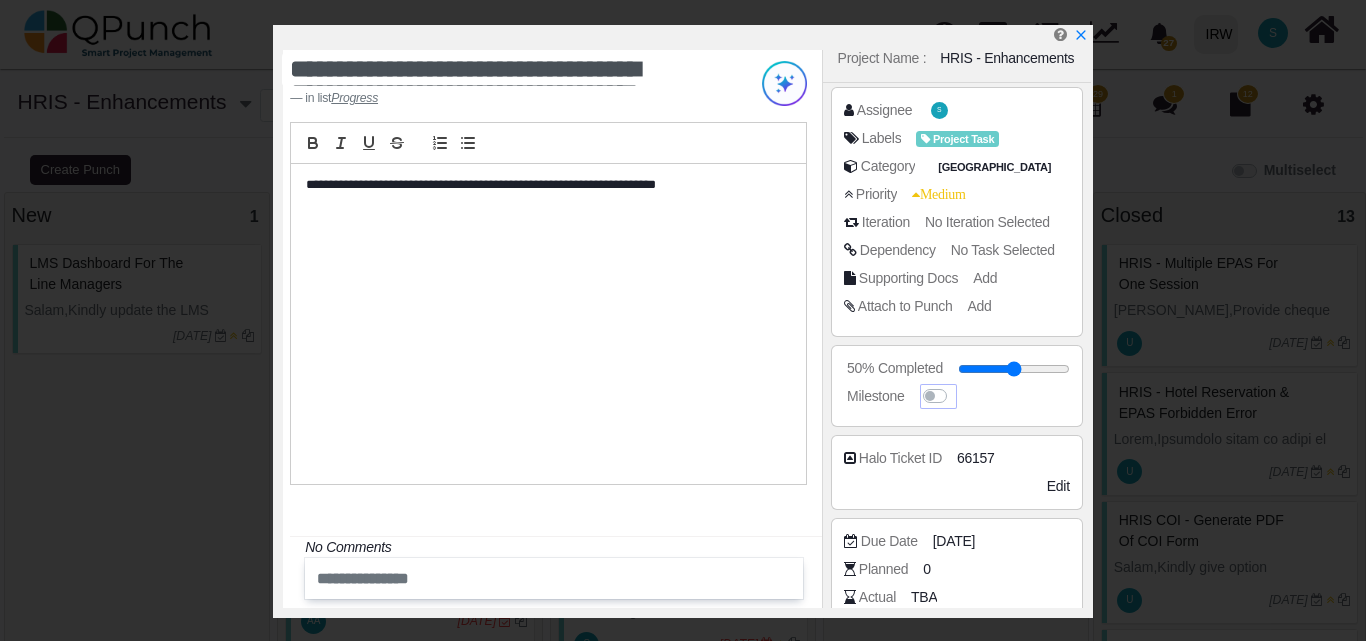 click at bounding box center [954, 386] 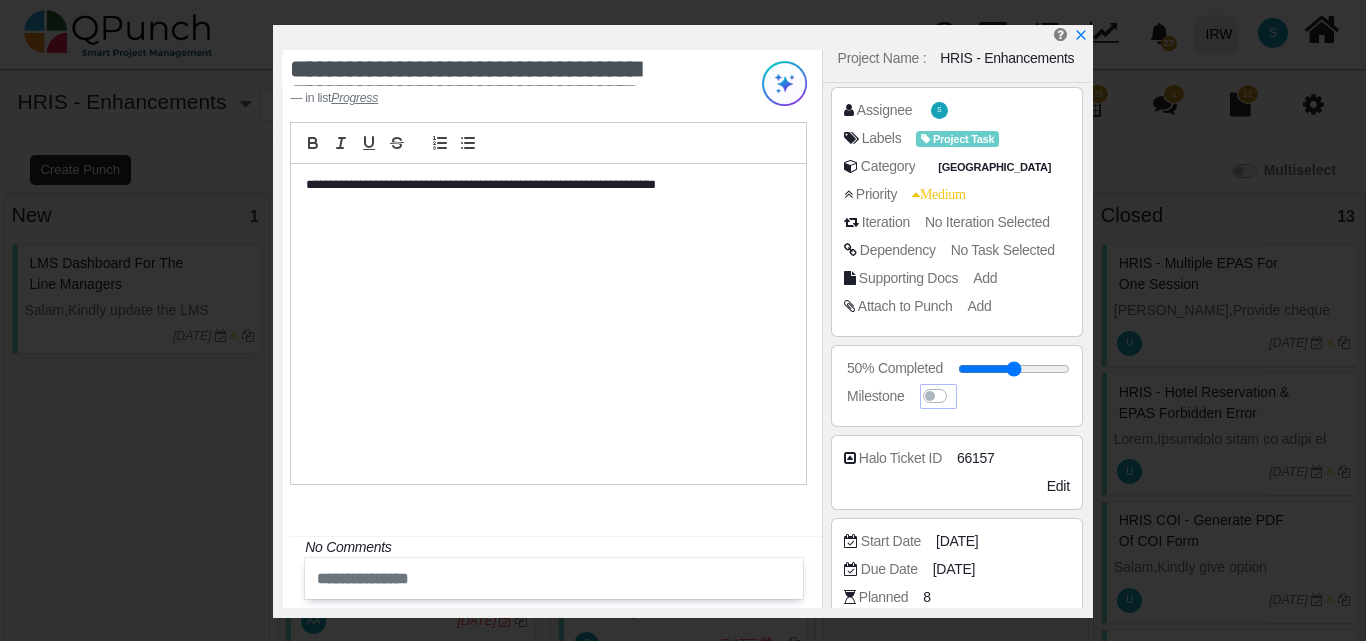 click at bounding box center [954, 386] 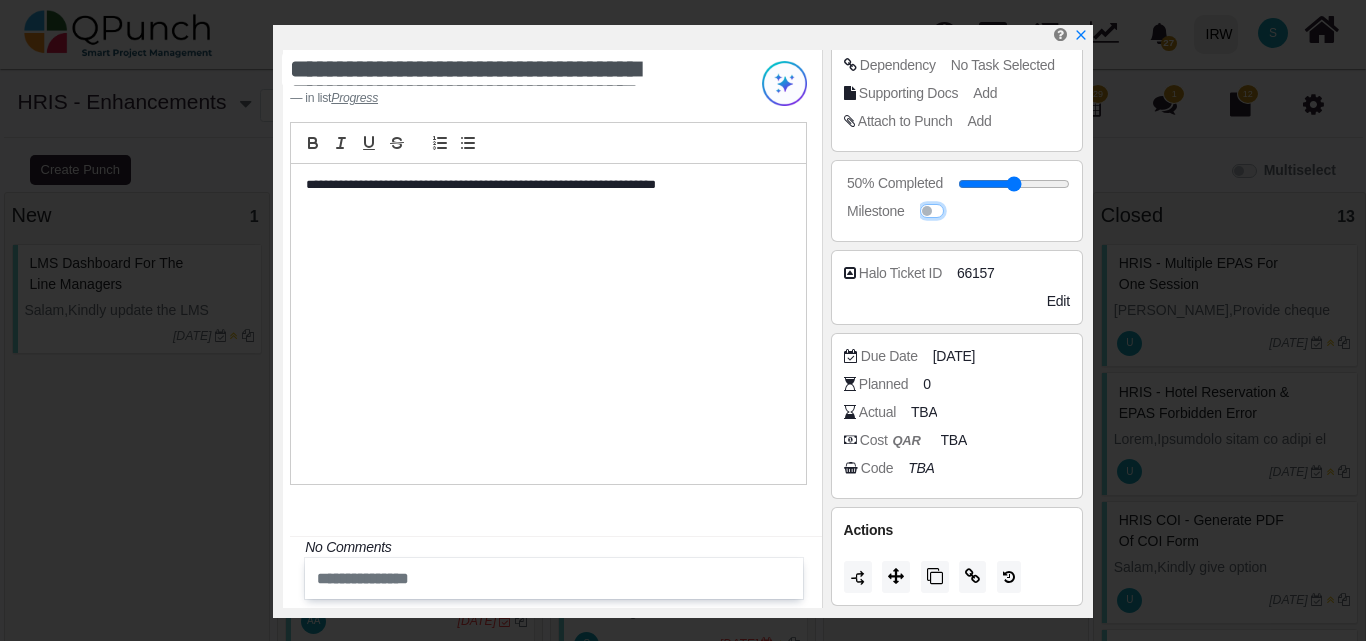scroll, scrollTop: 287, scrollLeft: 0, axis: vertical 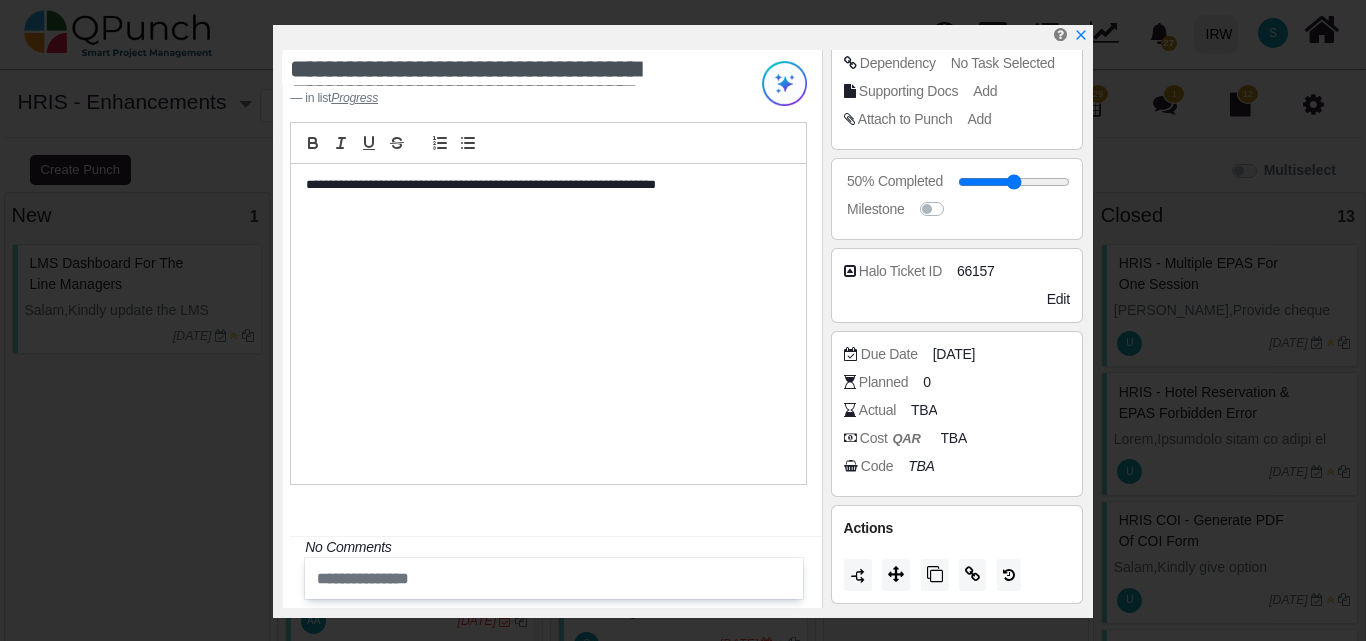 click on "Milestone" at bounding box center [962, 209] 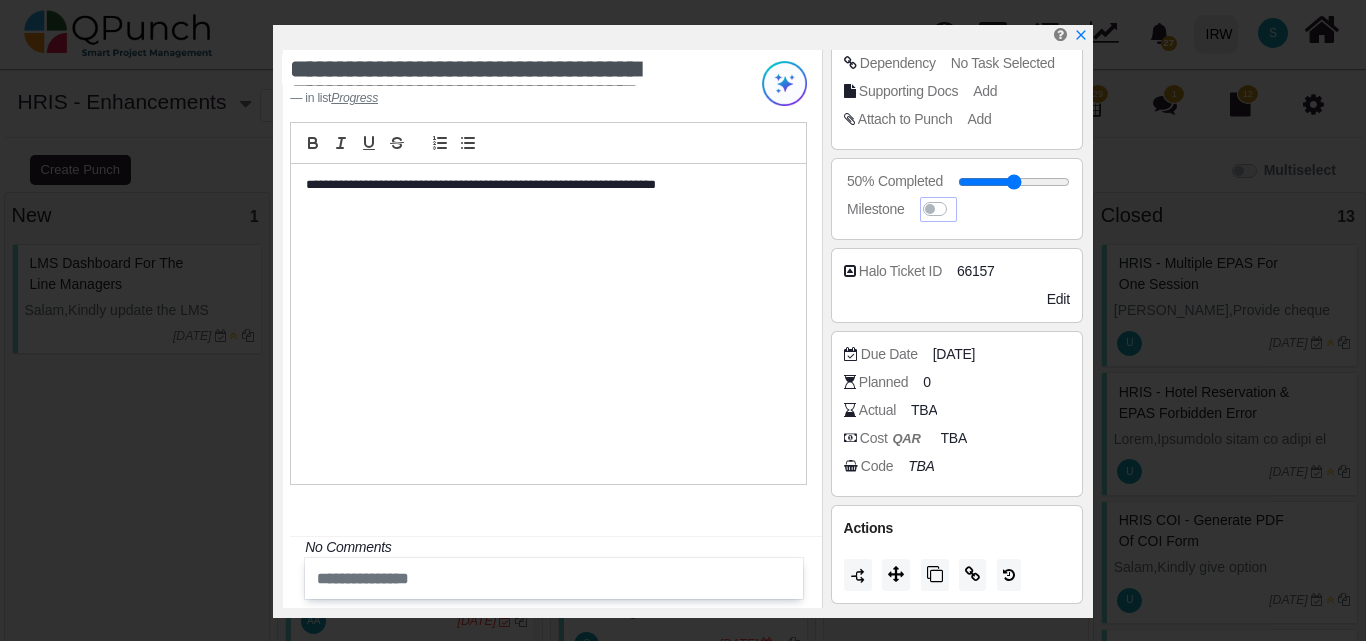 click at bounding box center [954, 199] 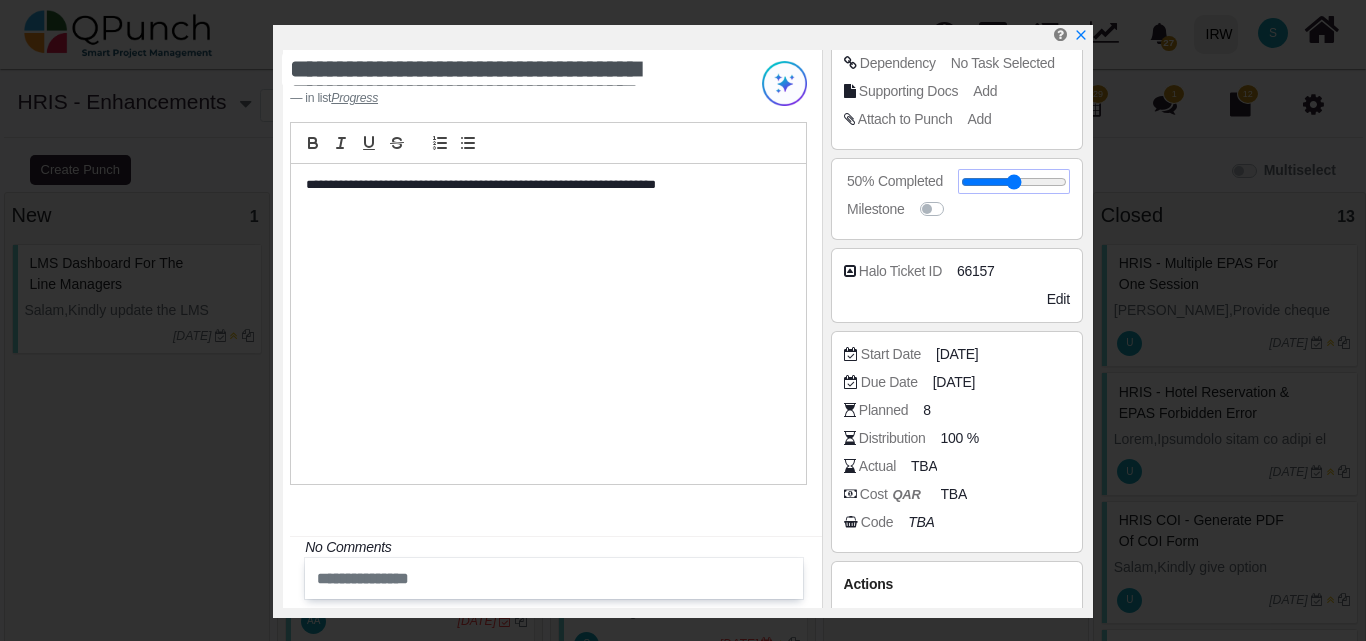click at bounding box center [1014, 182] 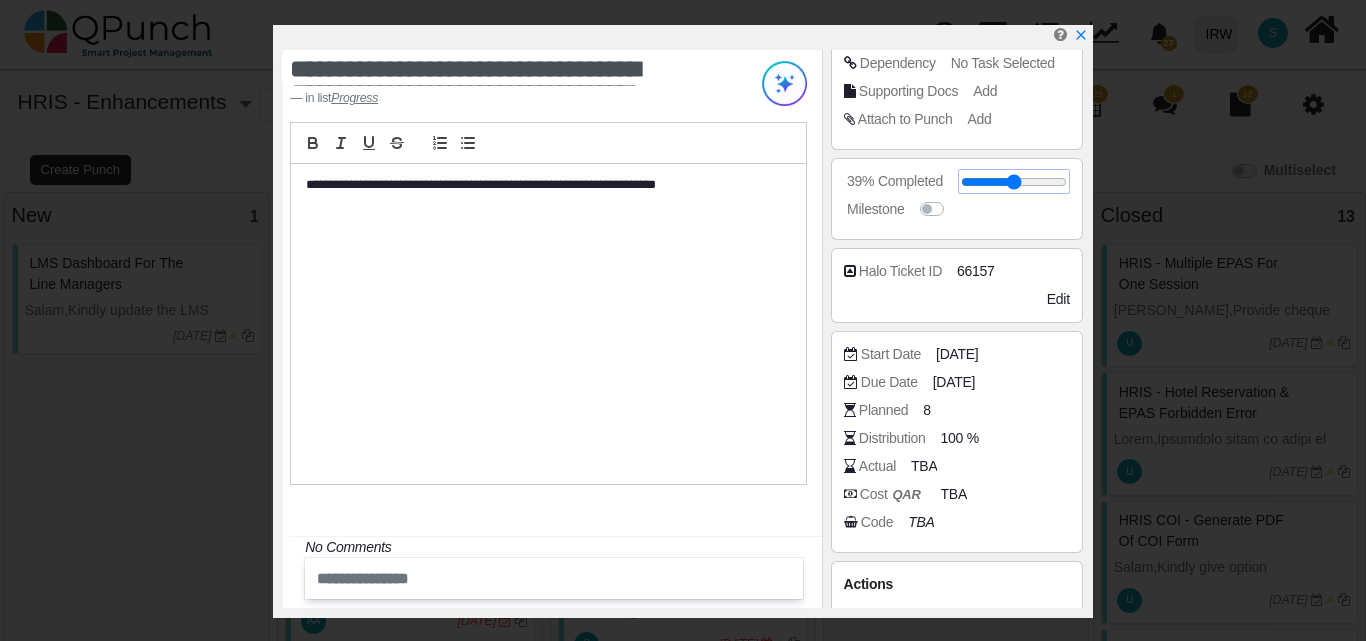 drag, startPoint x: 1029, startPoint y: 181, endPoint x: 1003, endPoint y: 182, distance: 26.019224 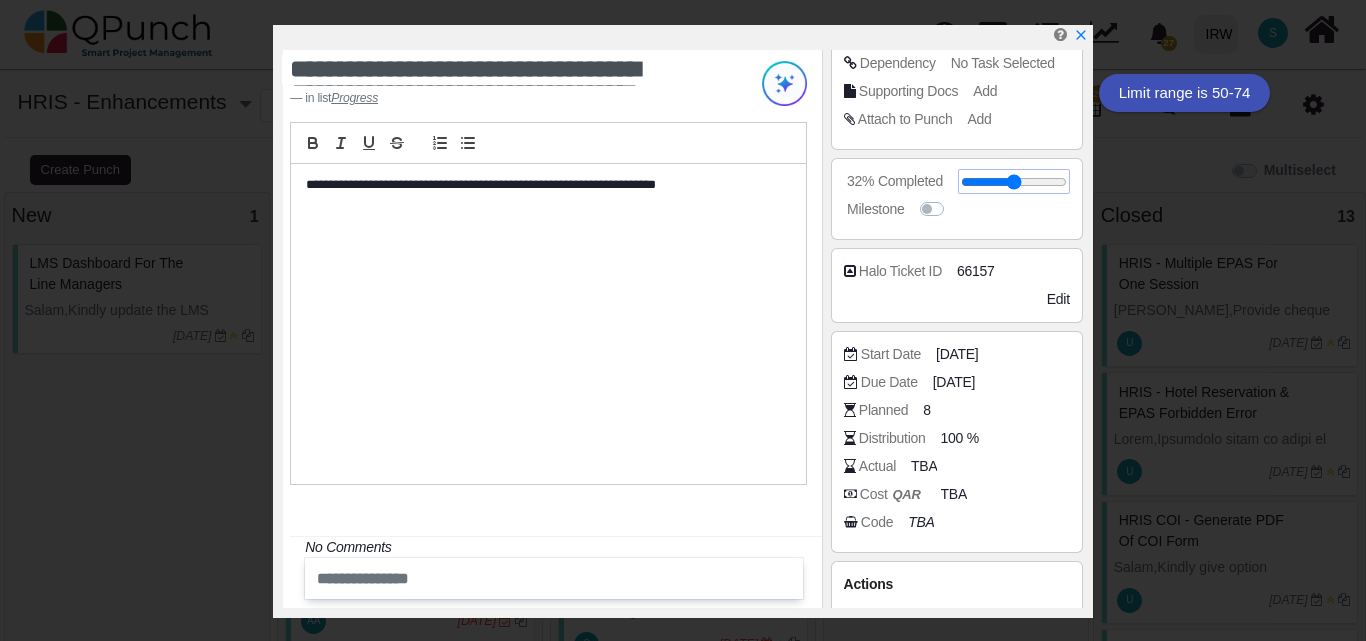 click at bounding box center (1014, 182) 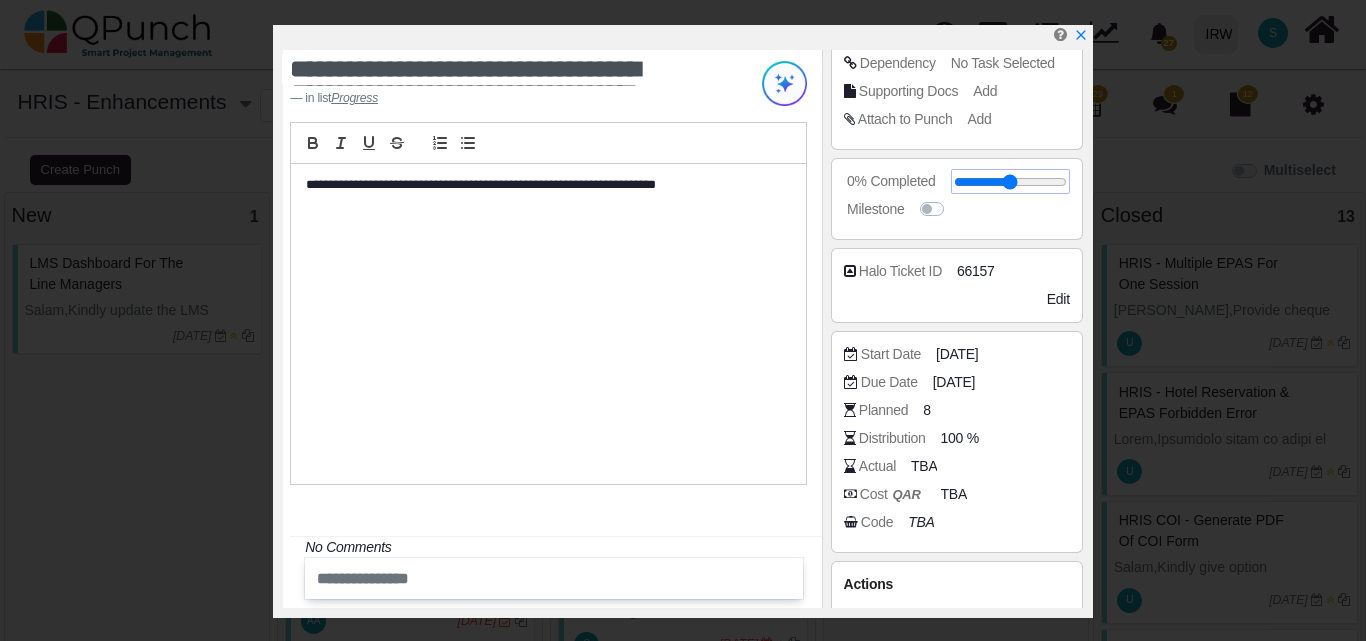drag, startPoint x: 1008, startPoint y: 183, endPoint x: 959, endPoint y: 171, distance: 50.447994 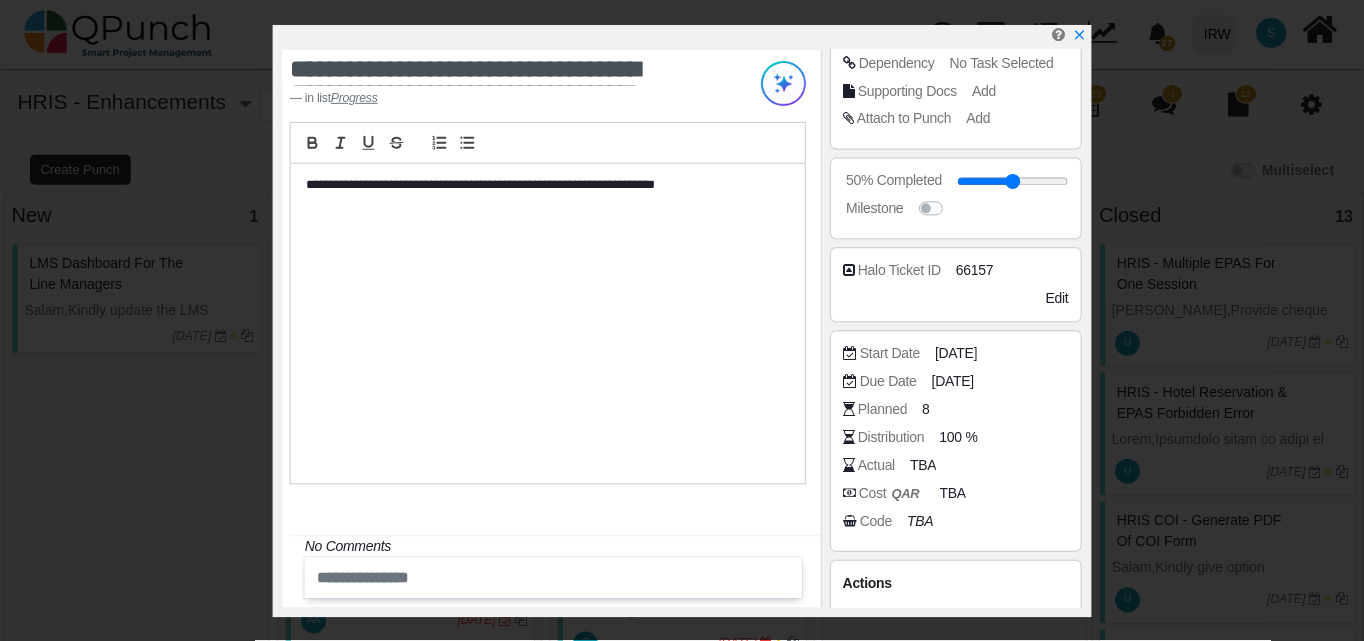 scroll, scrollTop: 343, scrollLeft: 0, axis: vertical 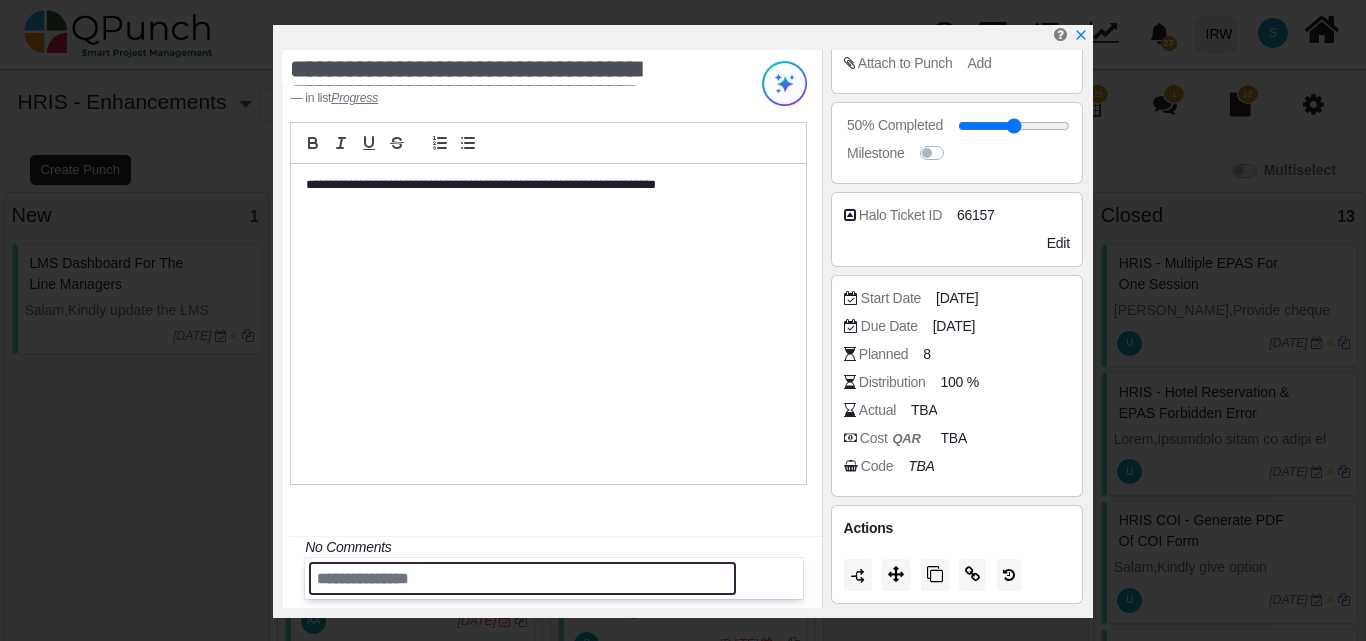 click at bounding box center (522, 578) 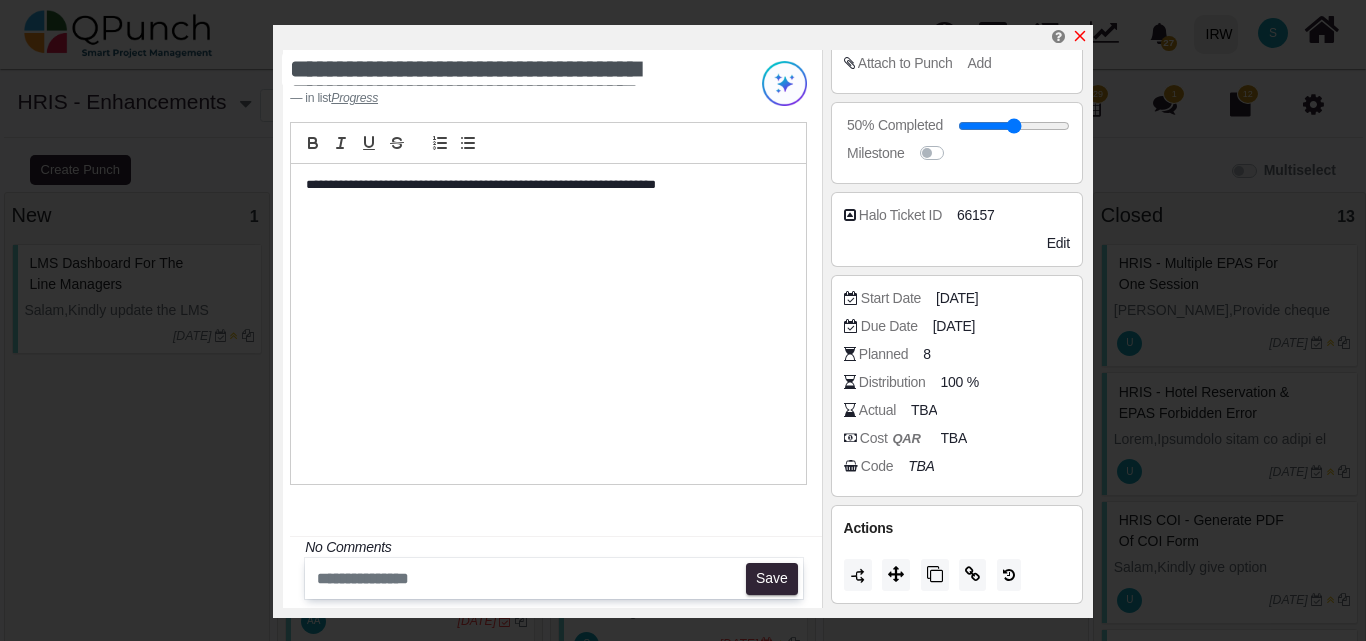 click 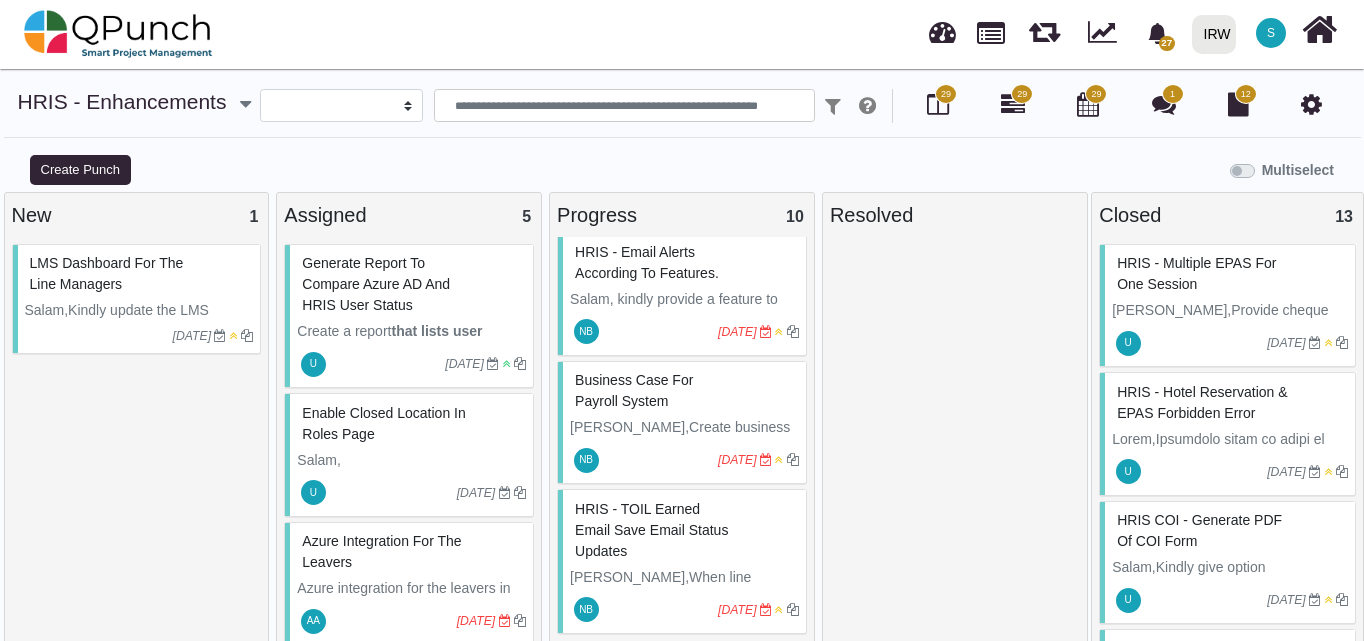 scroll, scrollTop: 1020, scrollLeft: 0, axis: vertical 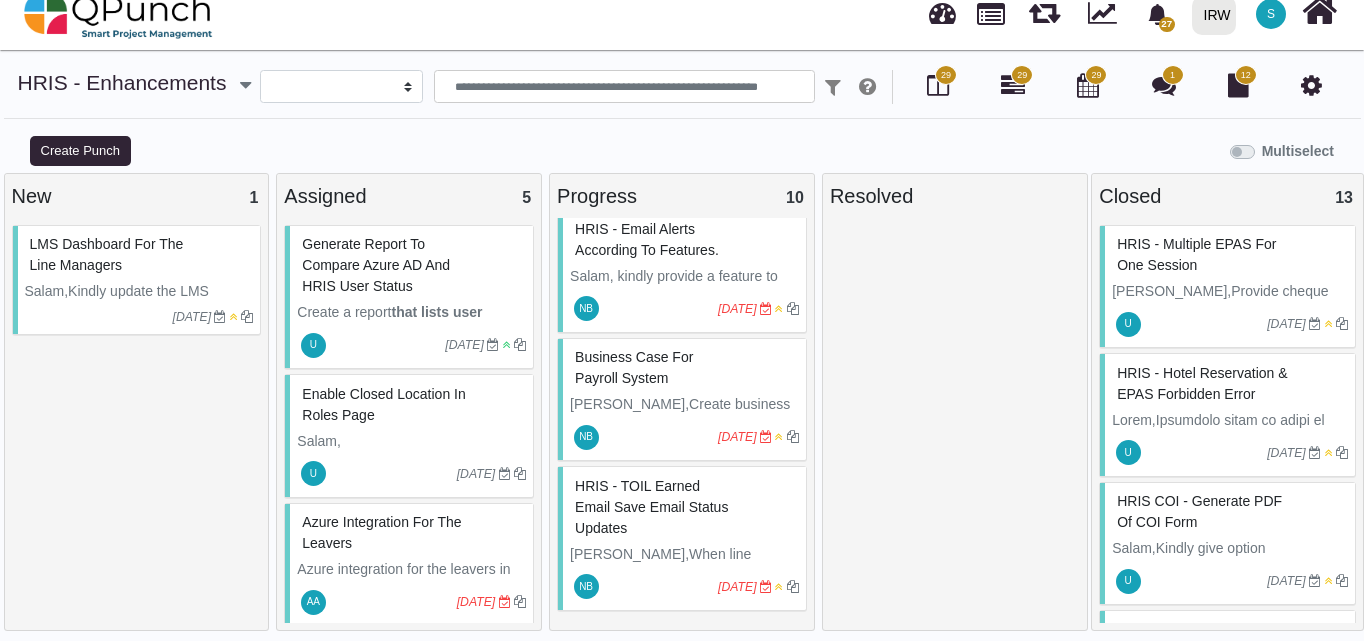 click on "HRIS - TOIL Earned email save email status updates" at bounding box center (684, 507) 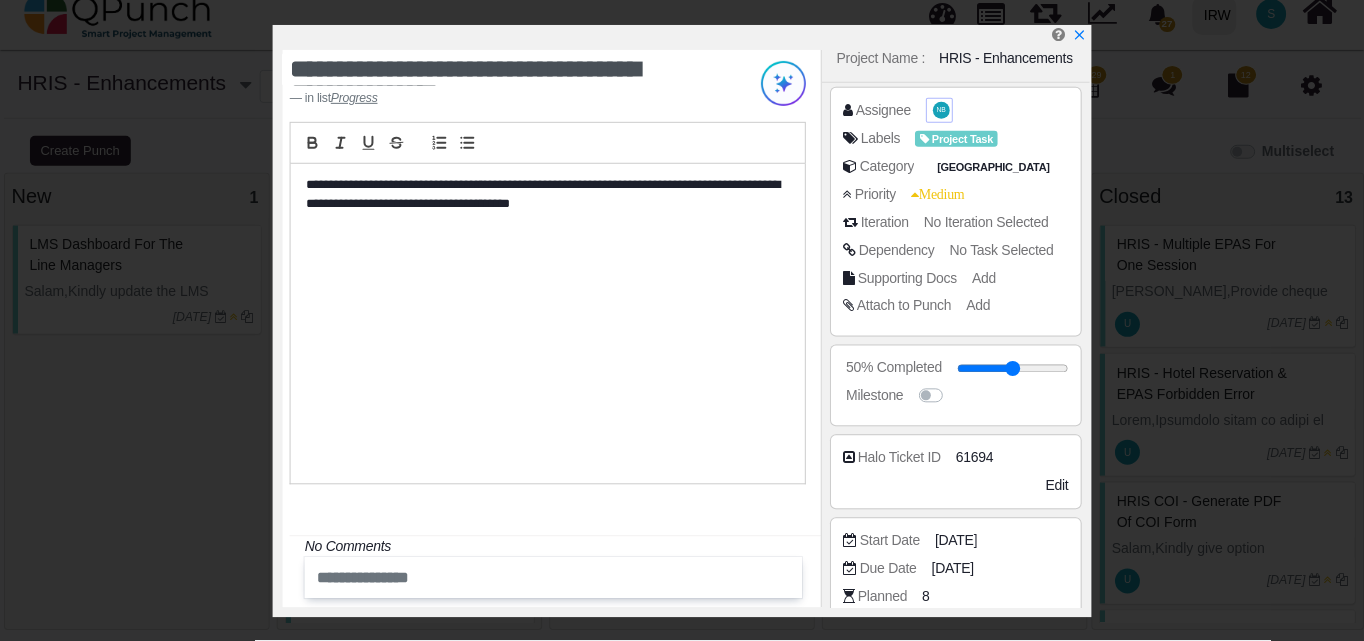 scroll, scrollTop: 343, scrollLeft: 0, axis: vertical 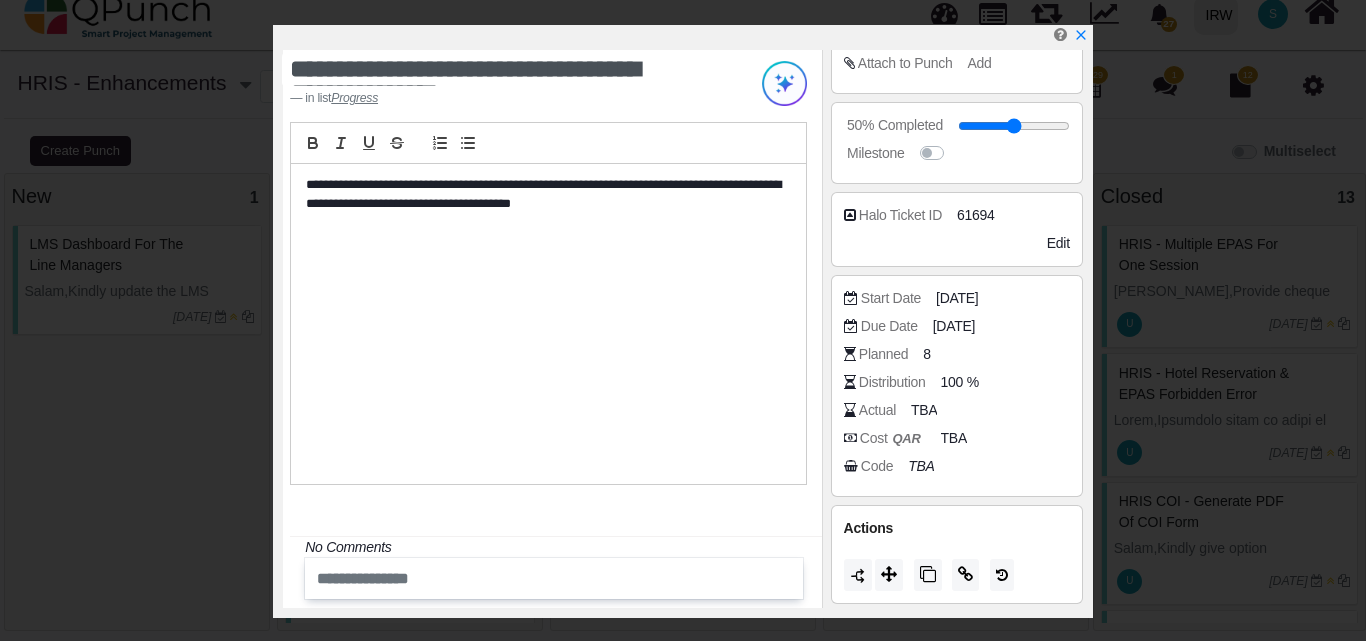 click on "No Comments" at bounding box center (559, 547) 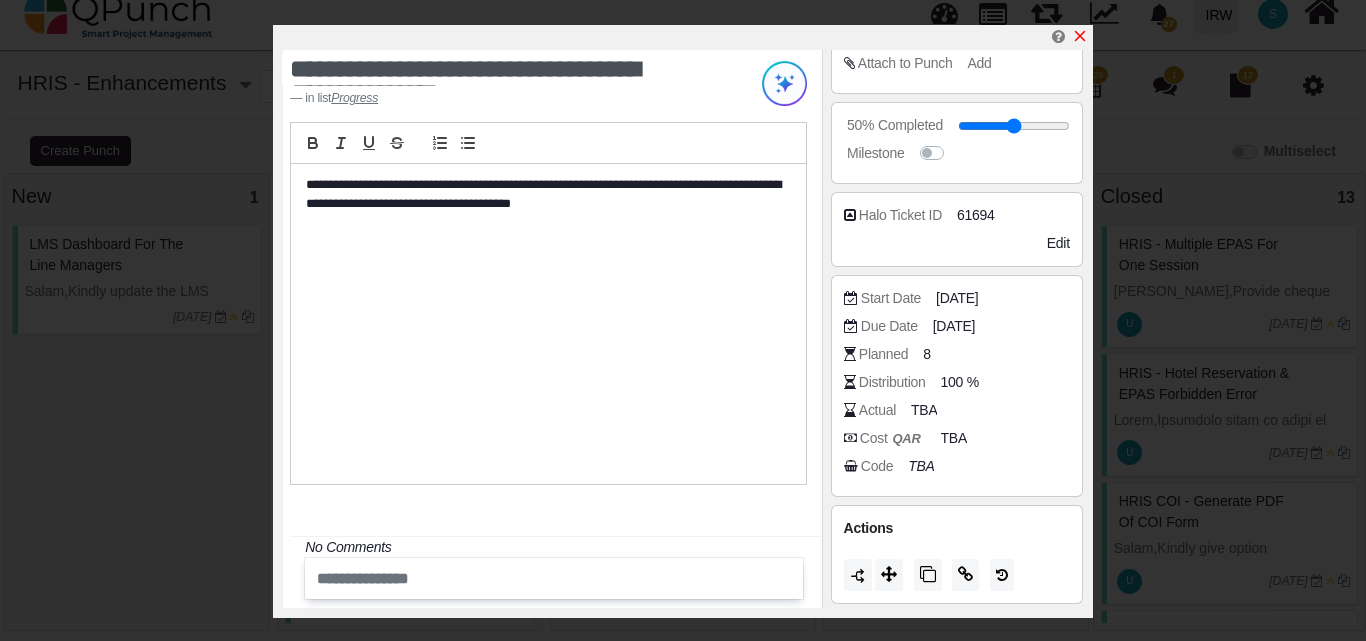 click 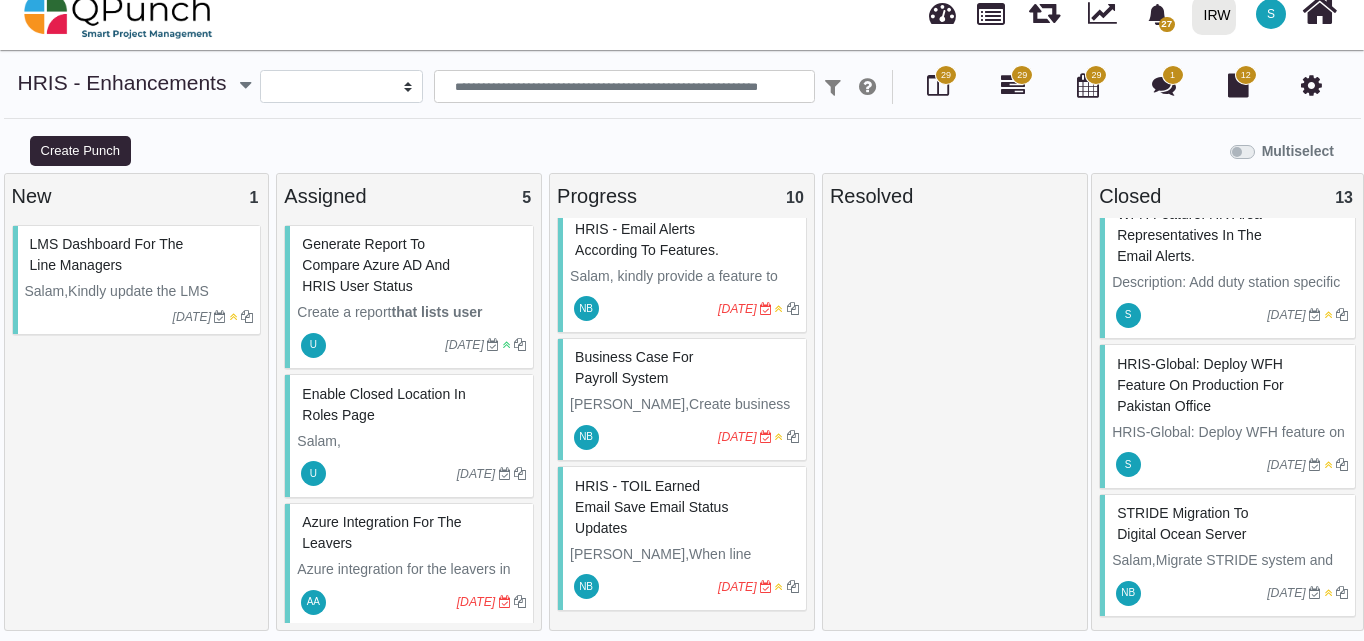 scroll, scrollTop: 1385, scrollLeft: 0, axis: vertical 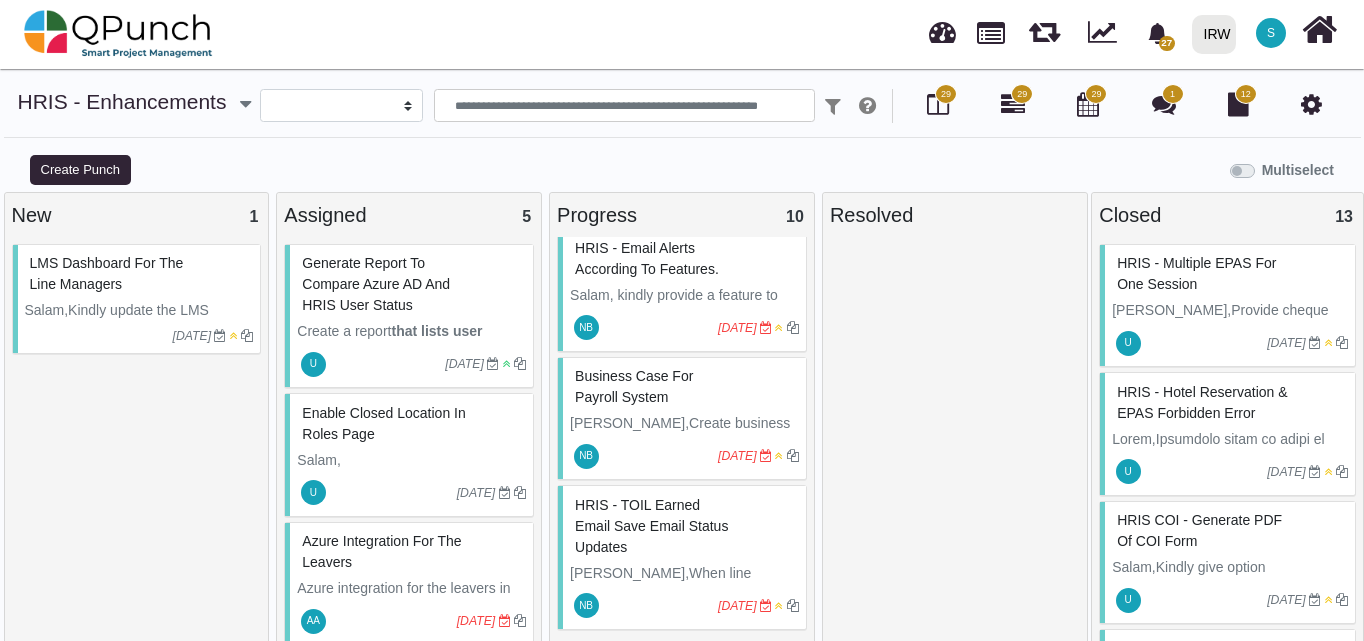 click on "HRIS - Email alerts according to Features." at bounding box center [684, 259] 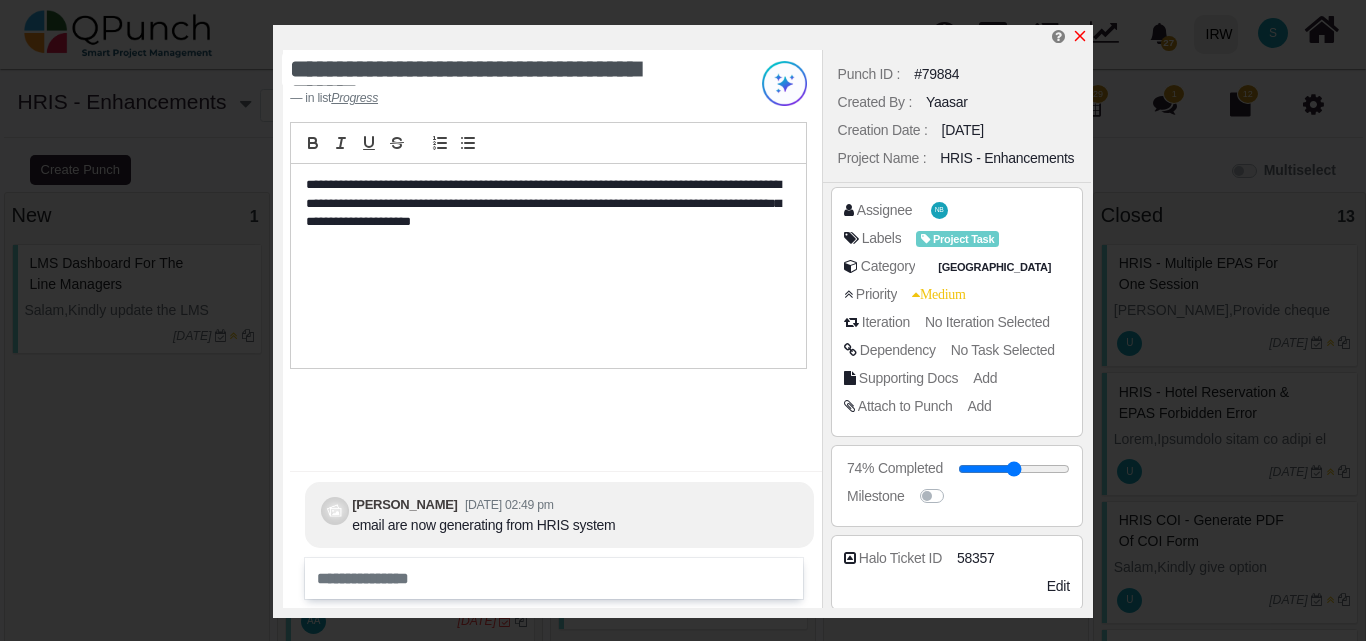 click 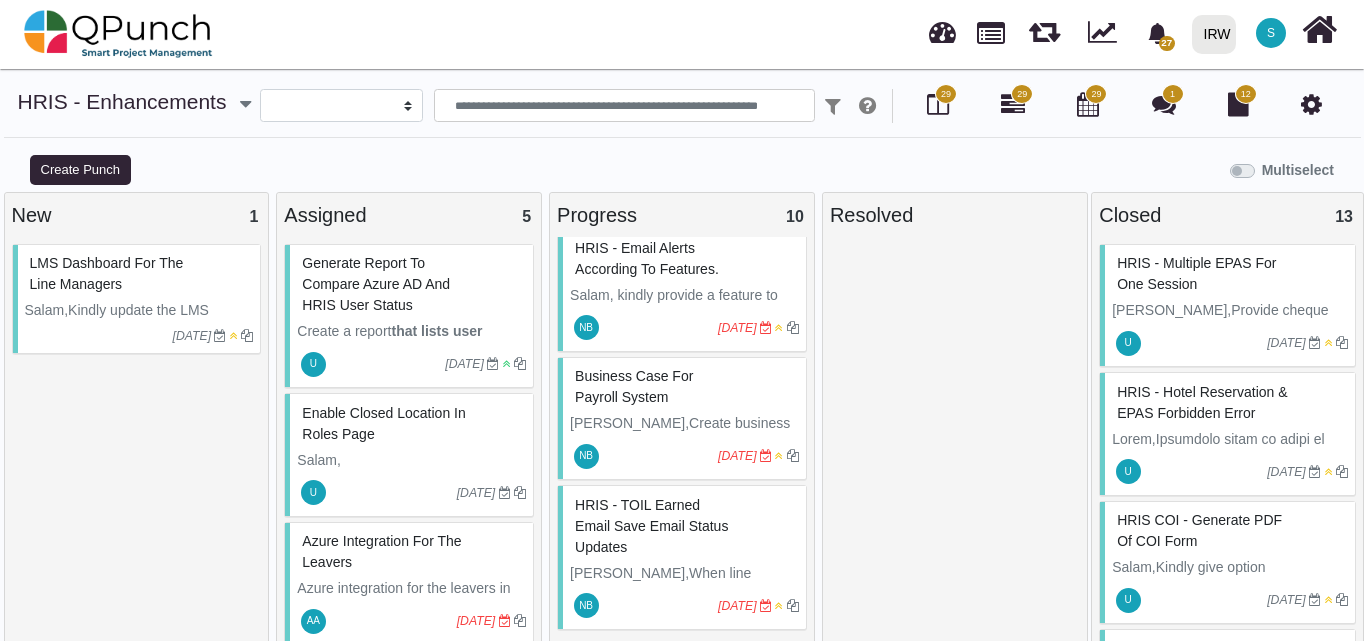 click on "HRIS - Email alerts according to Features." at bounding box center (647, 258) 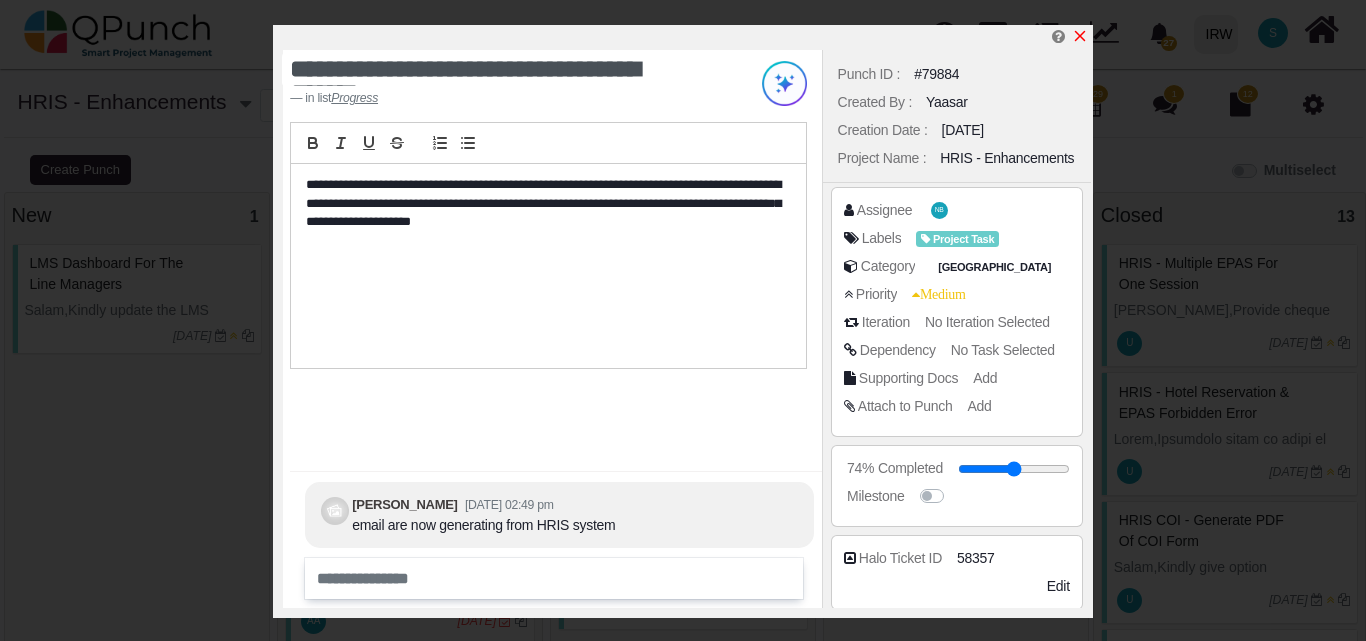 click 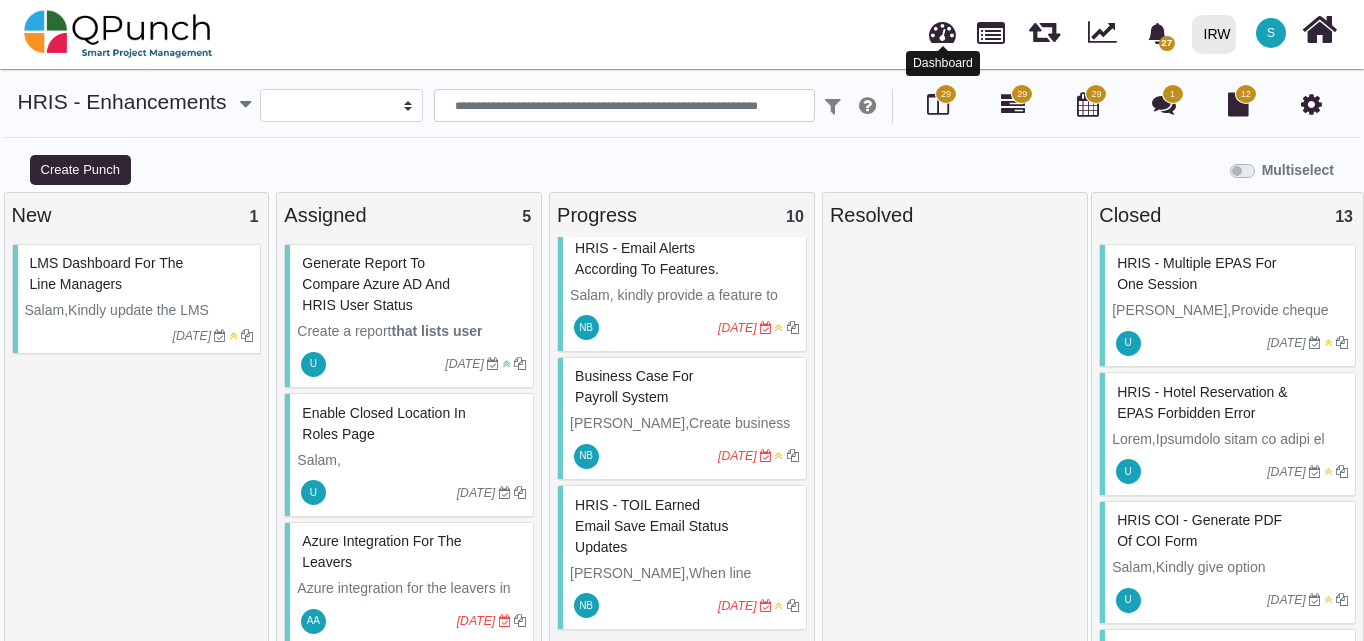 click at bounding box center (942, 29) 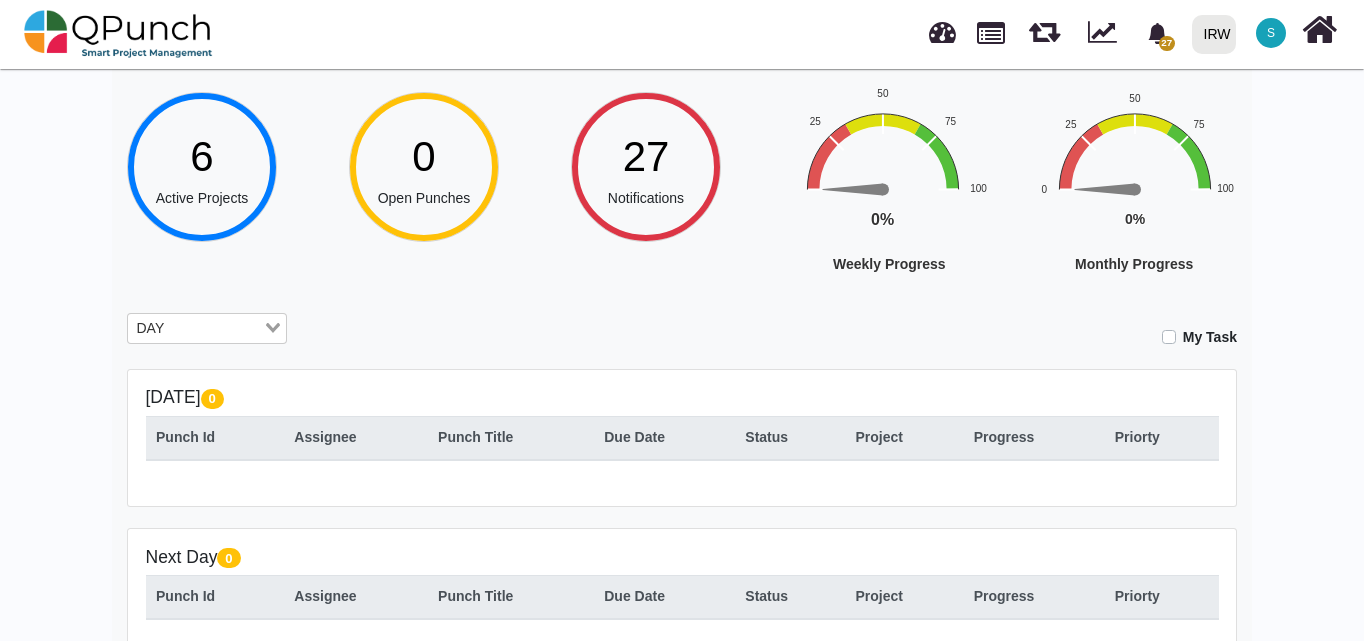scroll, scrollTop: 200, scrollLeft: 0, axis: vertical 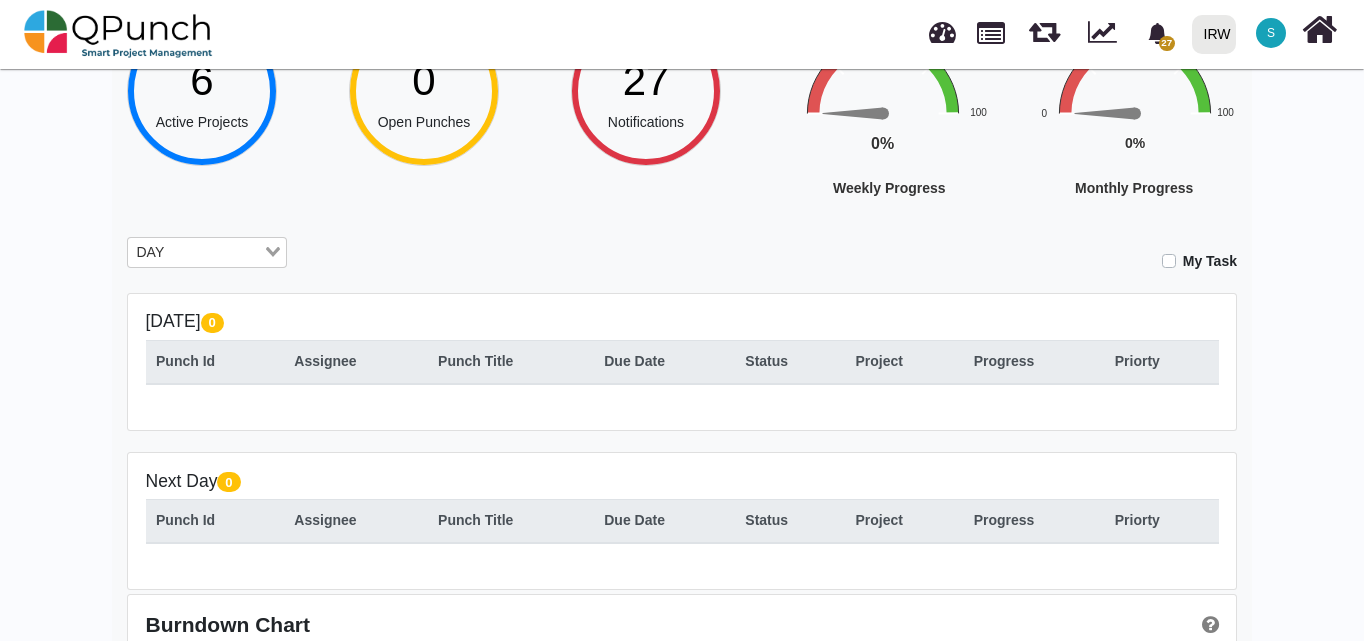 click on "DAY" at bounding box center (195, 251) 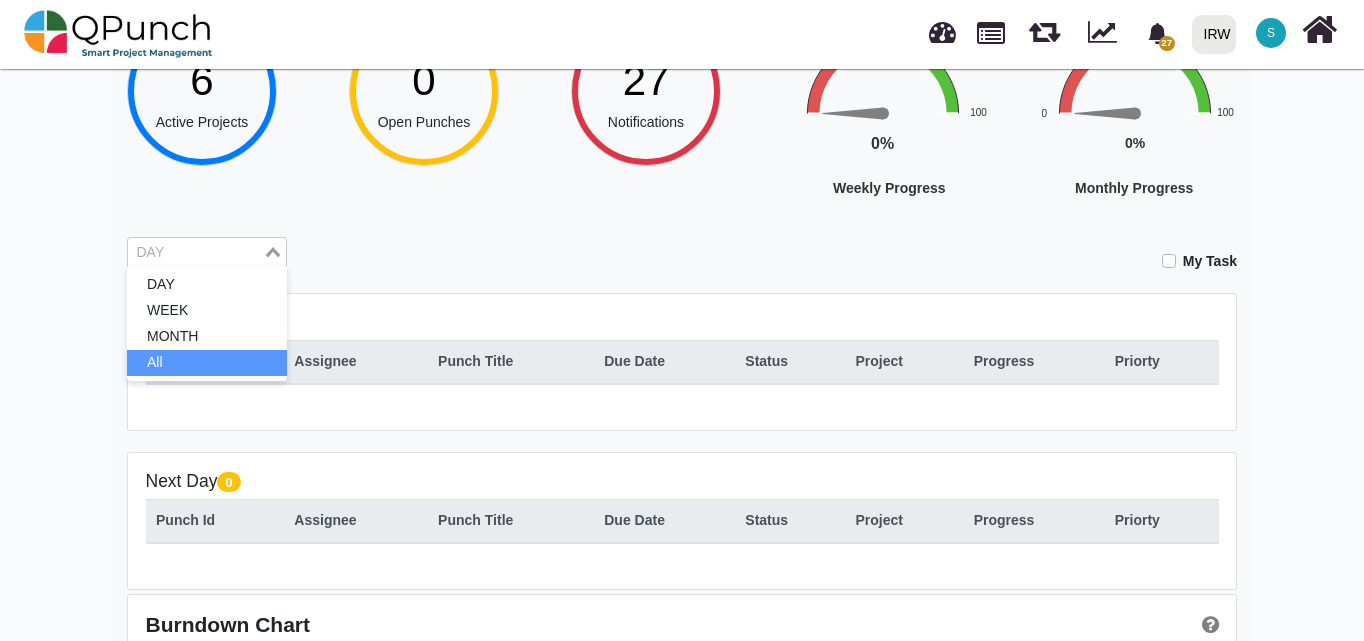 click on "All" at bounding box center [207, 363] 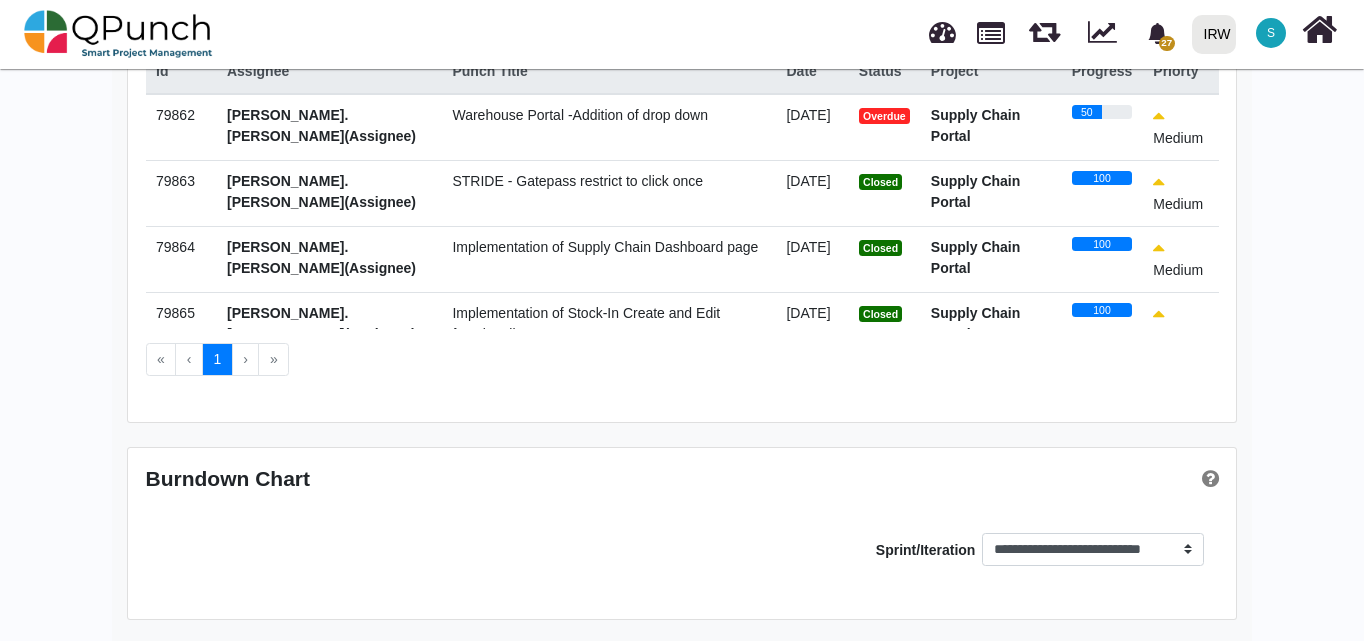 scroll, scrollTop: 412, scrollLeft: 0, axis: vertical 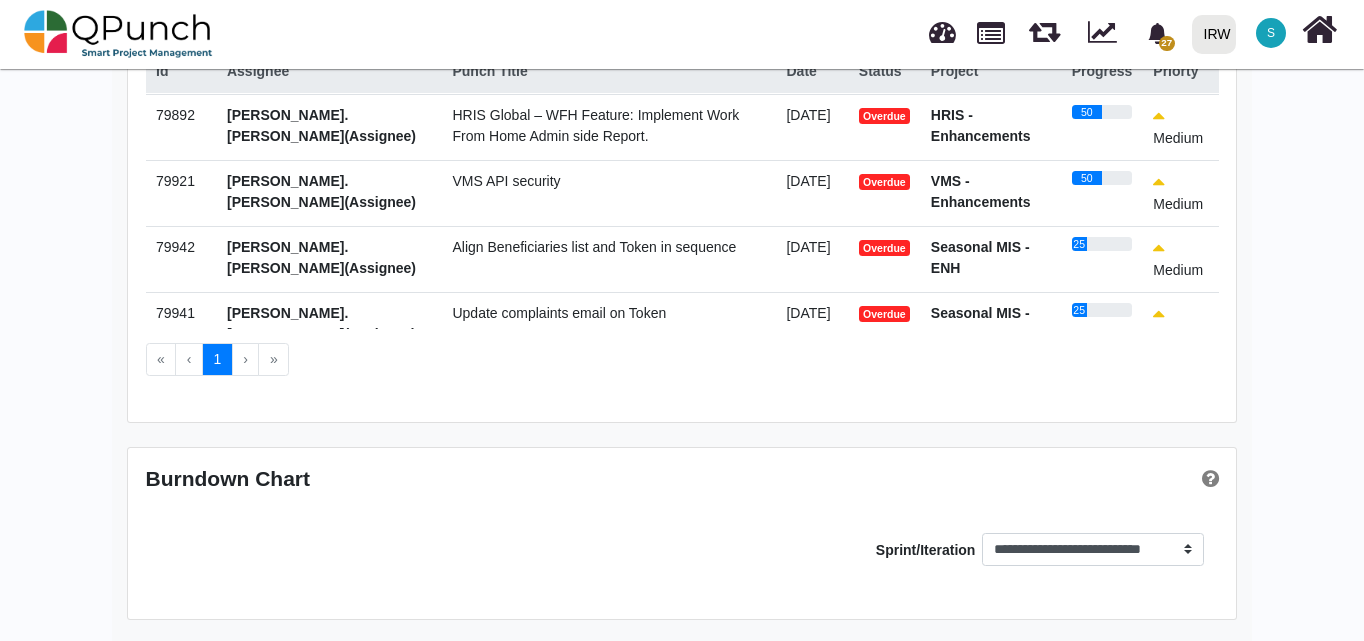 click on "Overdue" at bounding box center (884, 314) 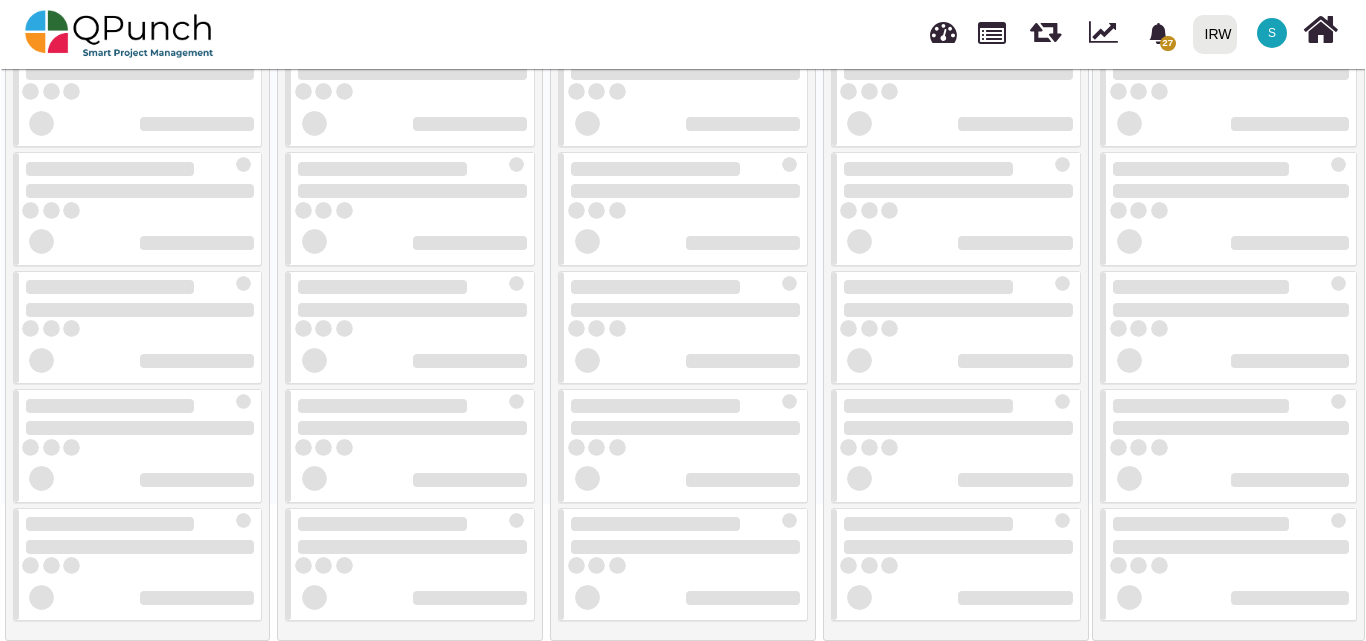 scroll, scrollTop: 0, scrollLeft: 0, axis: both 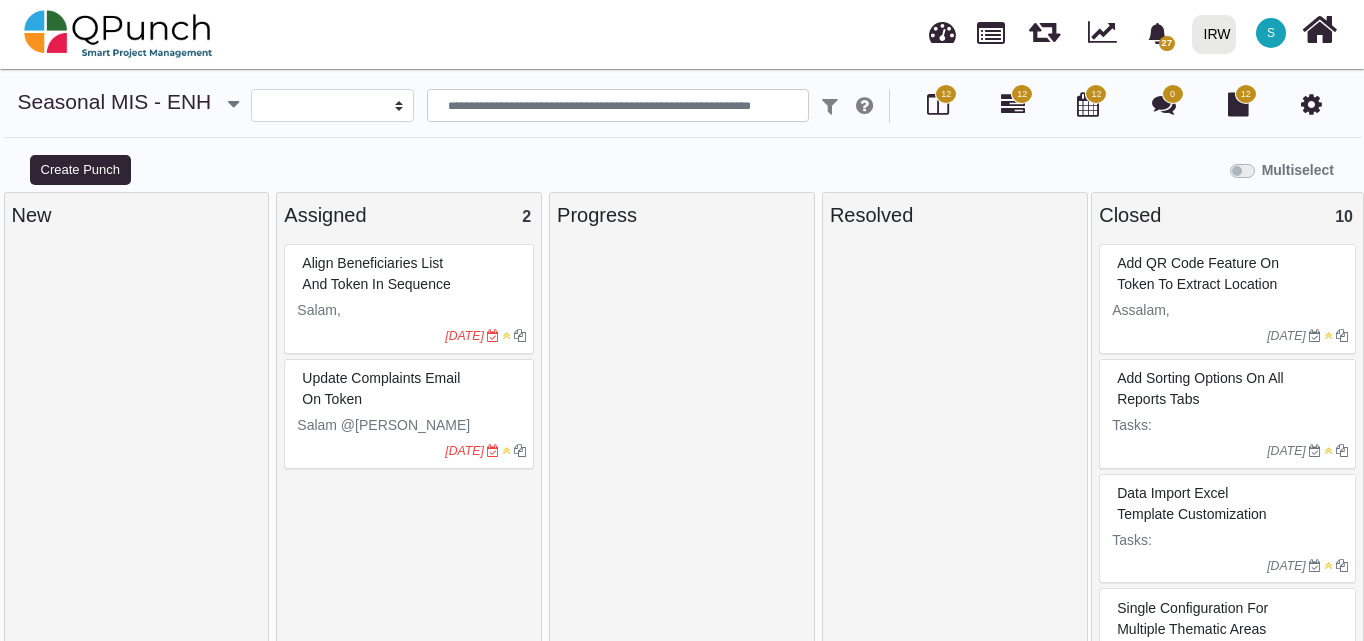 select 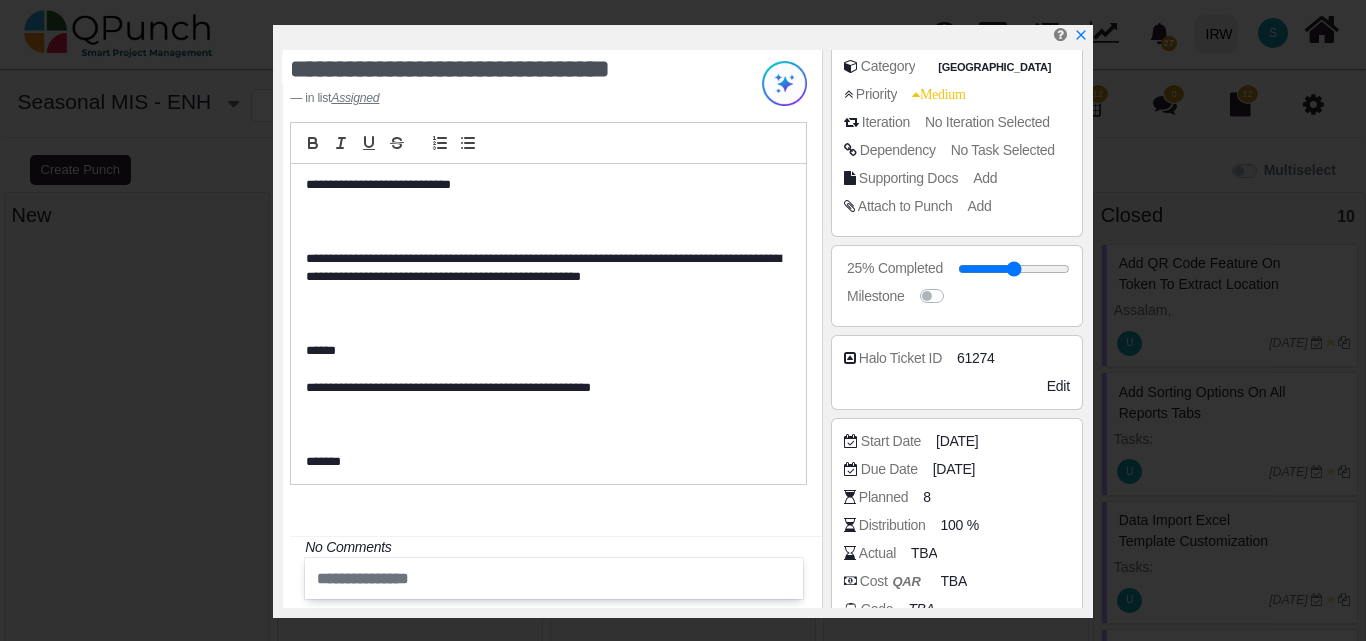 scroll, scrollTop: 343, scrollLeft: 0, axis: vertical 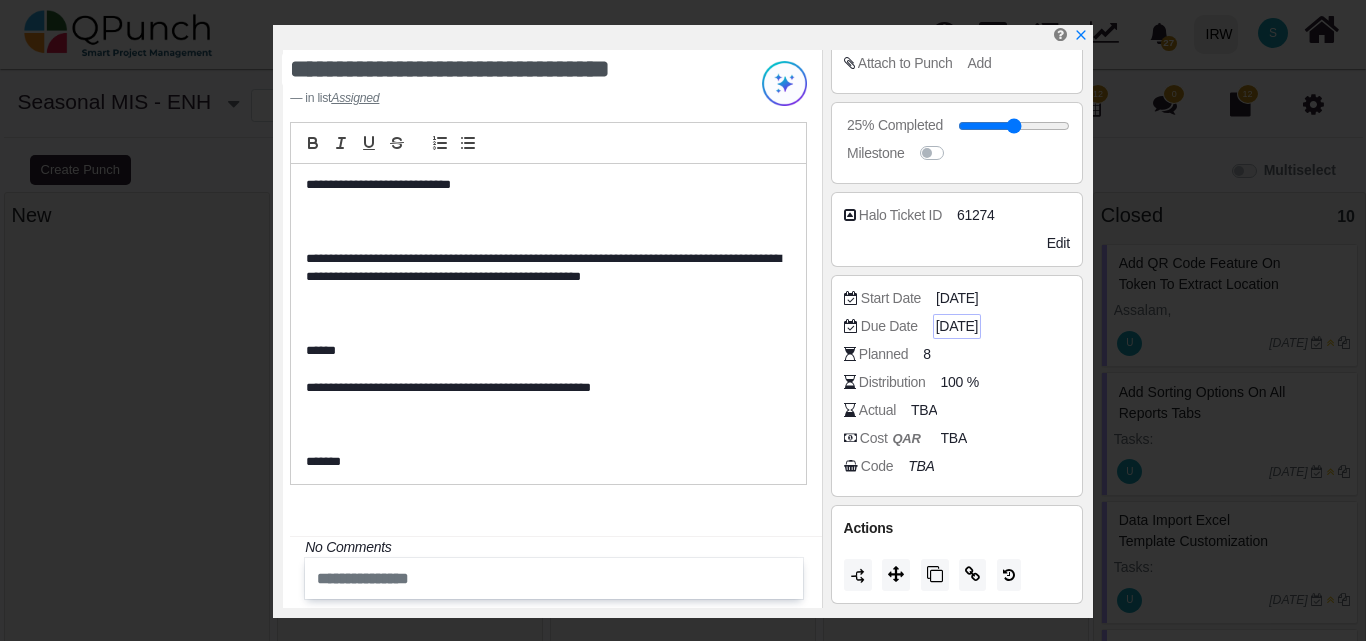 click on "[DATE]" at bounding box center [957, 326] 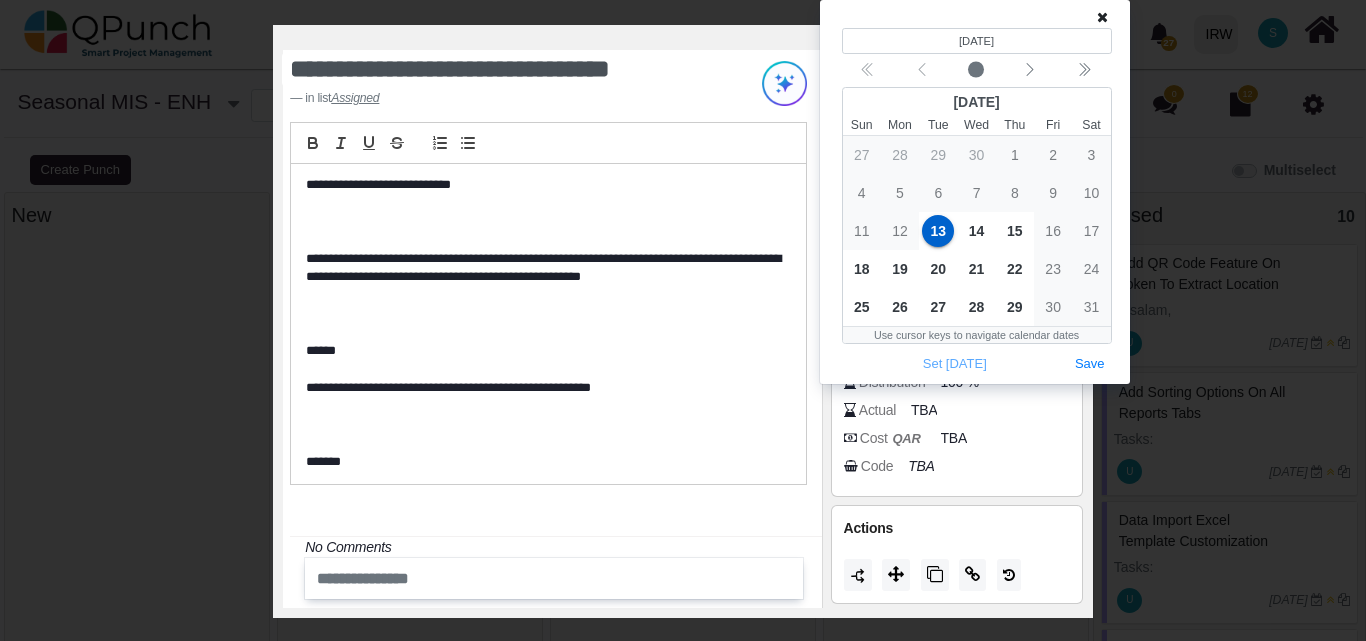 click on "**********" at bounding box center (548, 305) 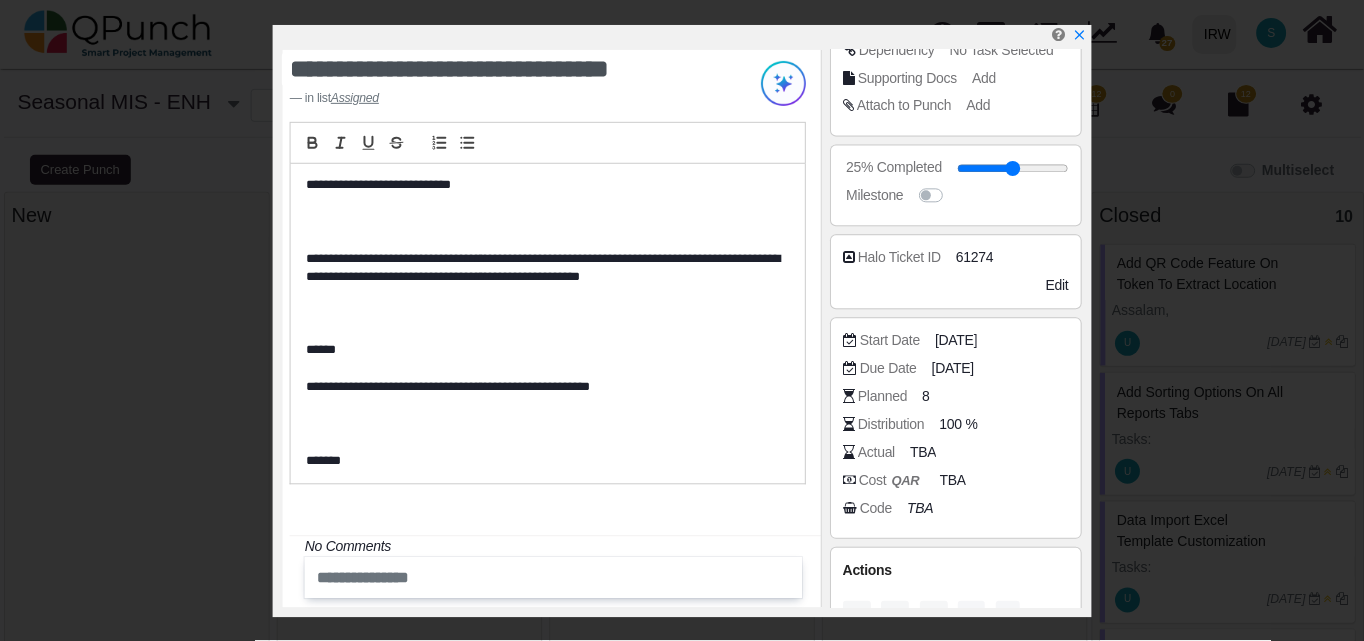 scroll, scrollTop: 343, scrollLeft: 0, axis: vertical 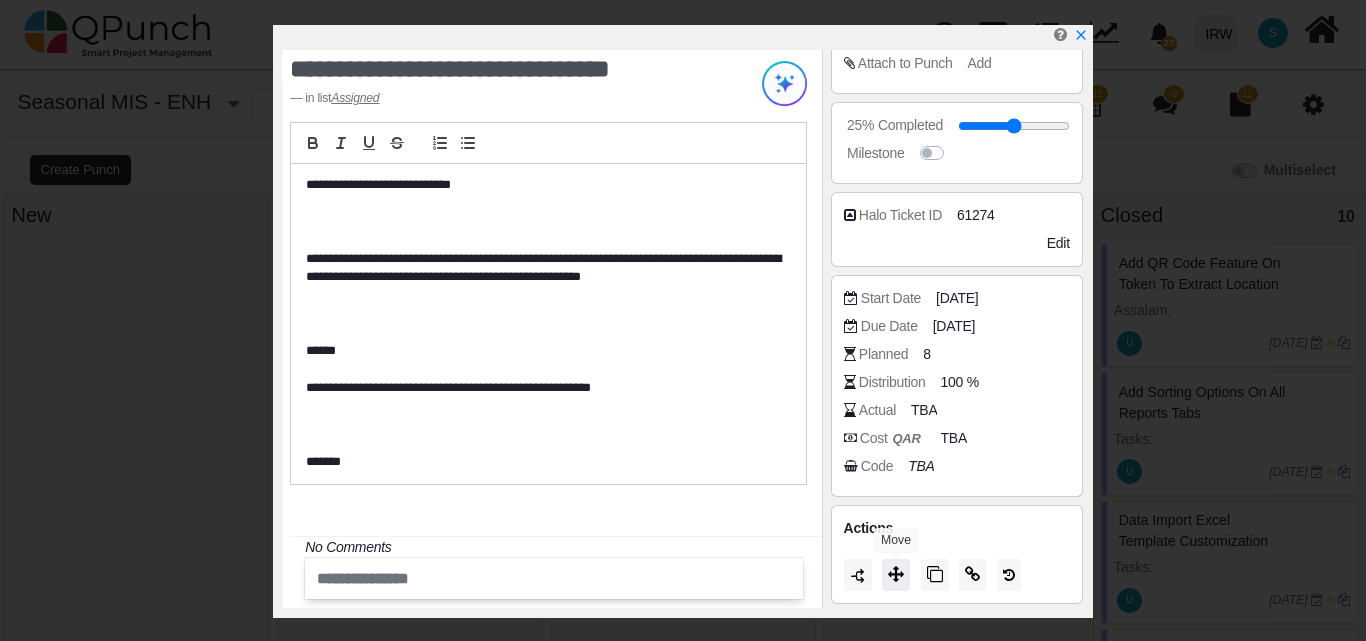 click at bounding box center [896, 574] 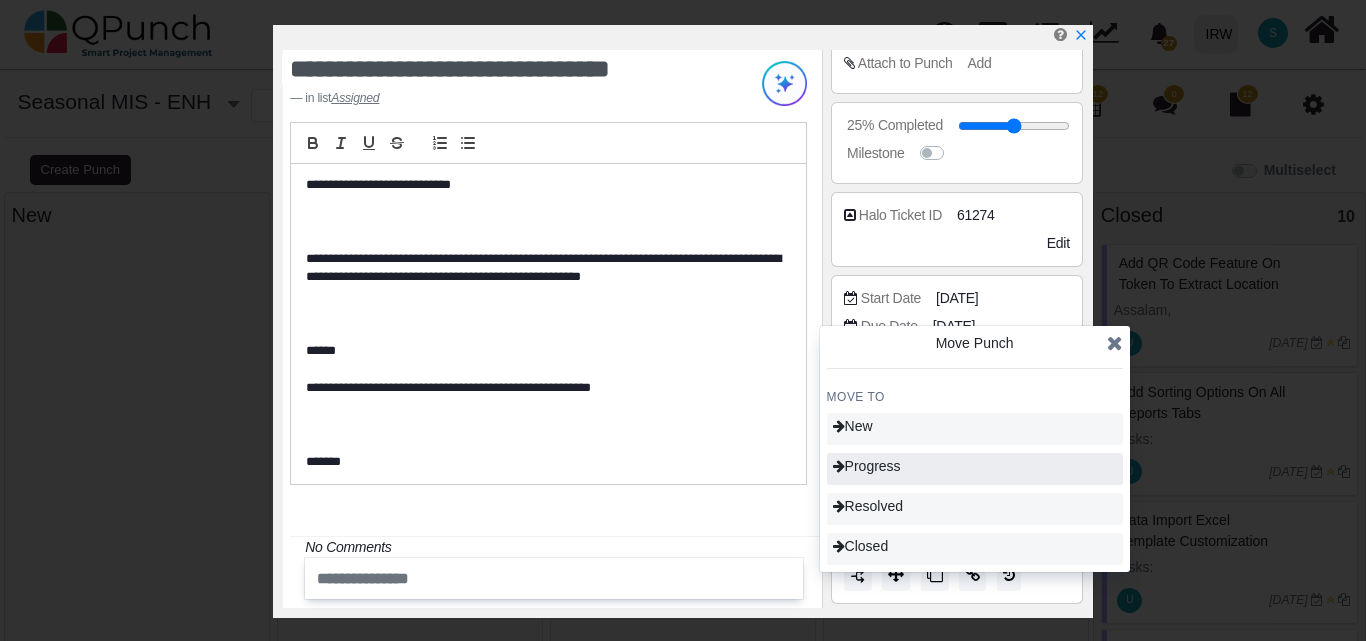 click on "Progress" at bounding box center (975, 469) 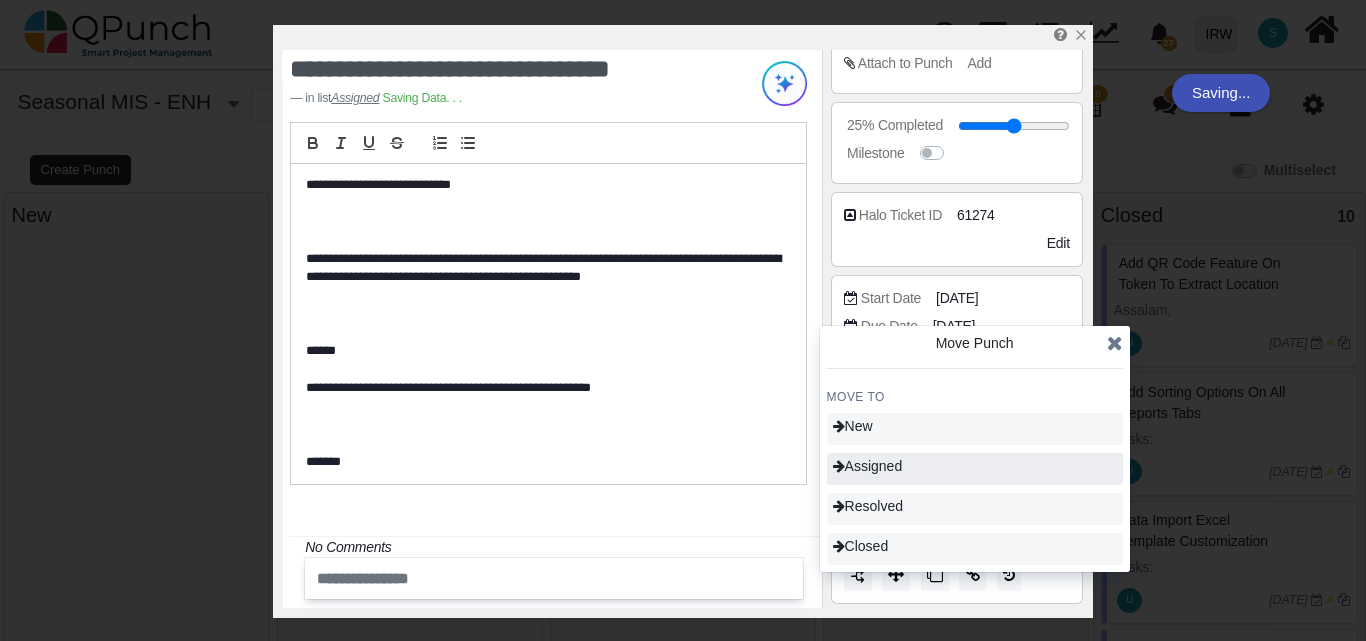 type on "**" 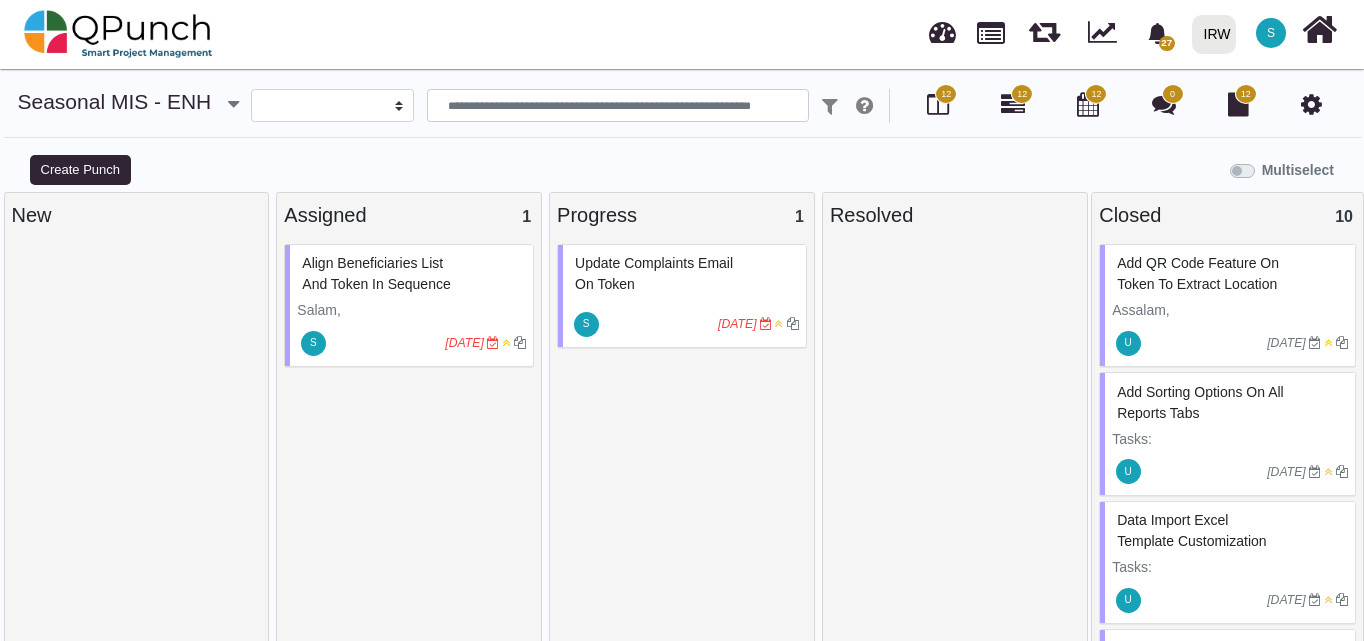 scroll, scrollTop: 14, scrollLeft: 0, axis: vertical 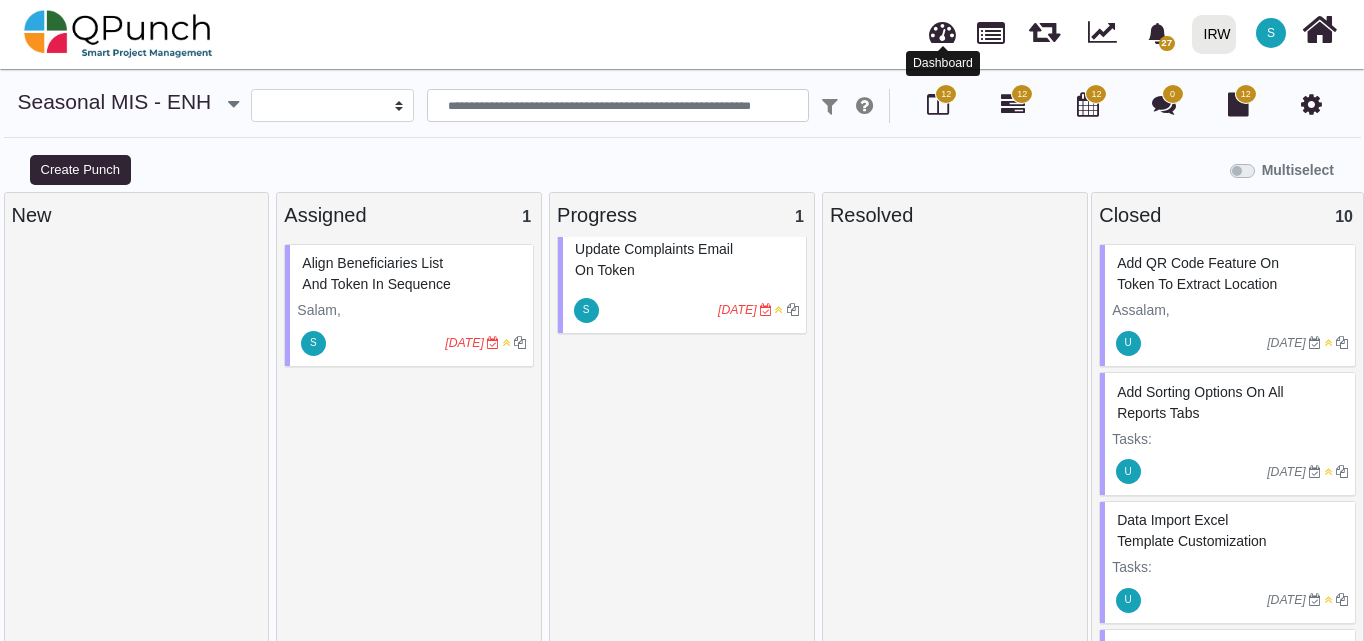 click at bounding box center (942, 29) 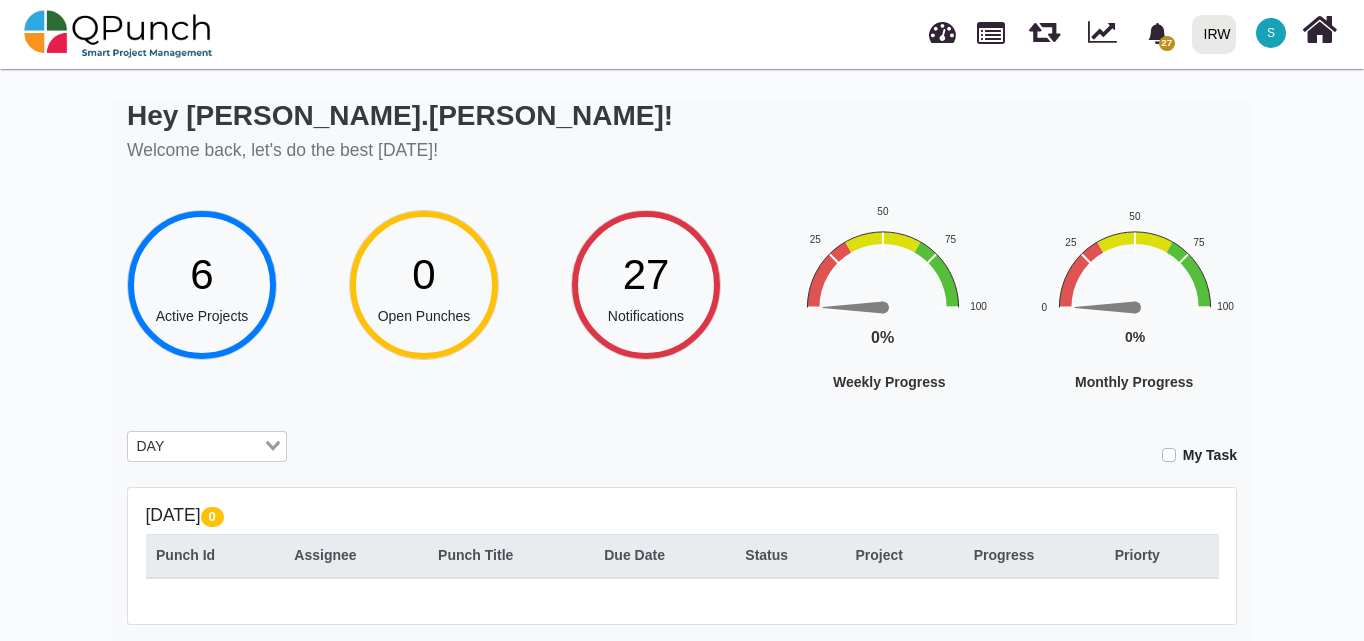 scroll, scrollTop: 0, scrollLeft: 0, axis: both 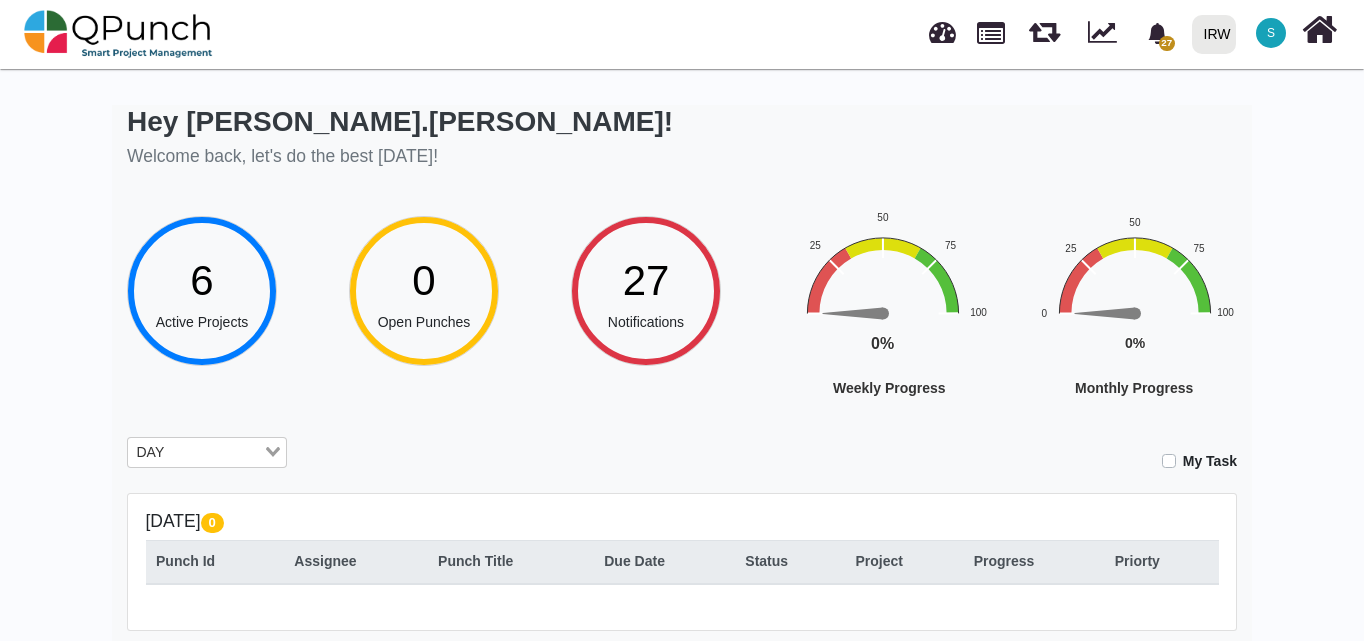 click at bounding box center [216, 453] 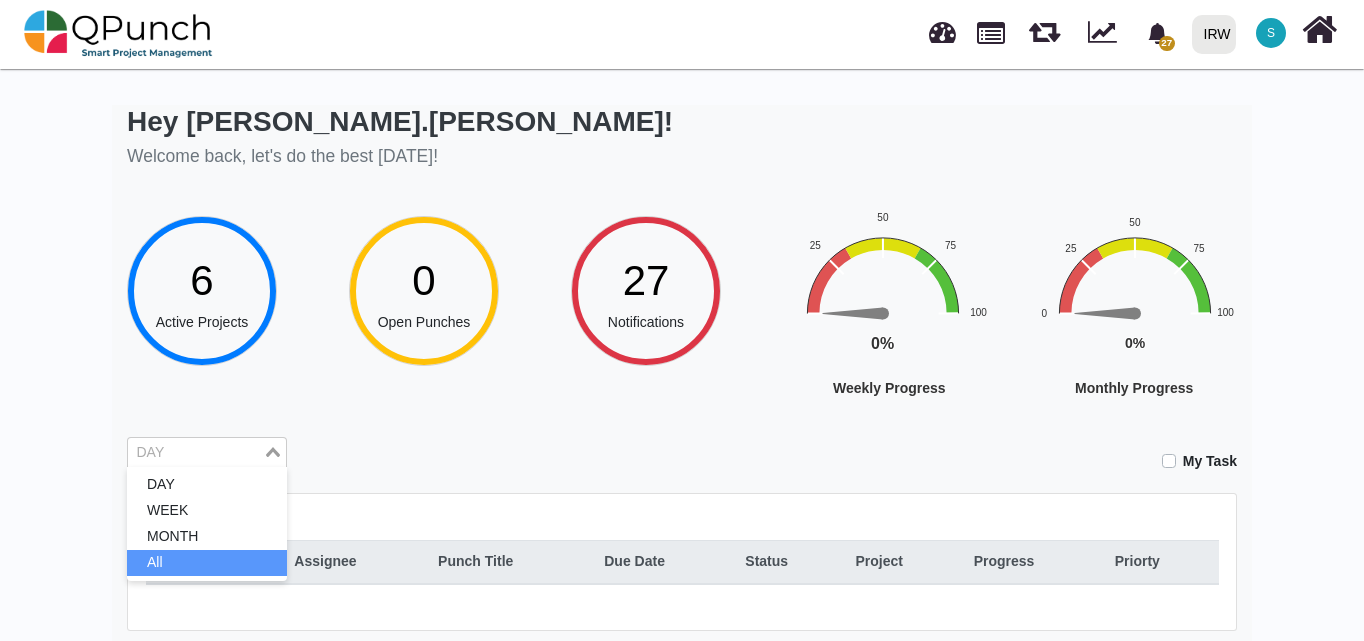 click on "All" at bounding box center (207, 563) 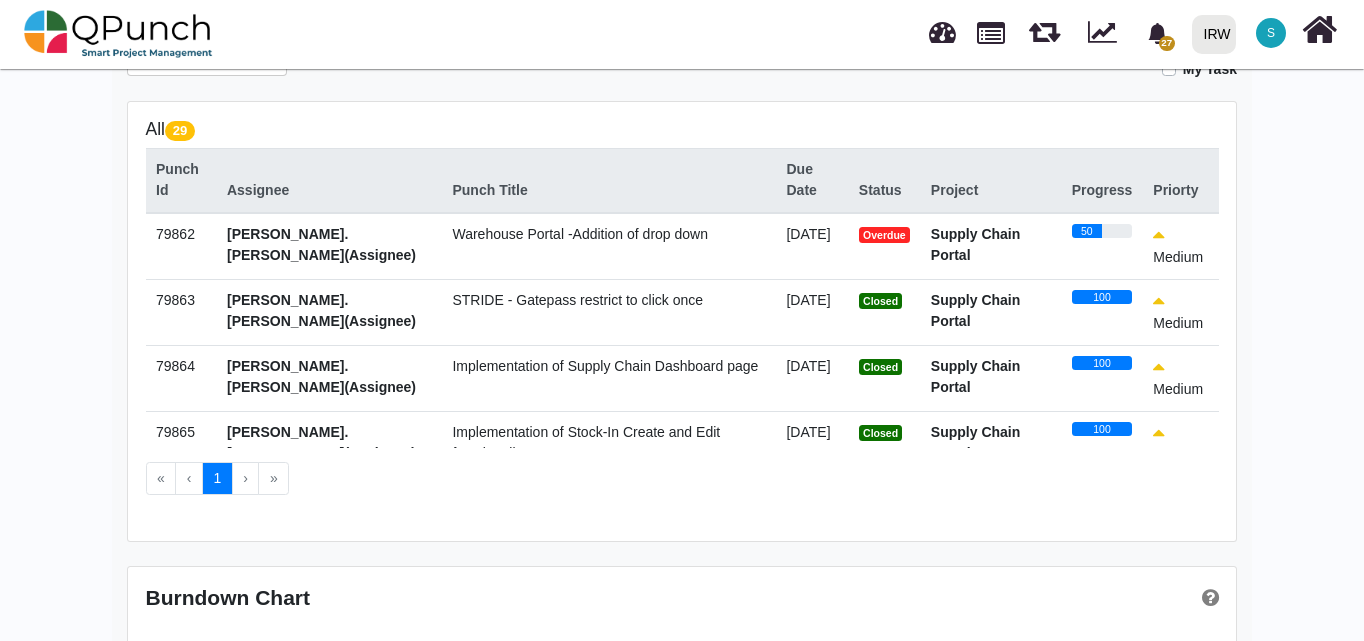 scroll, scrollTop: 400, scrollLeft: 0, axis: vertical 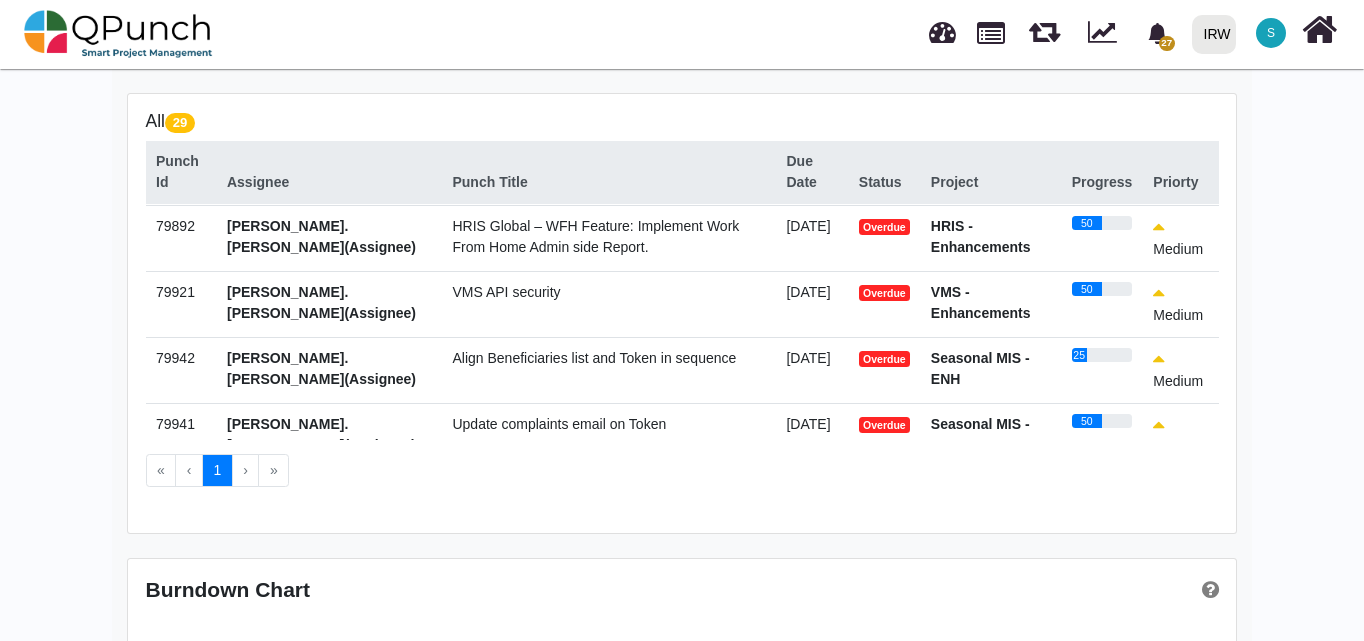 click on "Align Beneficiaries list and Token in sequence" at bounding box center (594, 358) 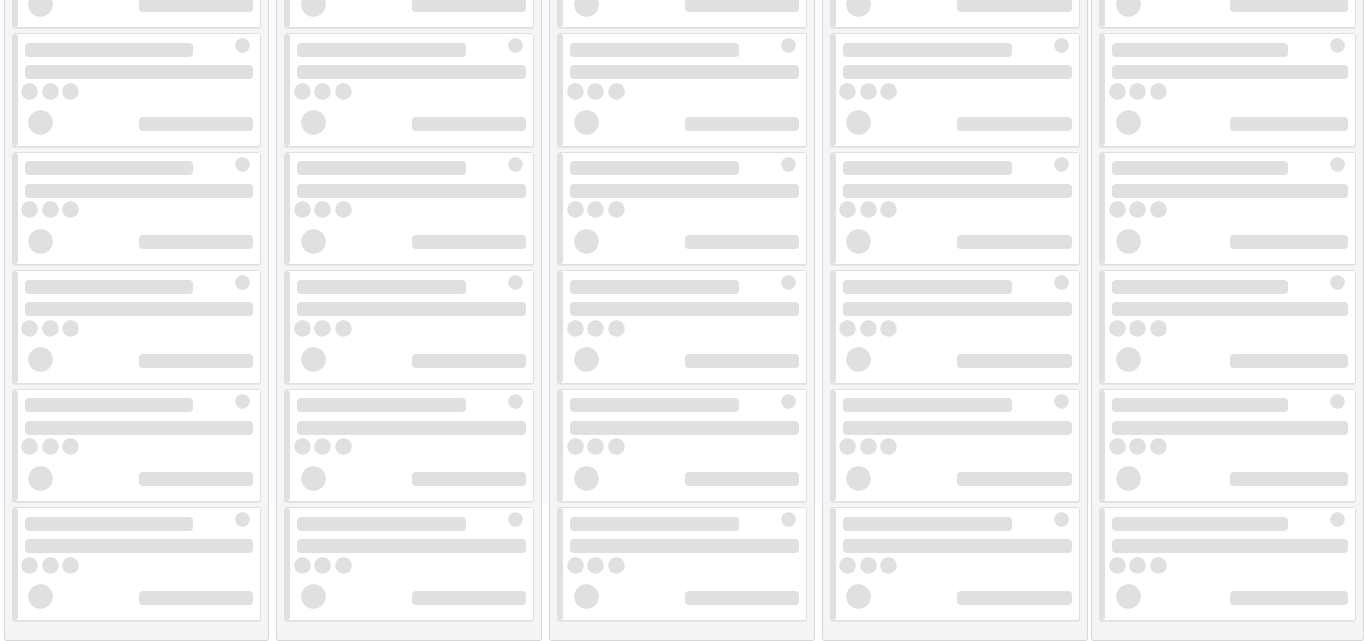 scroll, scrollTop: 0, scrollLeft: 0, axis: both 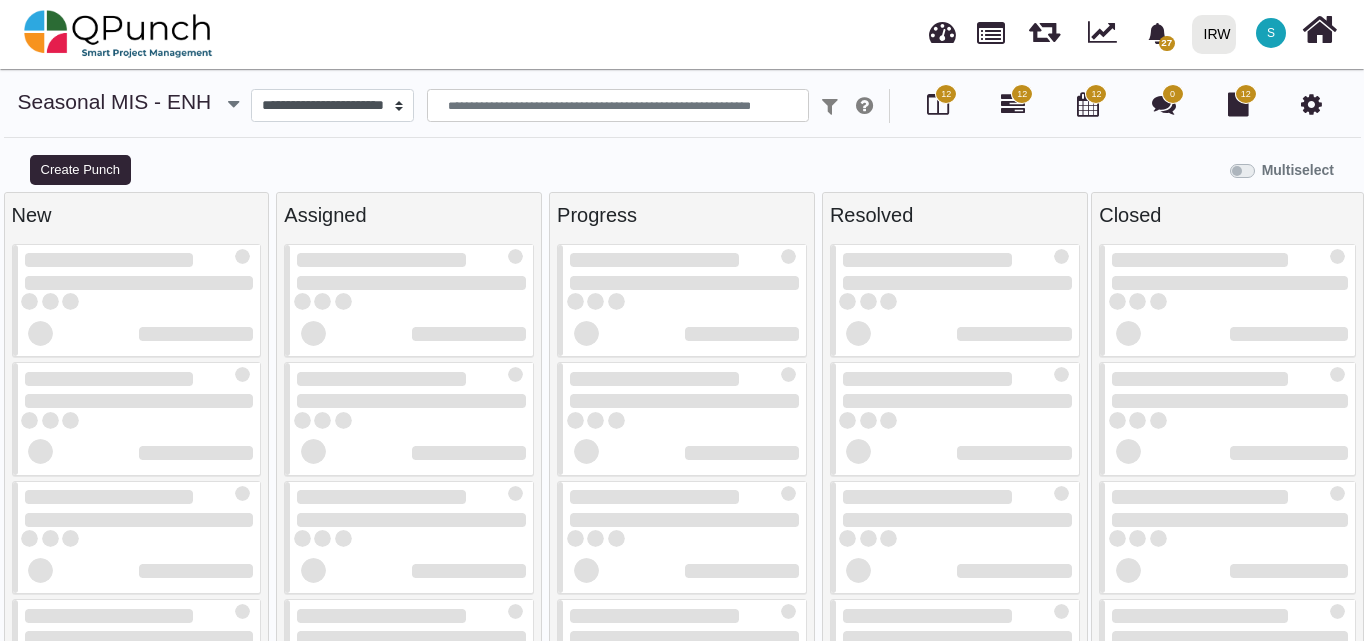 select 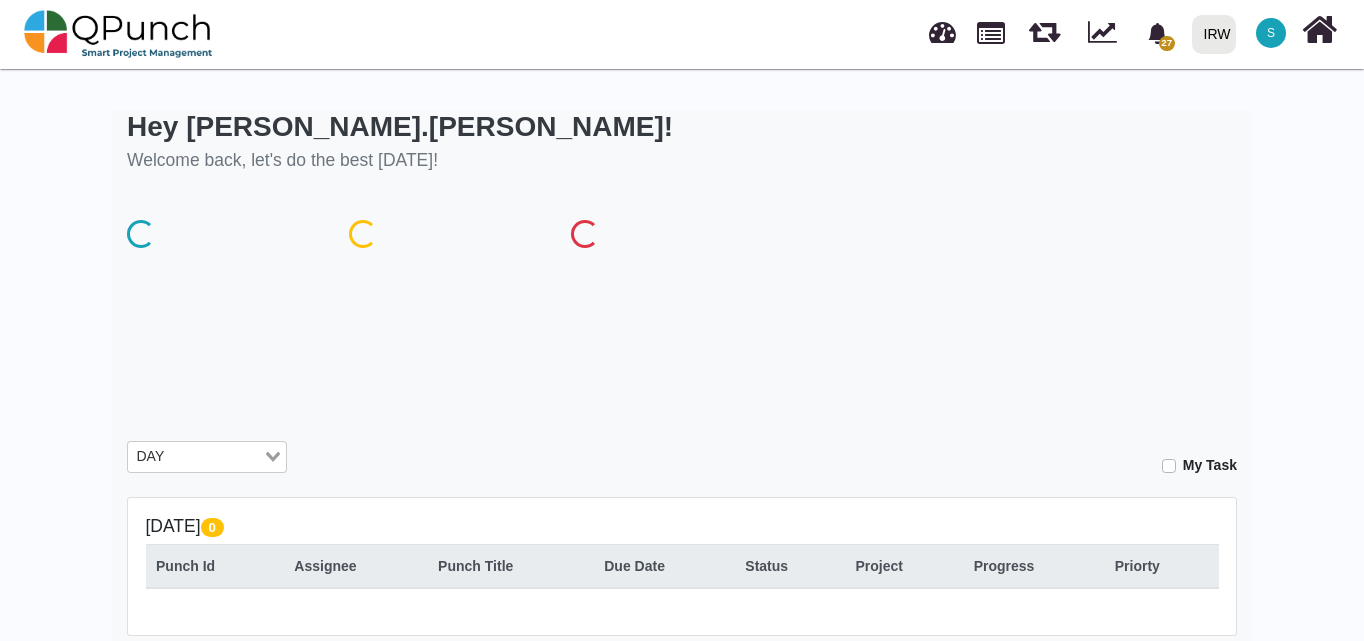 scroll, scrollTop: 349, scrollLeft: 0, axis: vertical 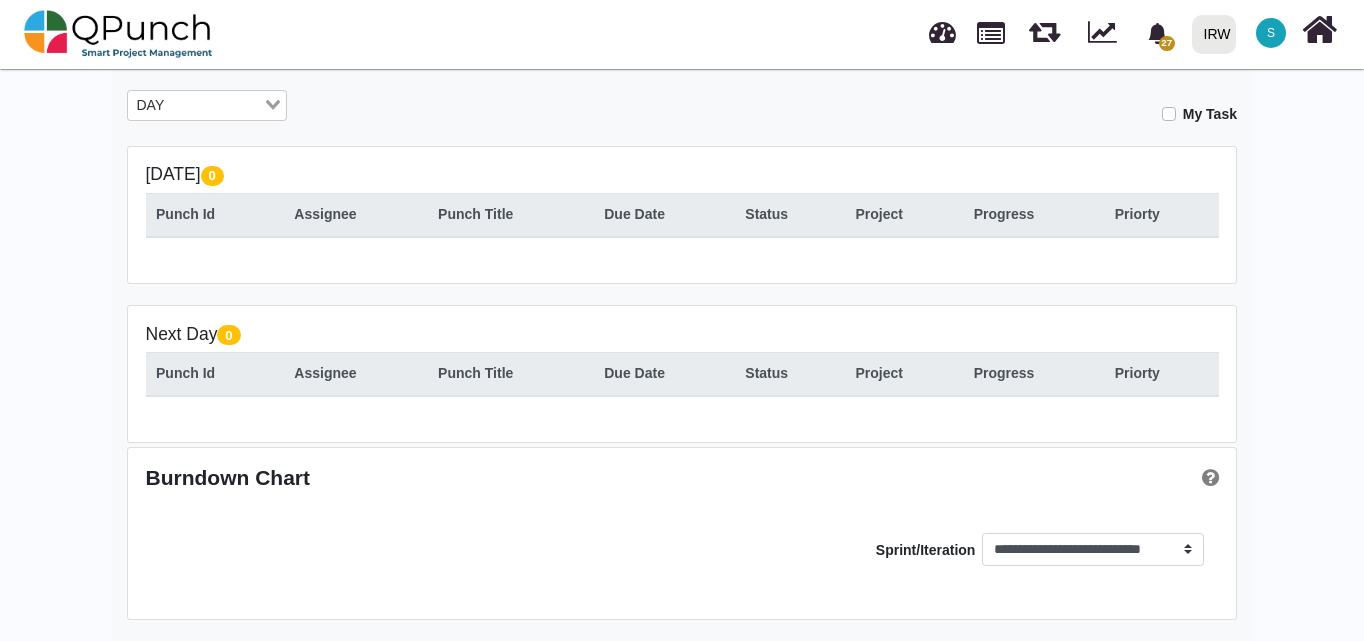 drag, startPoint x: 418, startPoint y: 200, endPoint x: 348, endPoint y: 120, distance: 106.30146 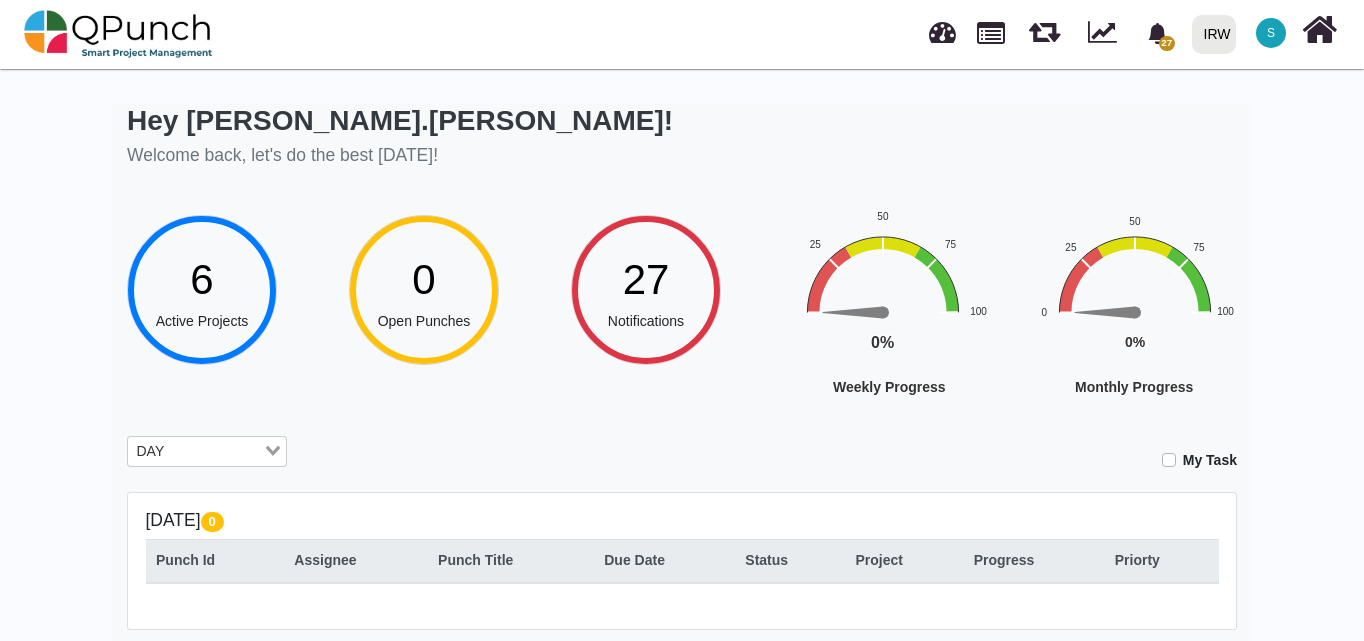 scroll, scrollTop: 0, scrollLeft: 0, axis: both 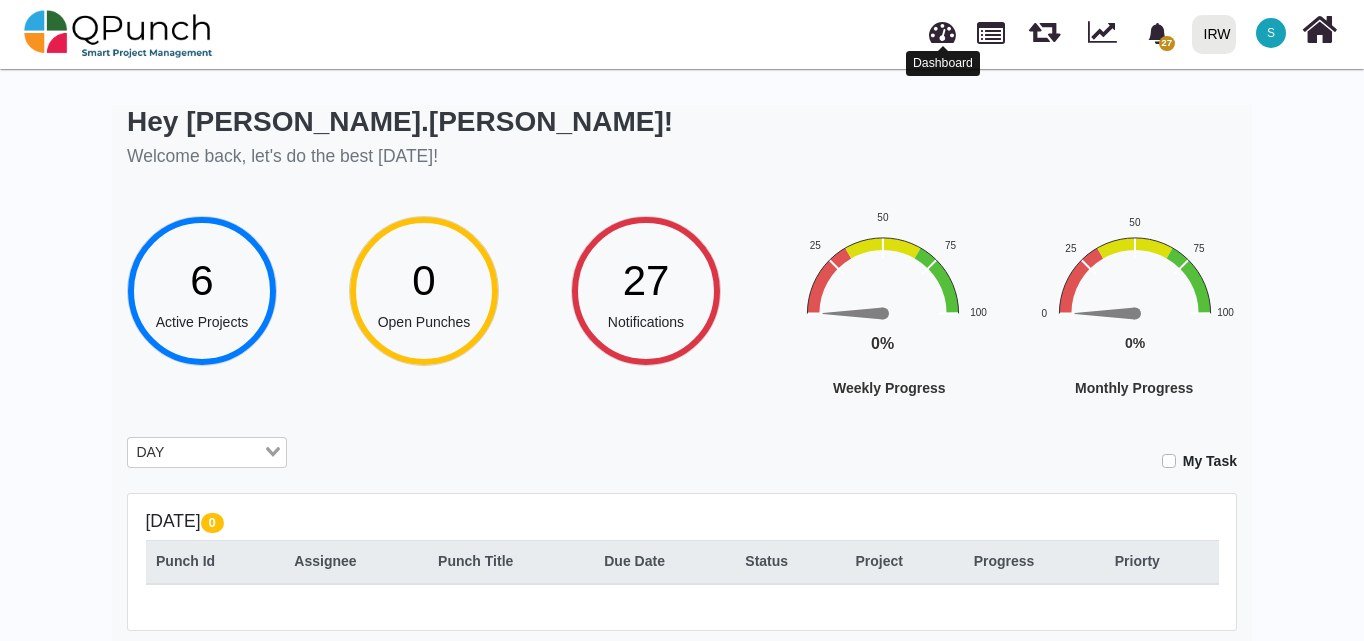 click on "Dashboard" at bounding box center (943, 63) 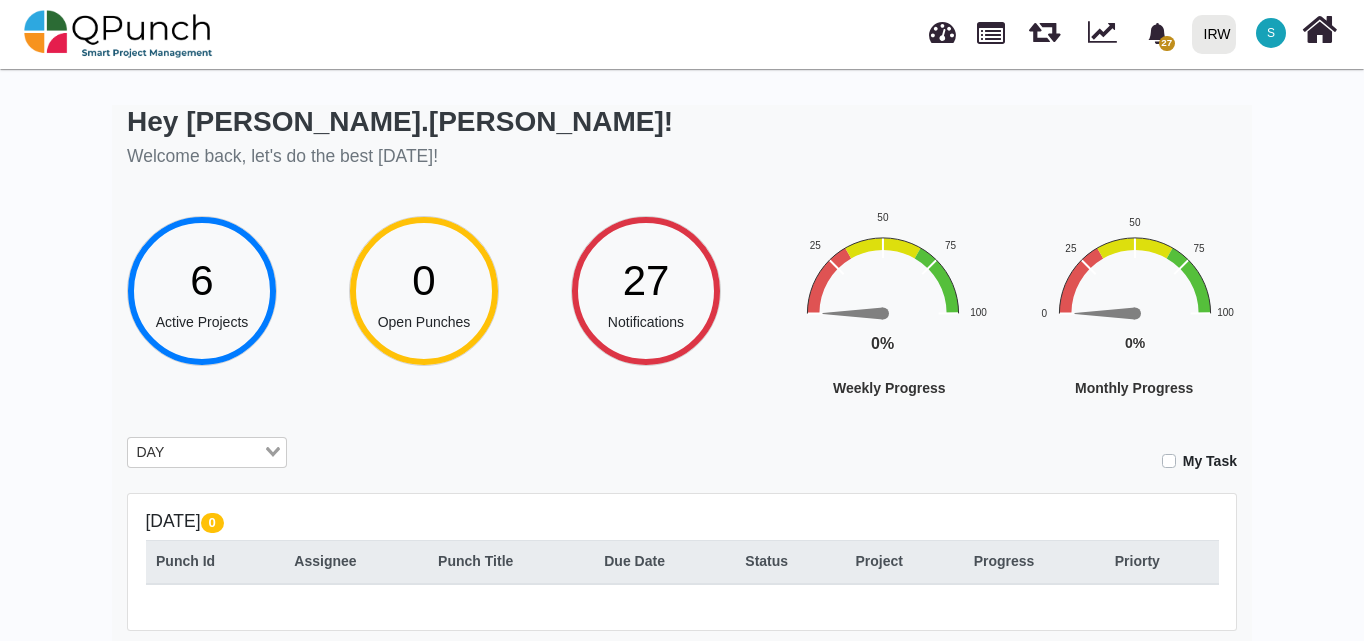 click at bounding box center [118, 34] 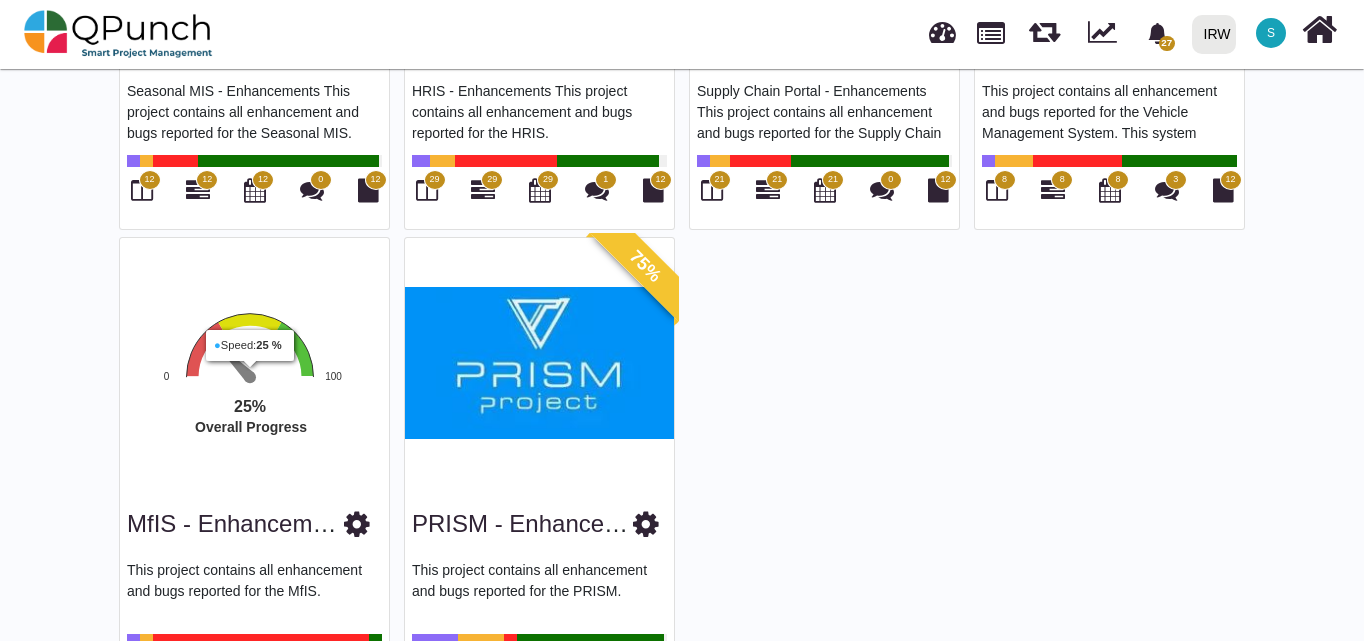 scroll, scrollTop: 336, scrollLeft: 0, axis: vertical 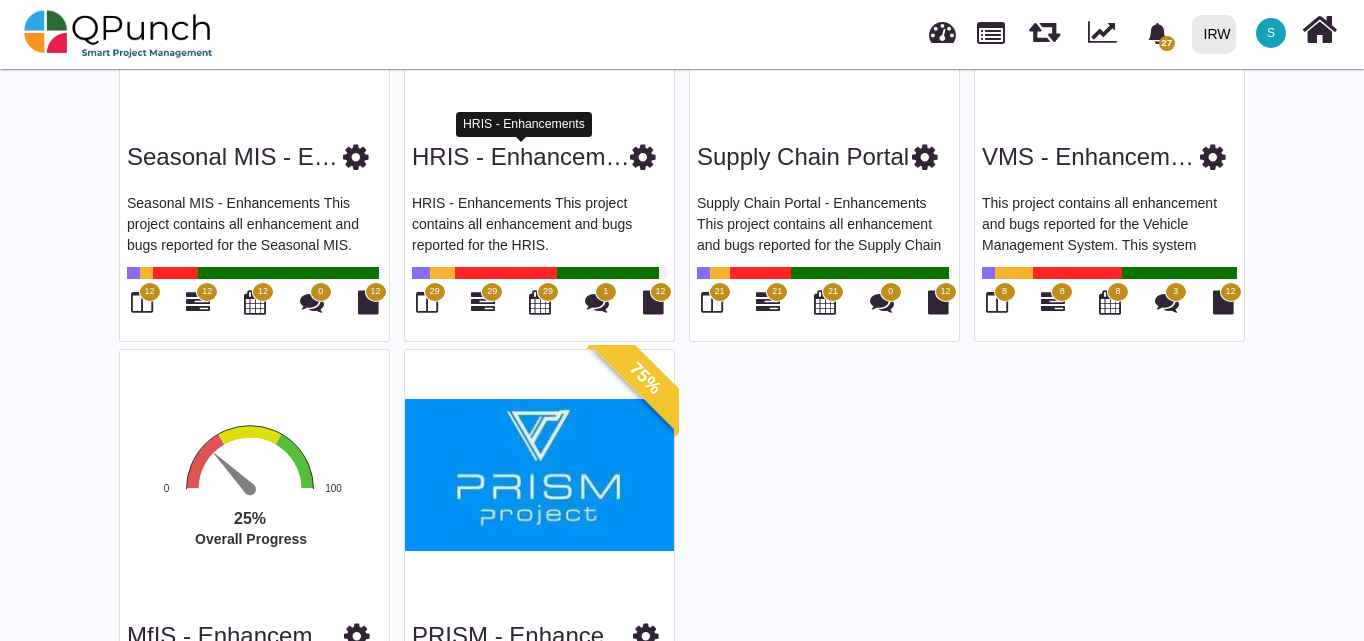 click on "HRIS  - Enhancements" at bounding box center (531, 156) 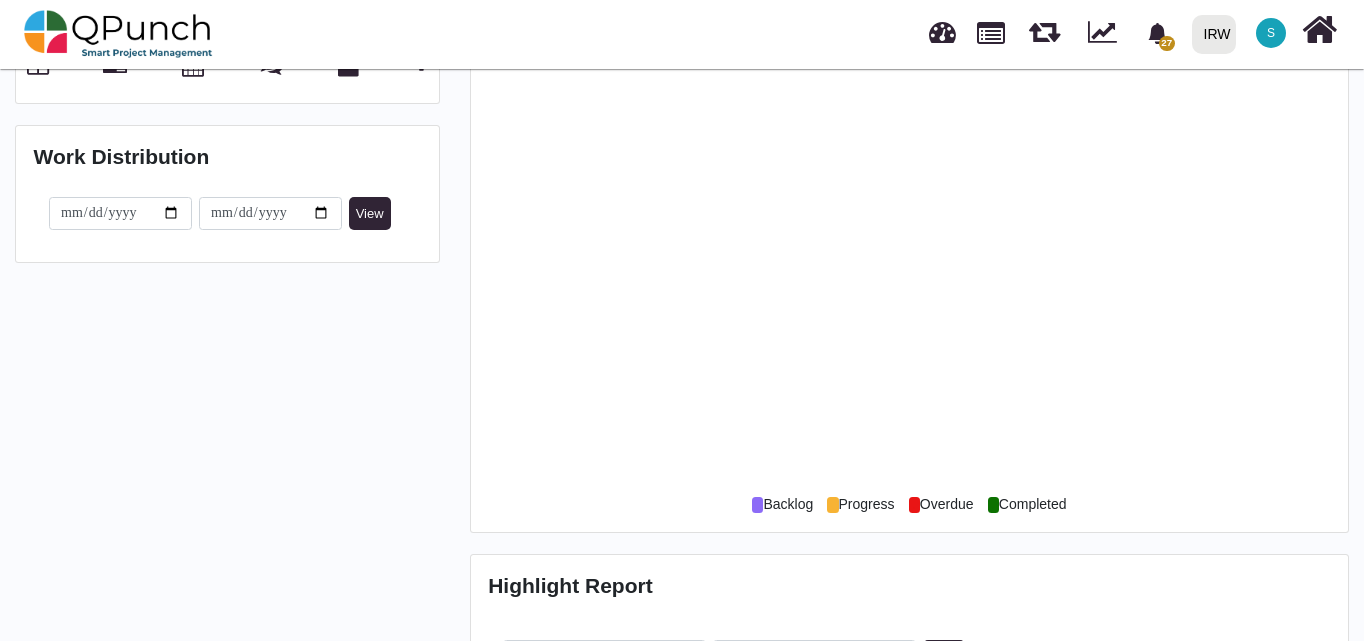 scroll, scrollTop: 0, scrollLeft: 0, axis: both 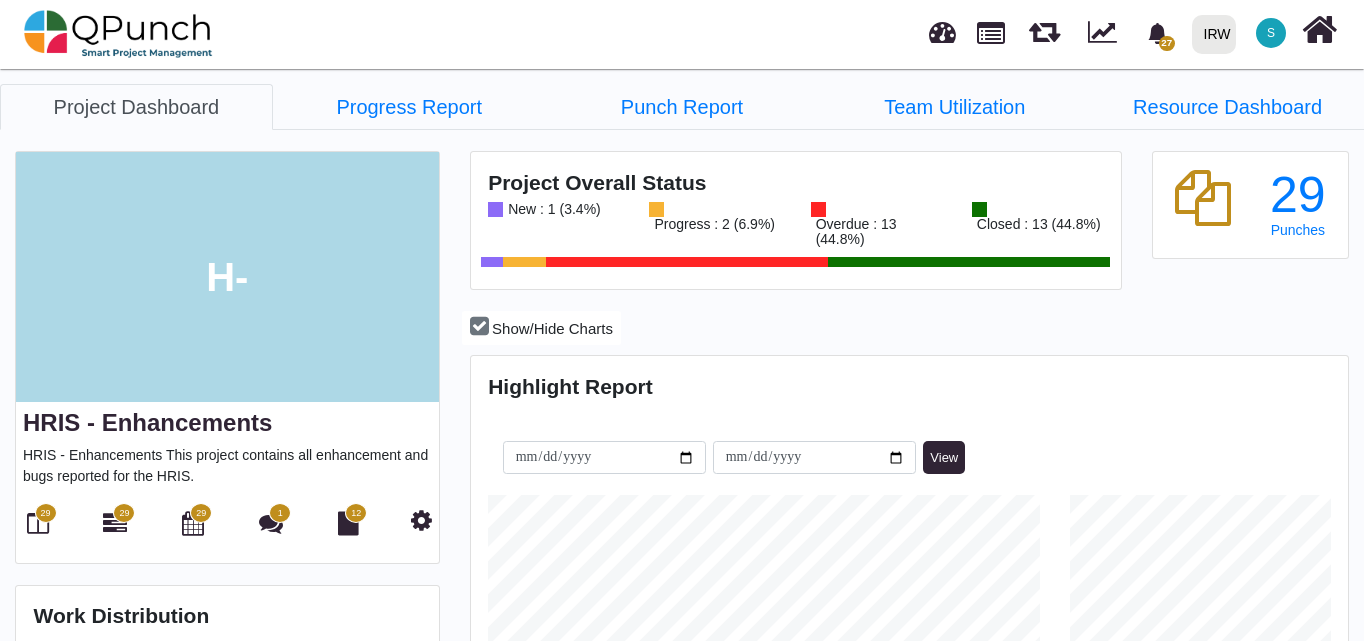 click at bounding box center (1203, 198) 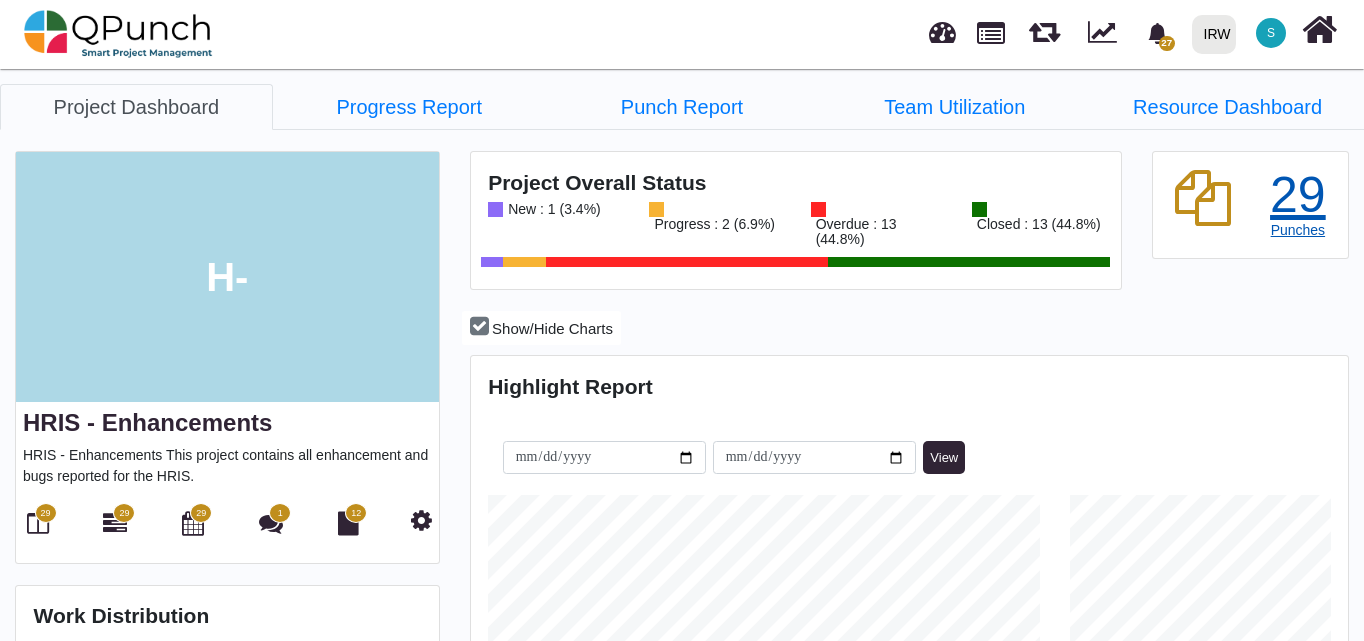 click on "29" at bounding box center [1297, 195] 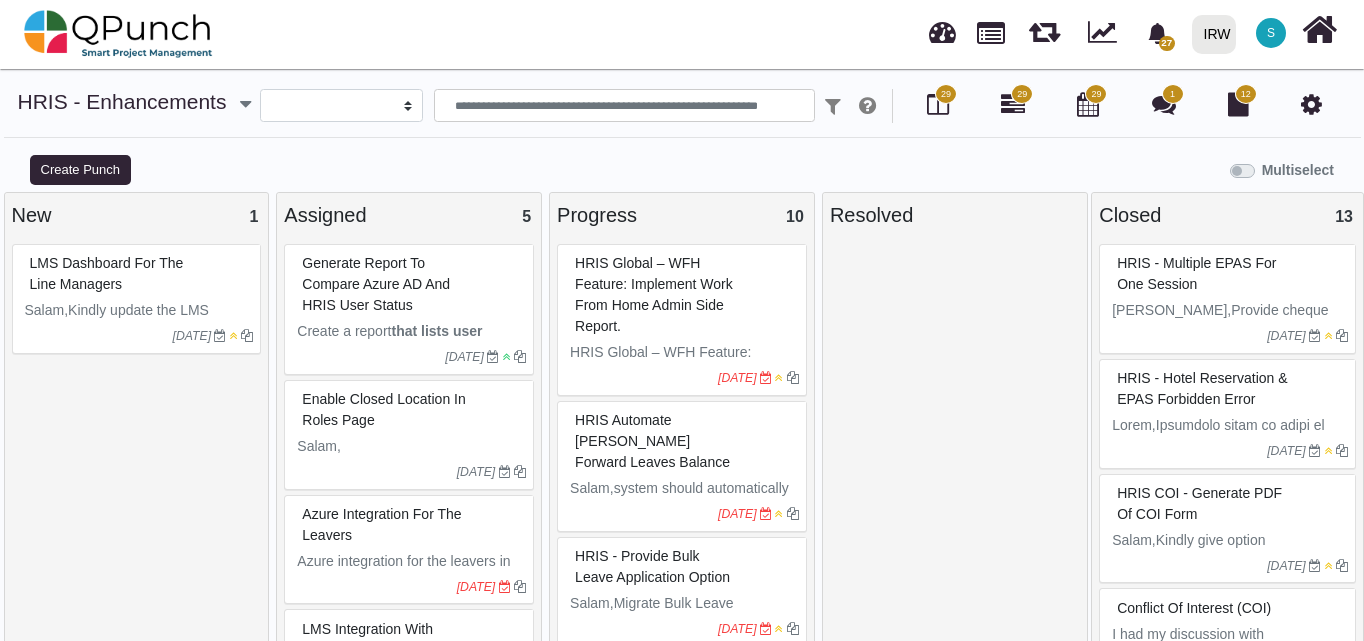 select 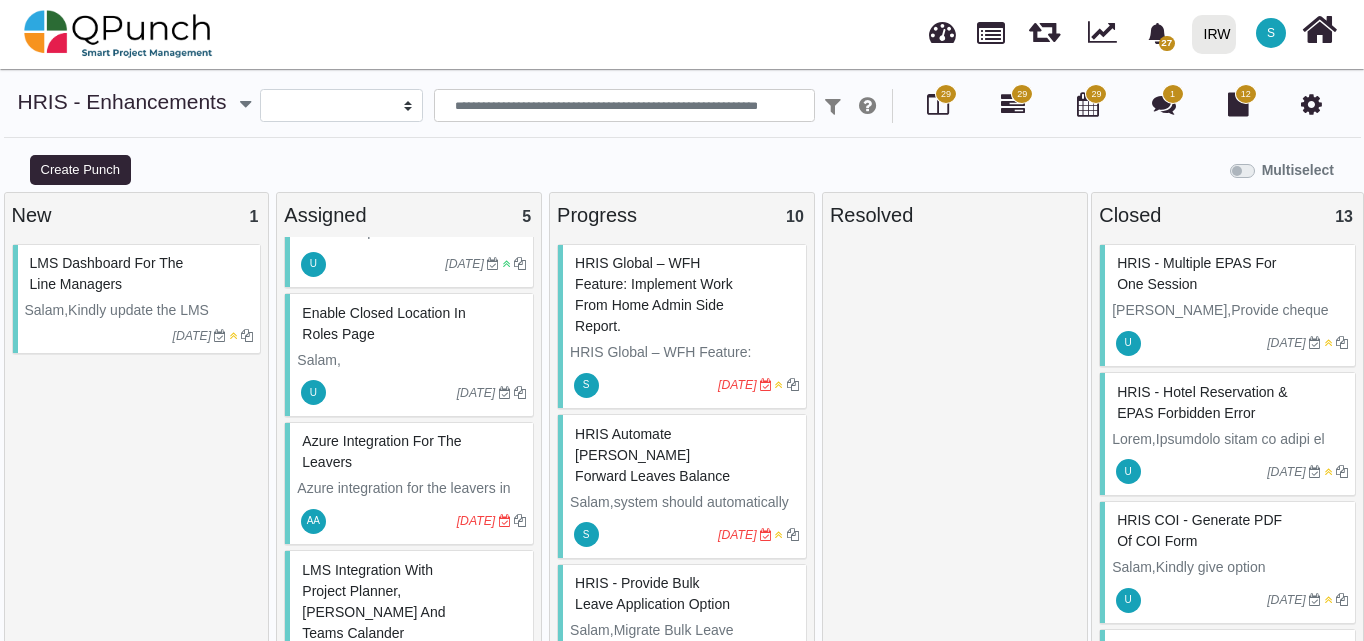 scroll, scrollTop: 0, scrollLeft: 0, axis: both 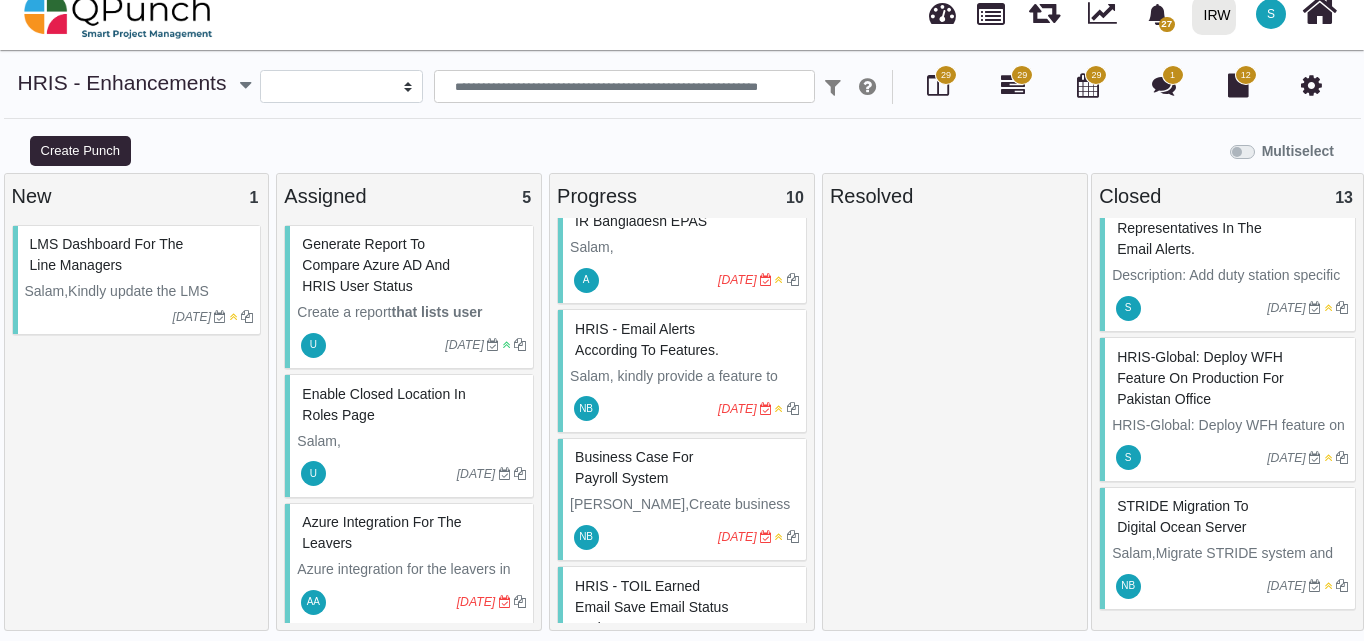 click on "Salam, kindly provide a feature to send email alerts to selected HR person according to required module or feature. For example X HR user requires email alerts of Completion of probation period for one of FO etc" at bounding box center [684, 429] 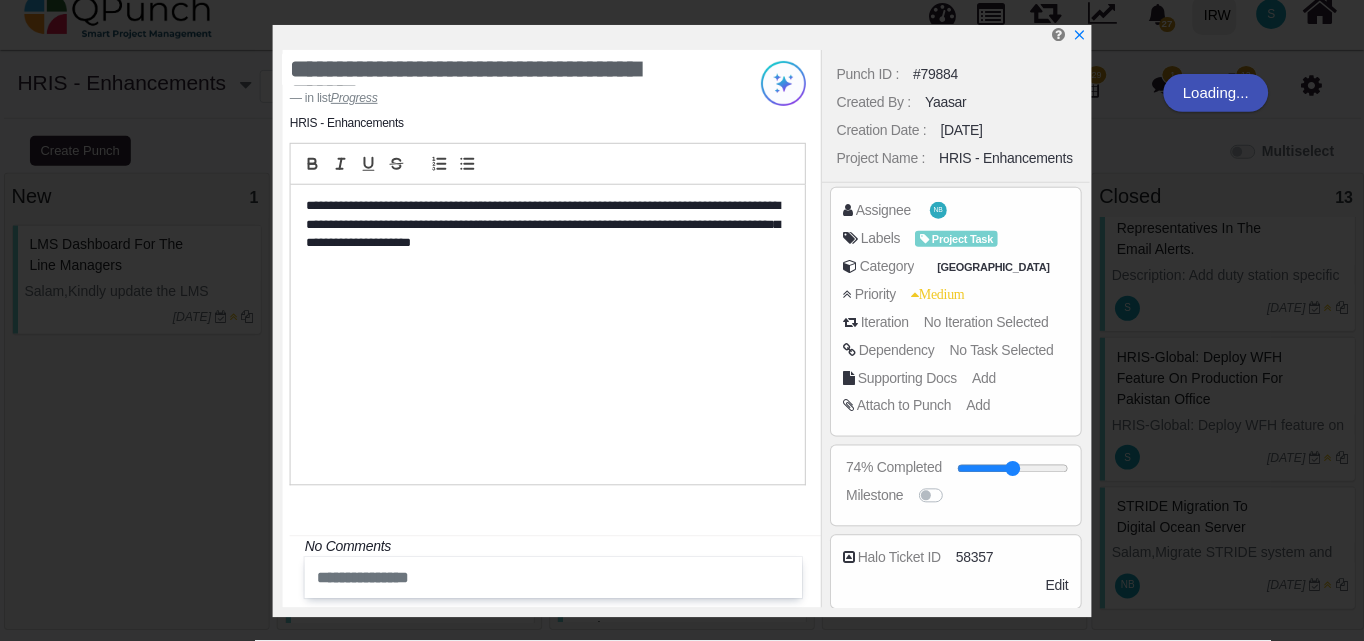 scroll, scrollTop: 1364, scrollLeft: 0, axis: vertical 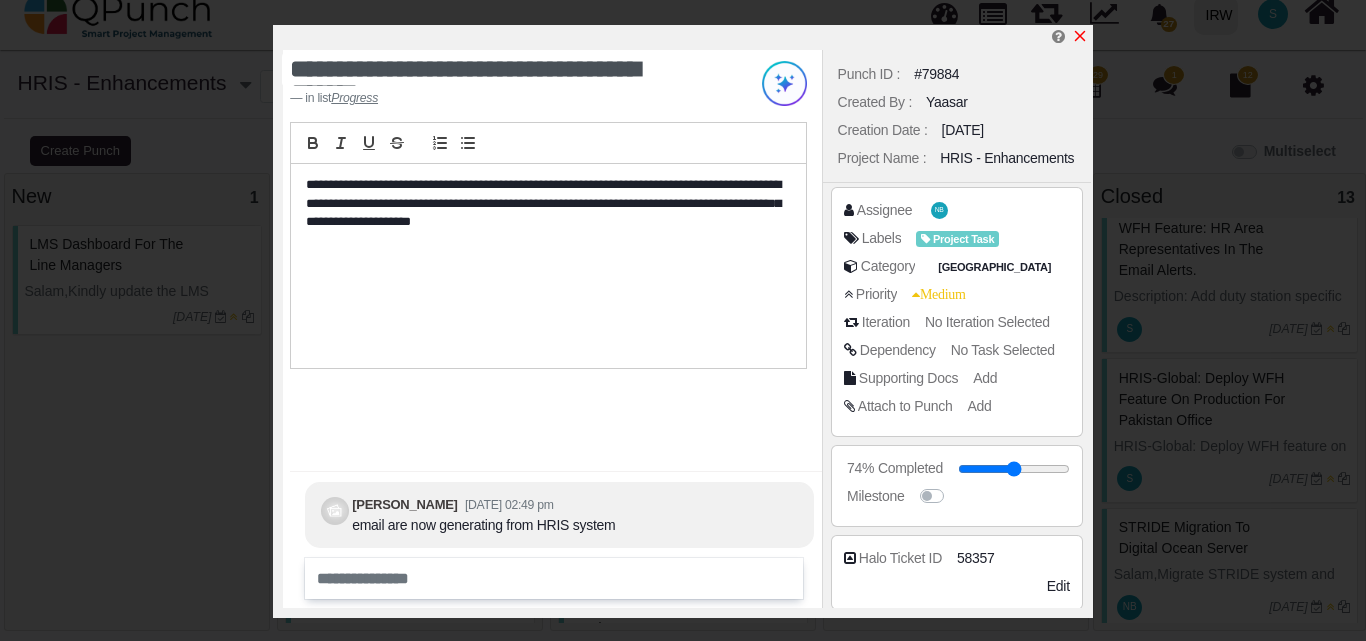 click 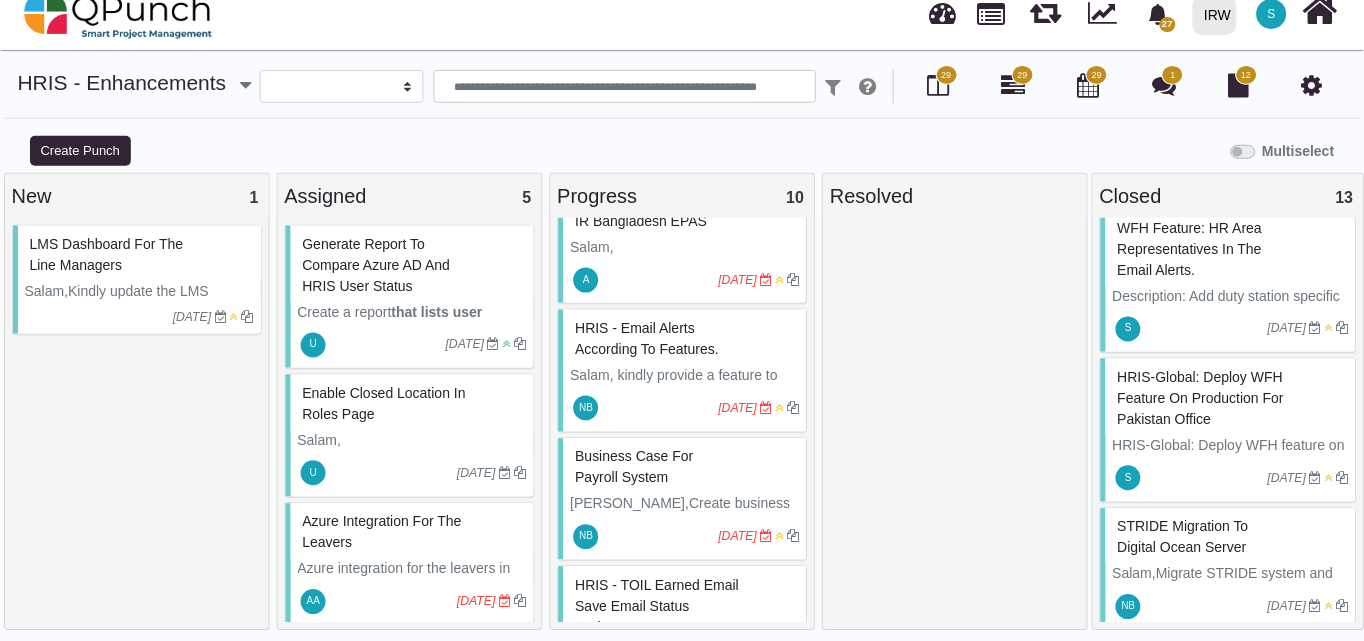 scroll, scrollTop: 1385, scrollLeft: 0, axis: vertical 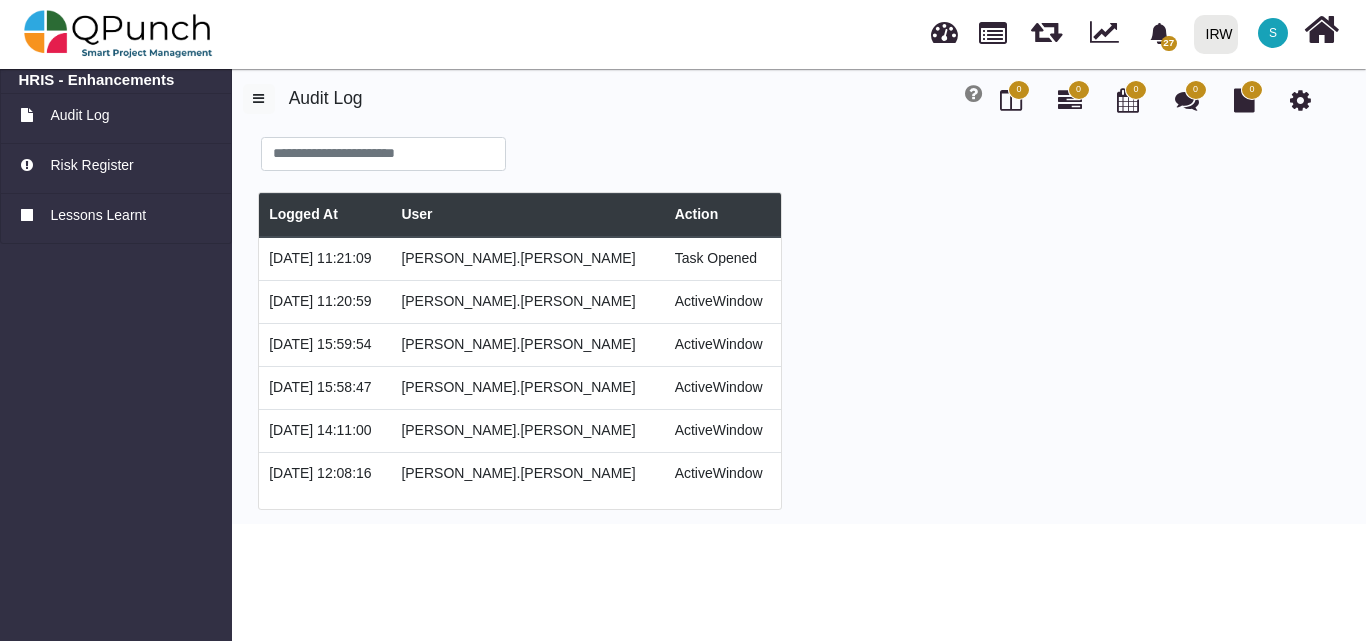 type on "******" 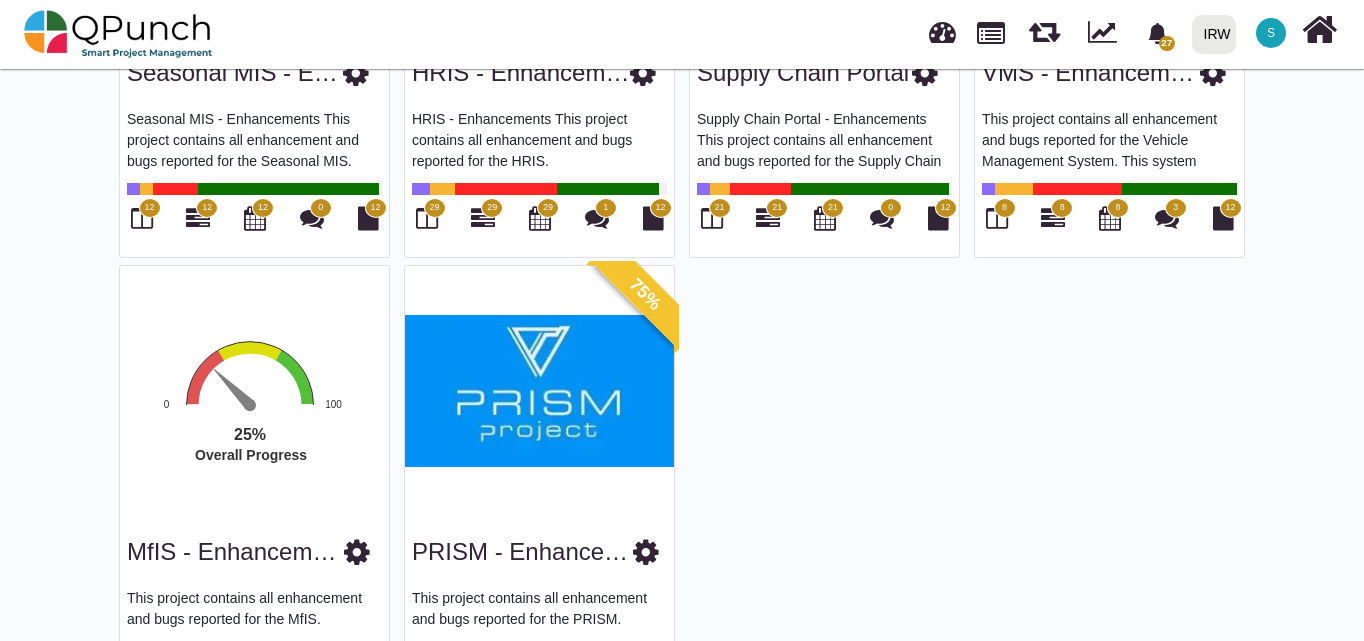 scroll, scrollTop: 550, scrollLeft: 0, axis: vertical 